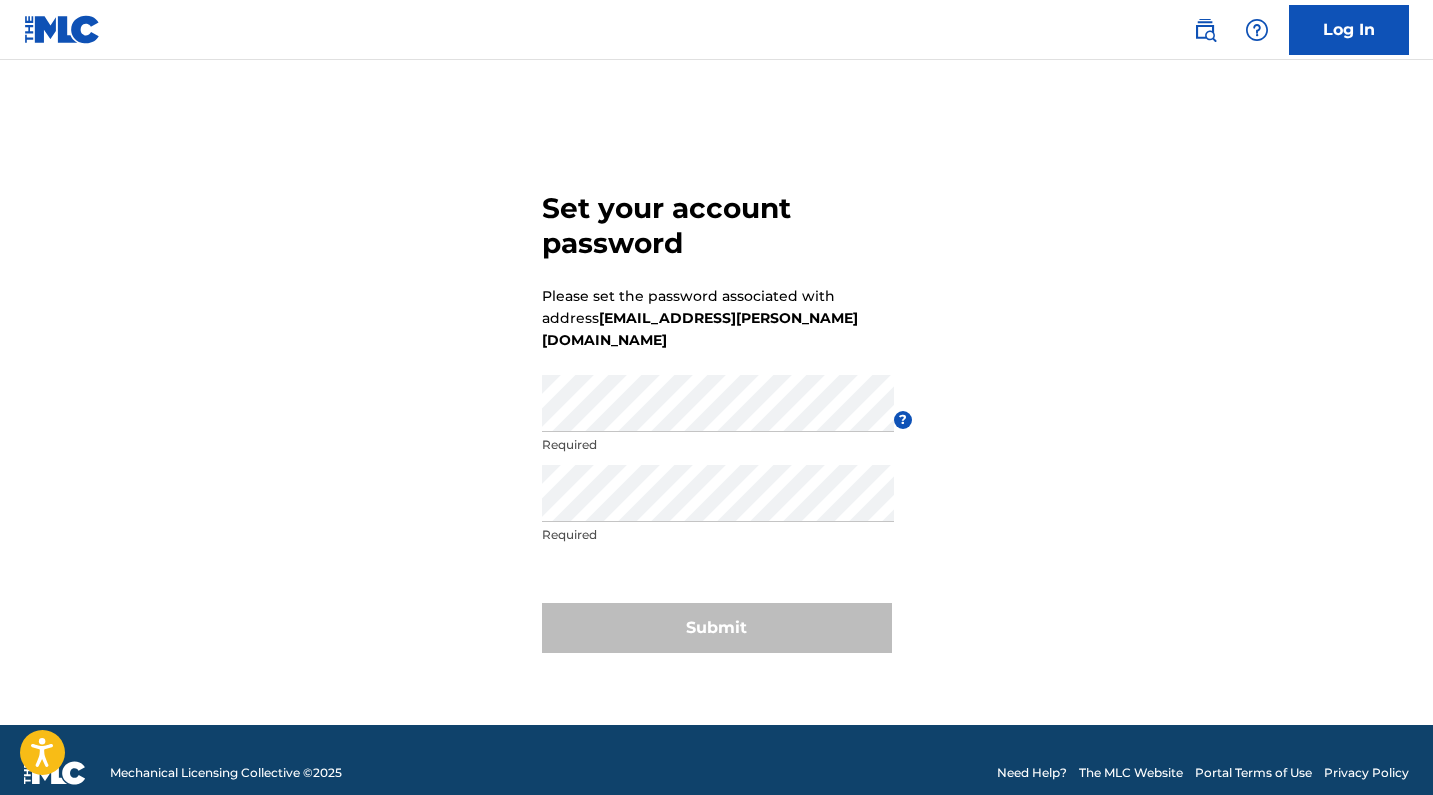 scroll, scrollTop: 0, scrollLeft: 0, axis: both 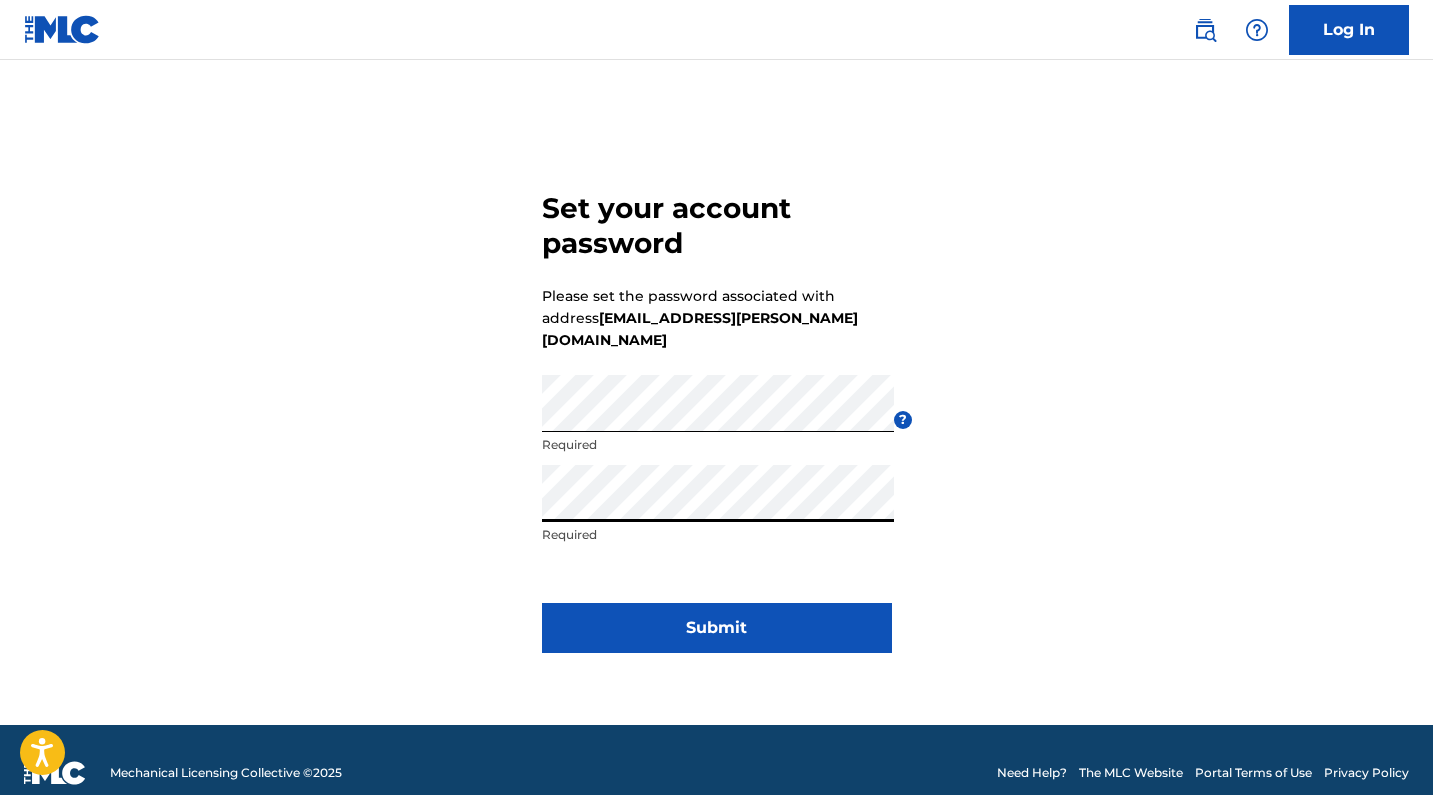 click on "Submit" at bounding box center [717, 628] 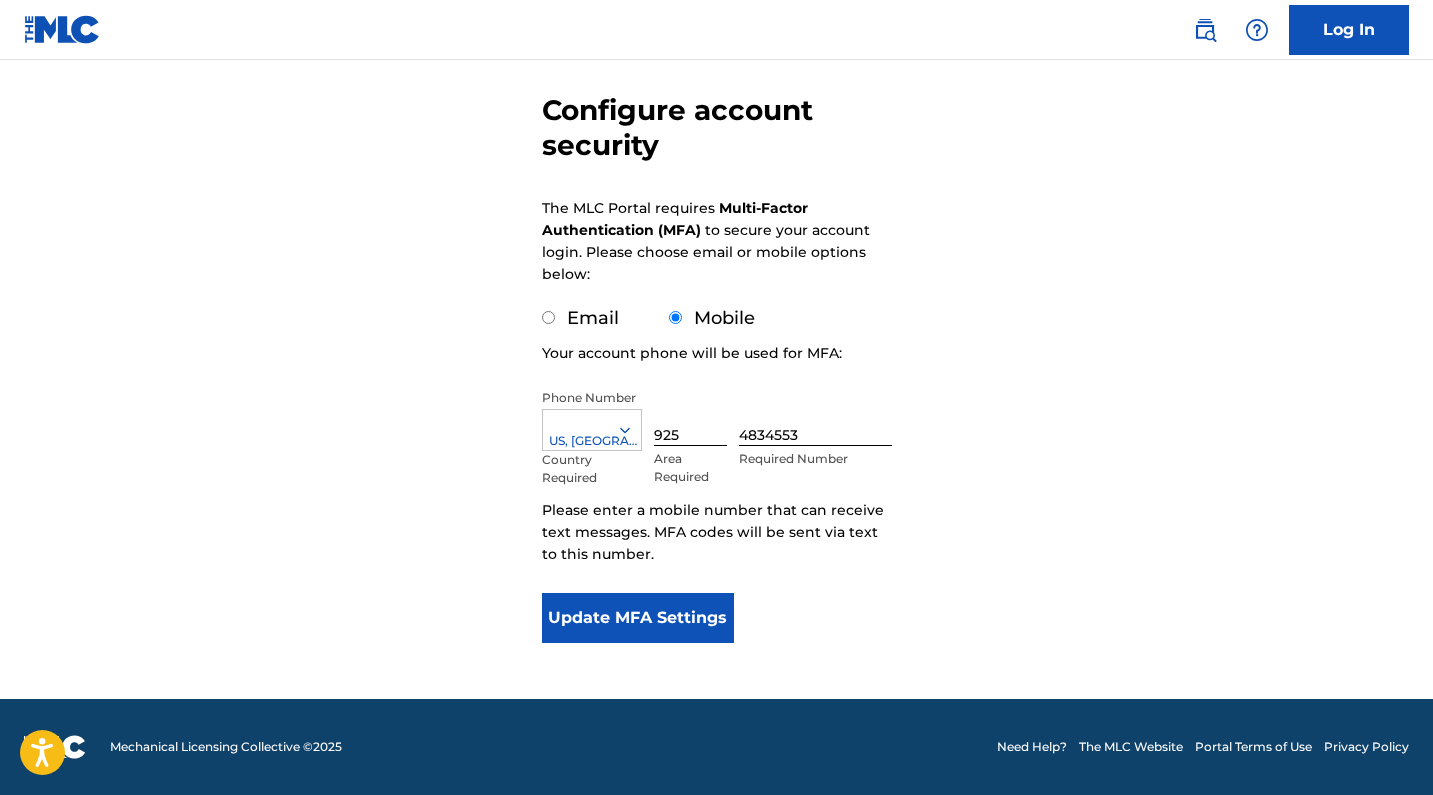 scroll, scrollTop: 167, scrollLeft: 0, axis: vertical 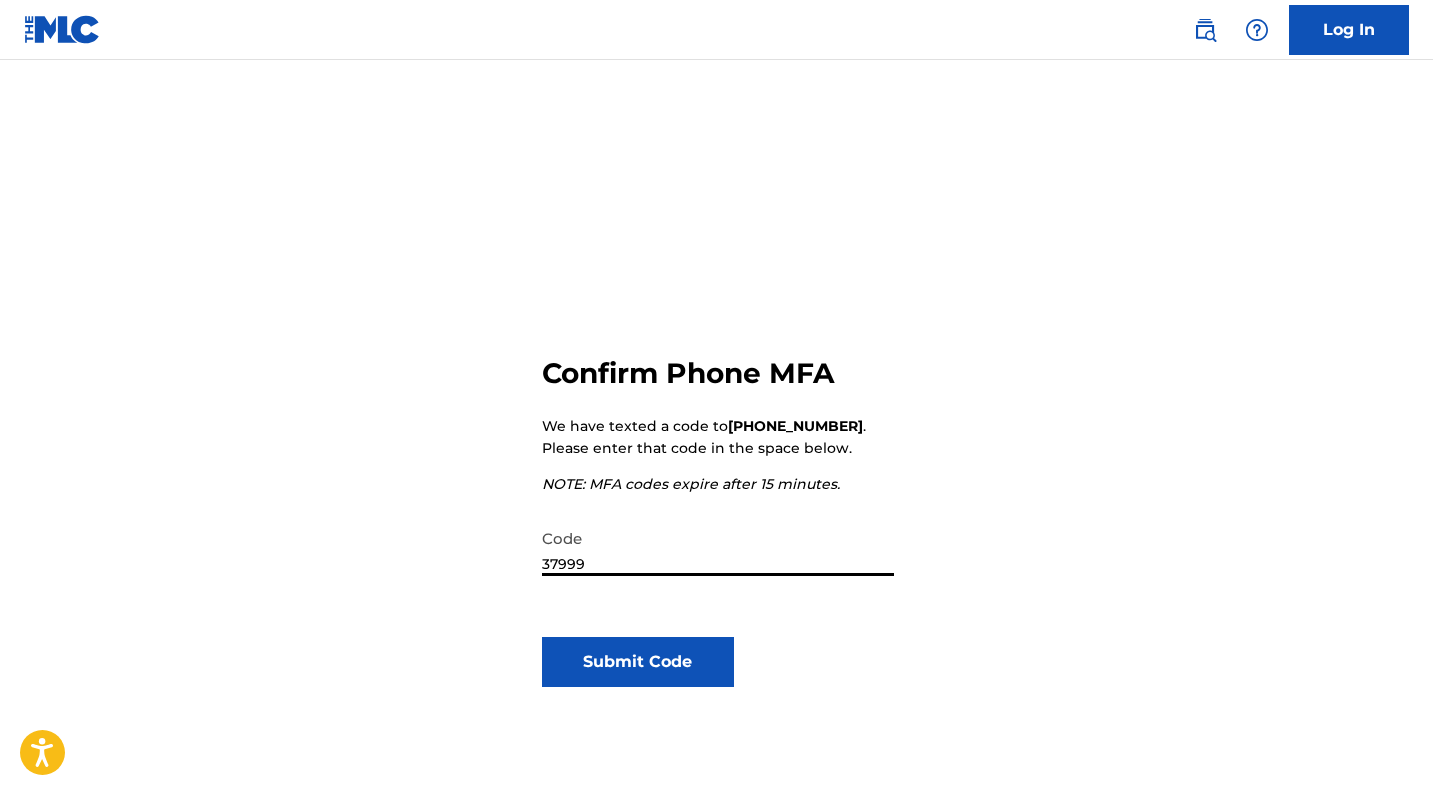 type on "379990" 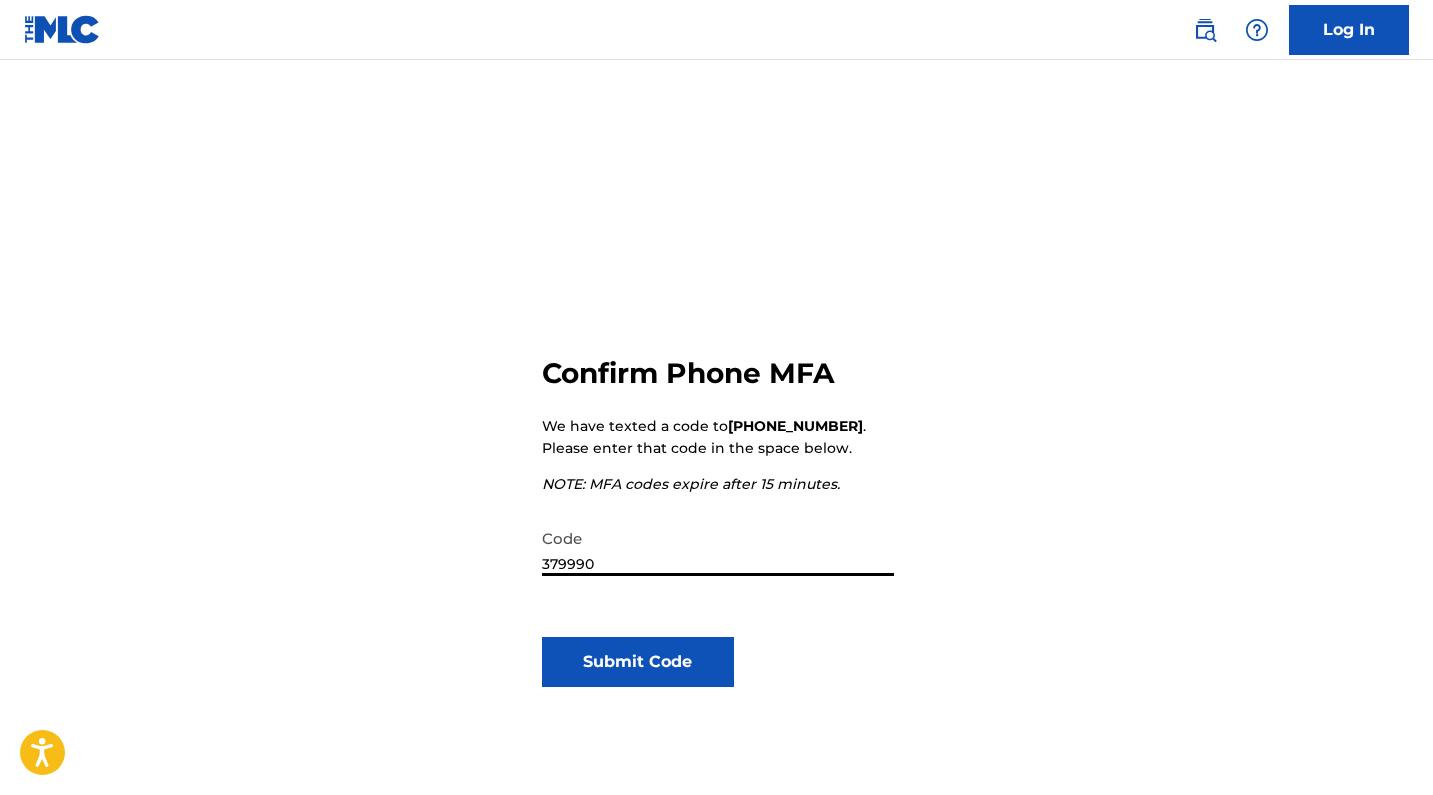 click on "Submit Code" at bounding box center (638, 662) 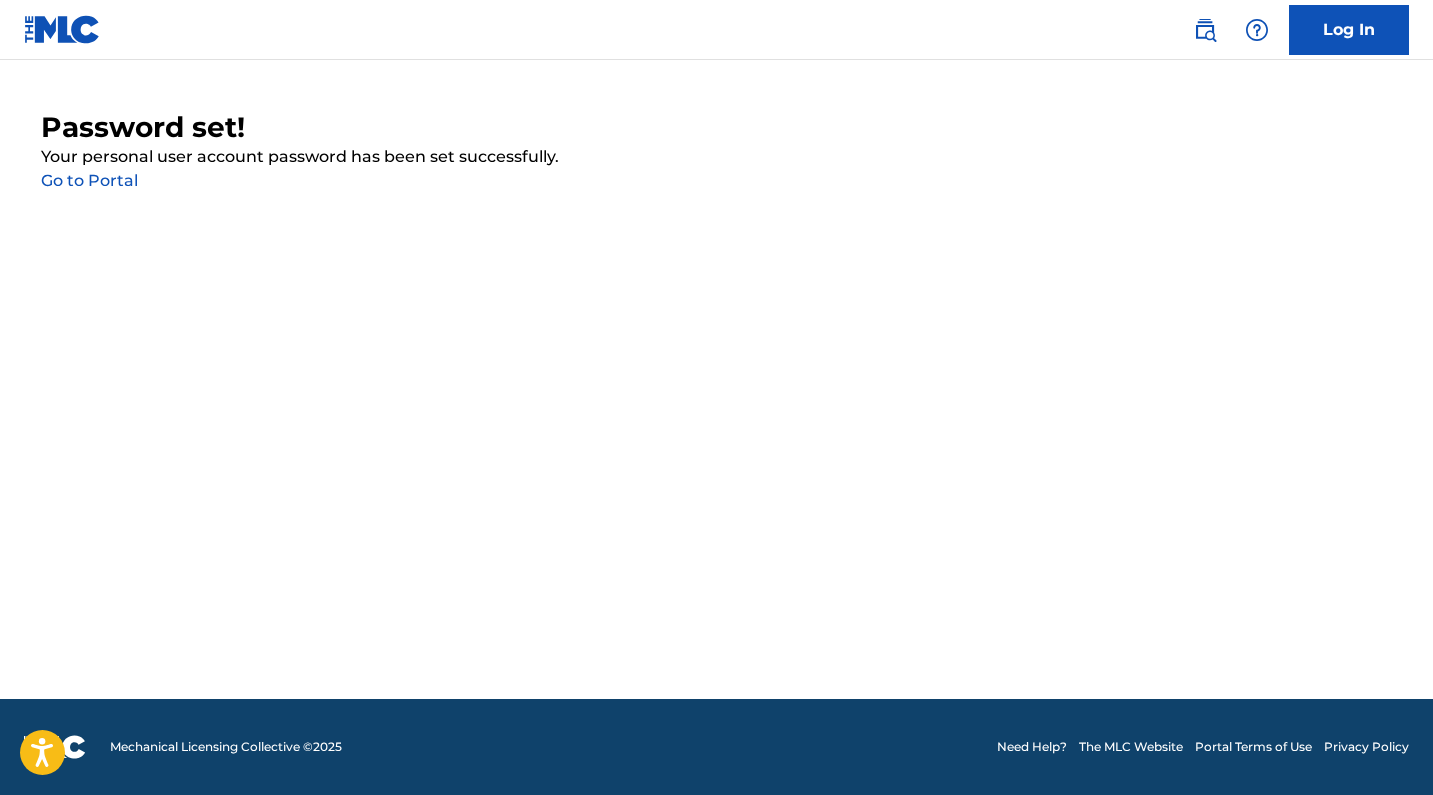 click on "Log In" at bounding box center (1349, 30) 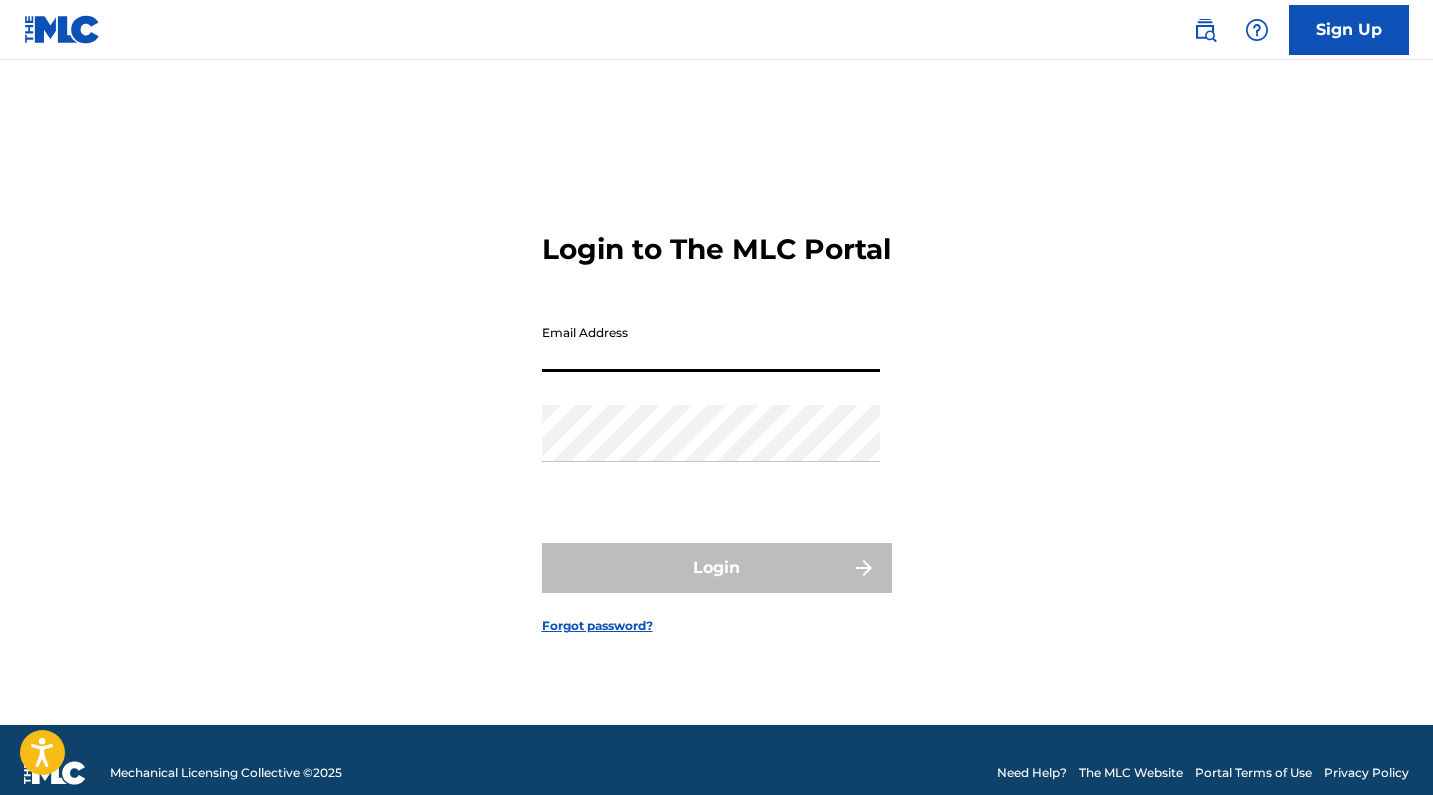 type on "[EMAIL_ADDRESS][PERSON_NAME][DOMAIN_NAME]" 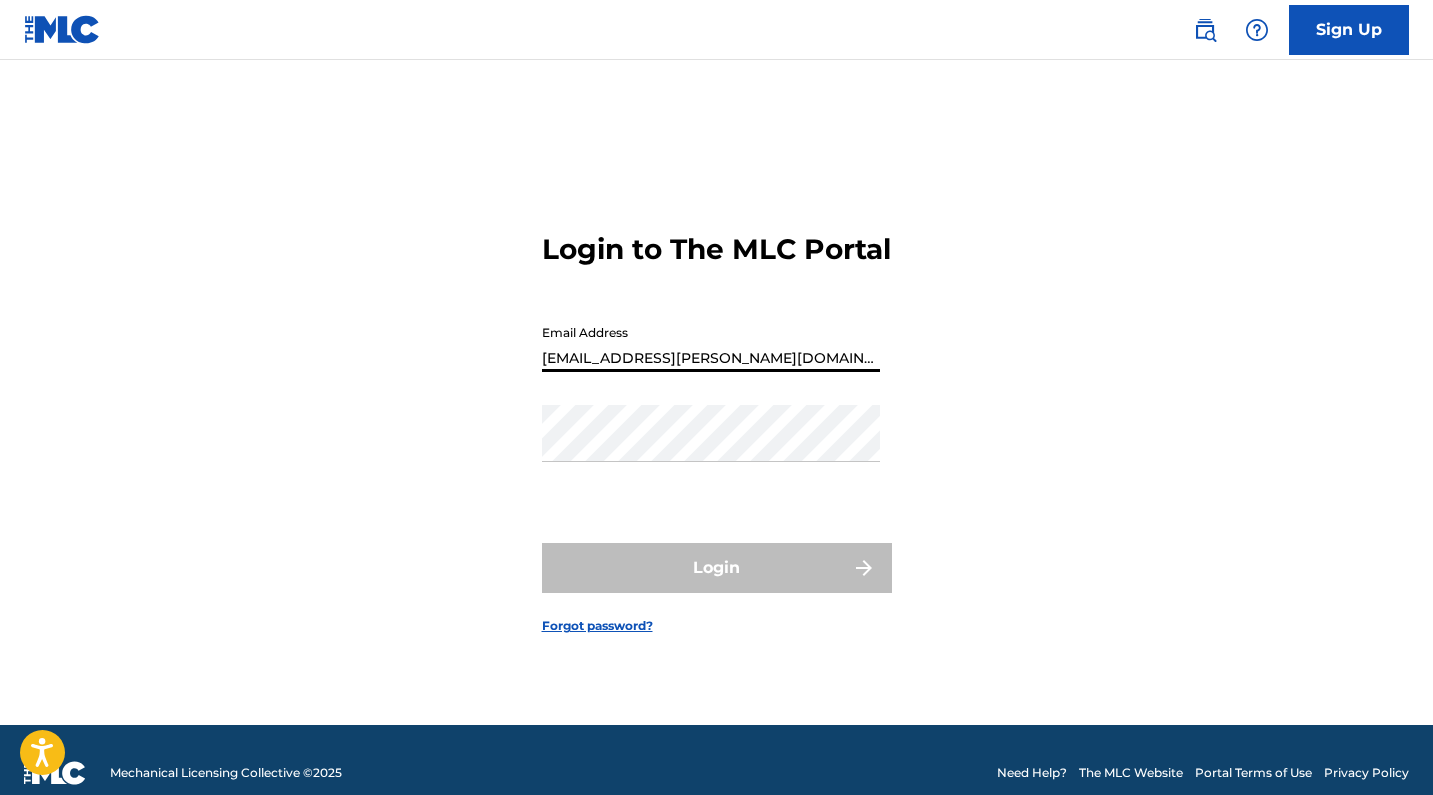click on "Login" at bounding box center [717, 568] 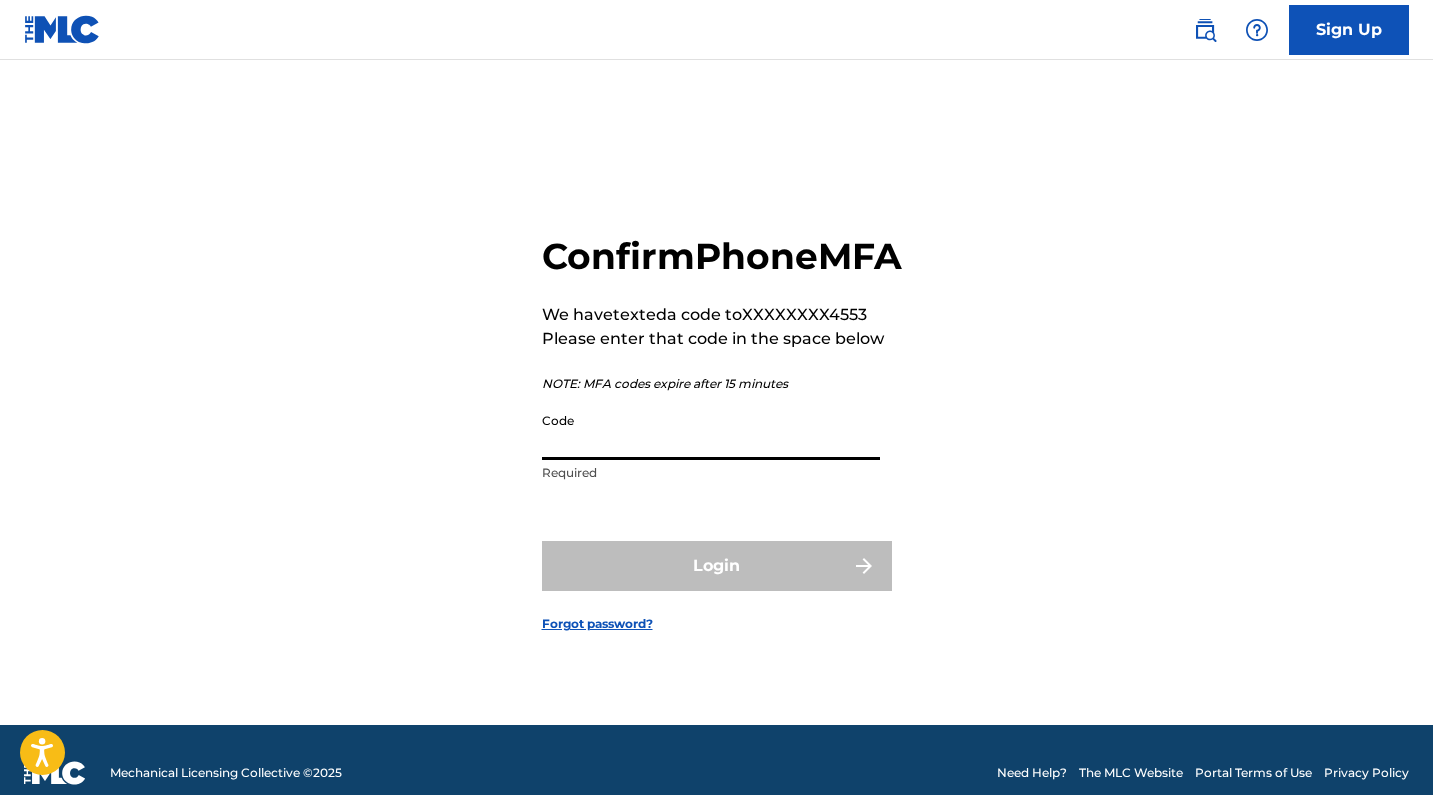 click on "Code" at bounding box center (711, 431) 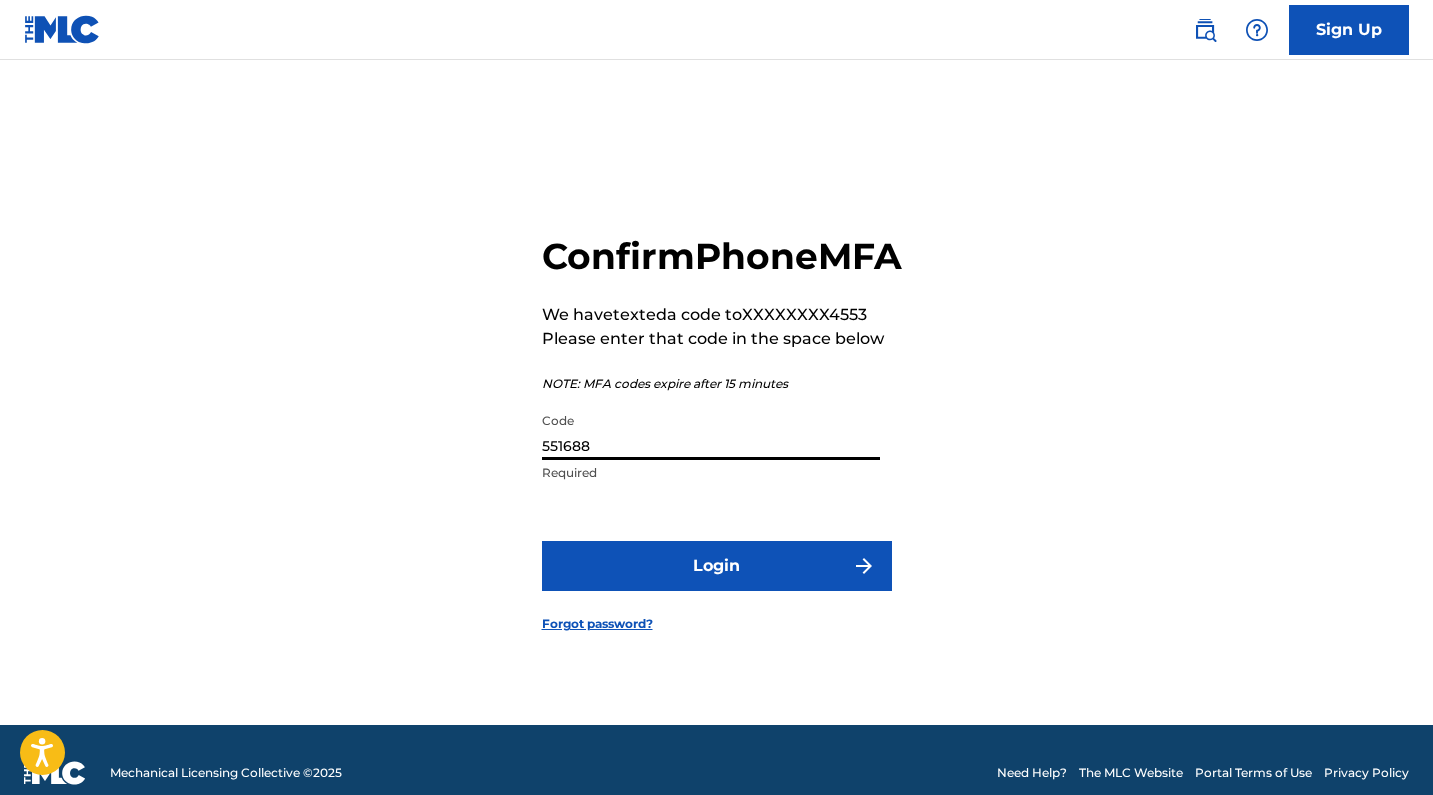 type on "551688" 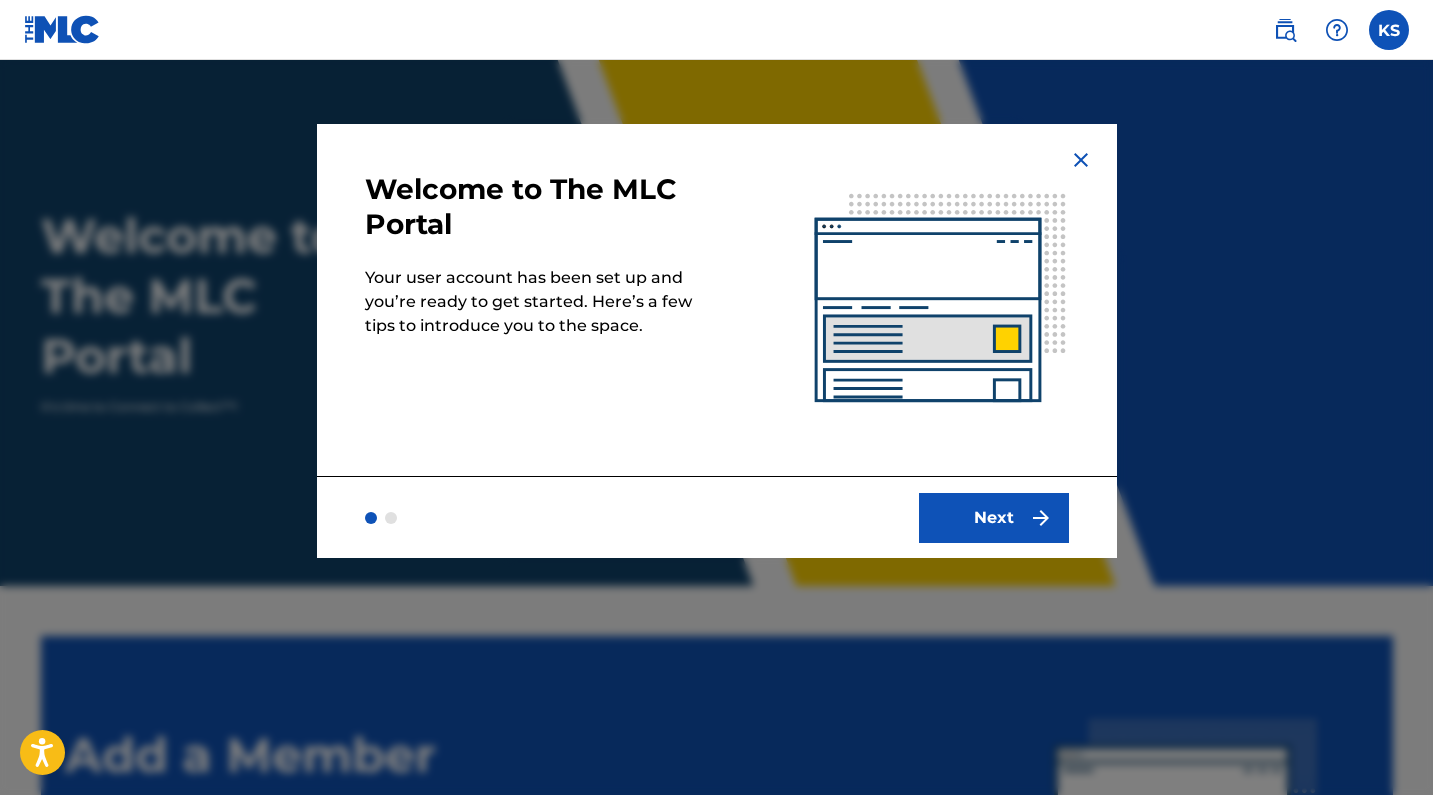 scroll, scrollTop: 0, scrollLeft: 0, axis: both 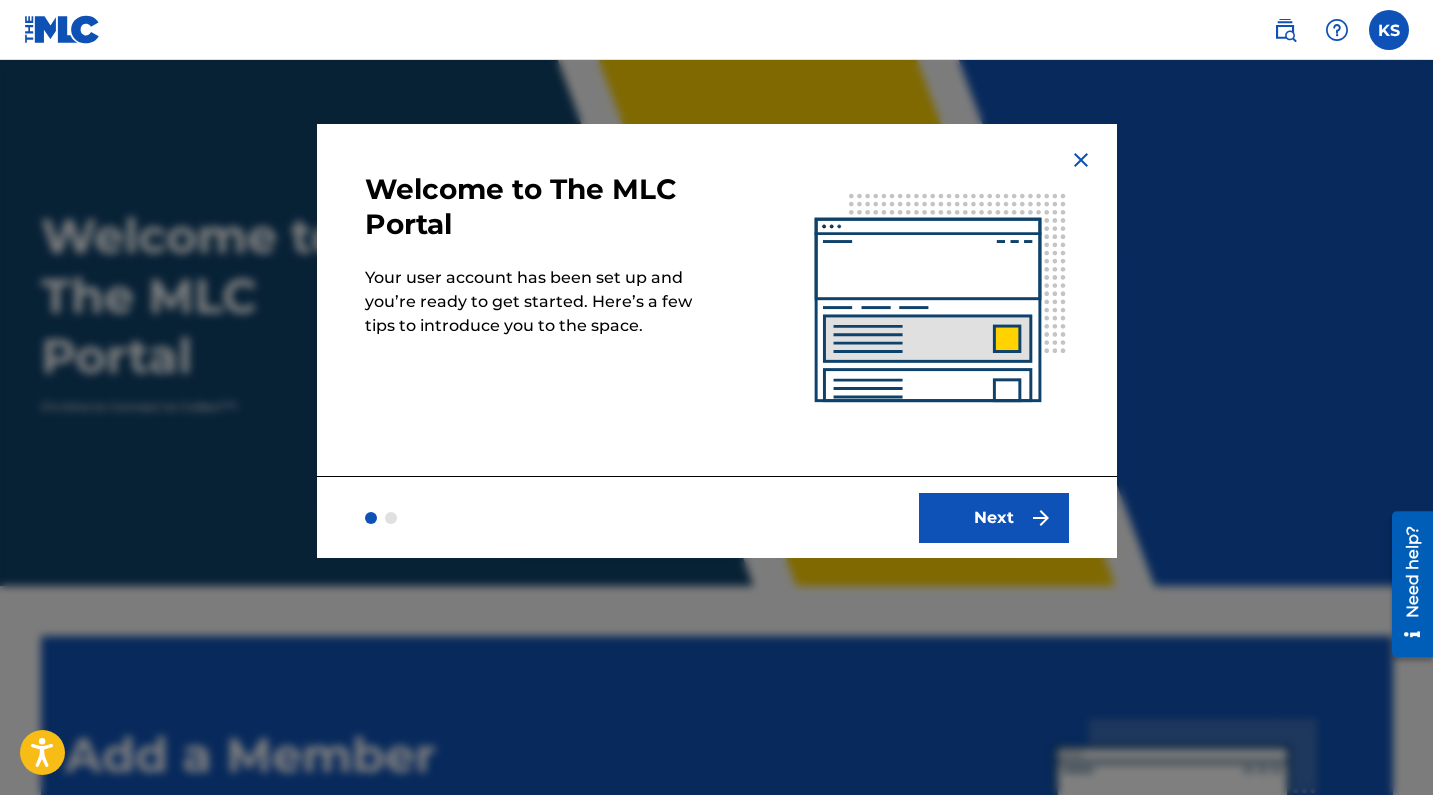 click on "Next" at bounding box center [994, 518] 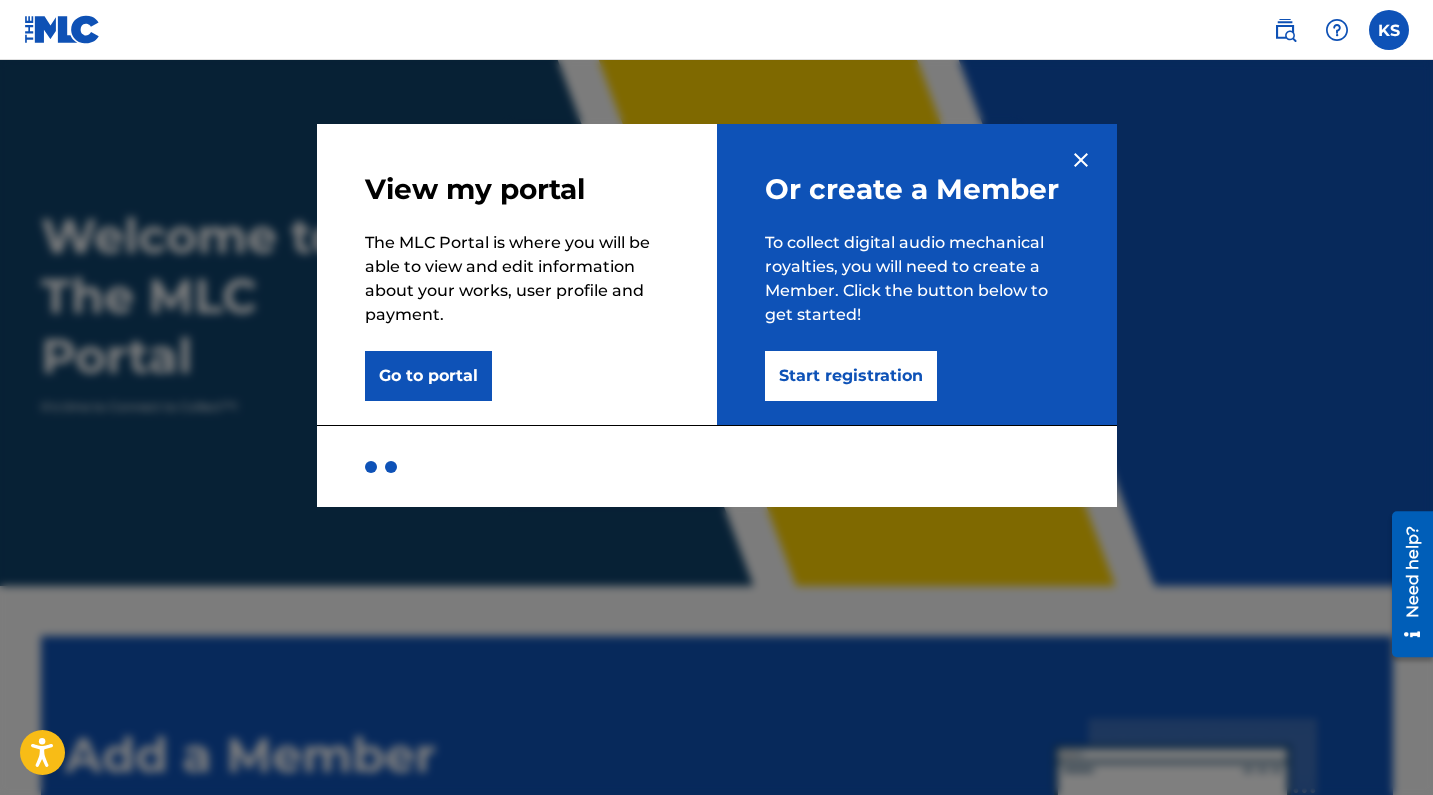 click on "Start registration" at bounding box center [851, 376] 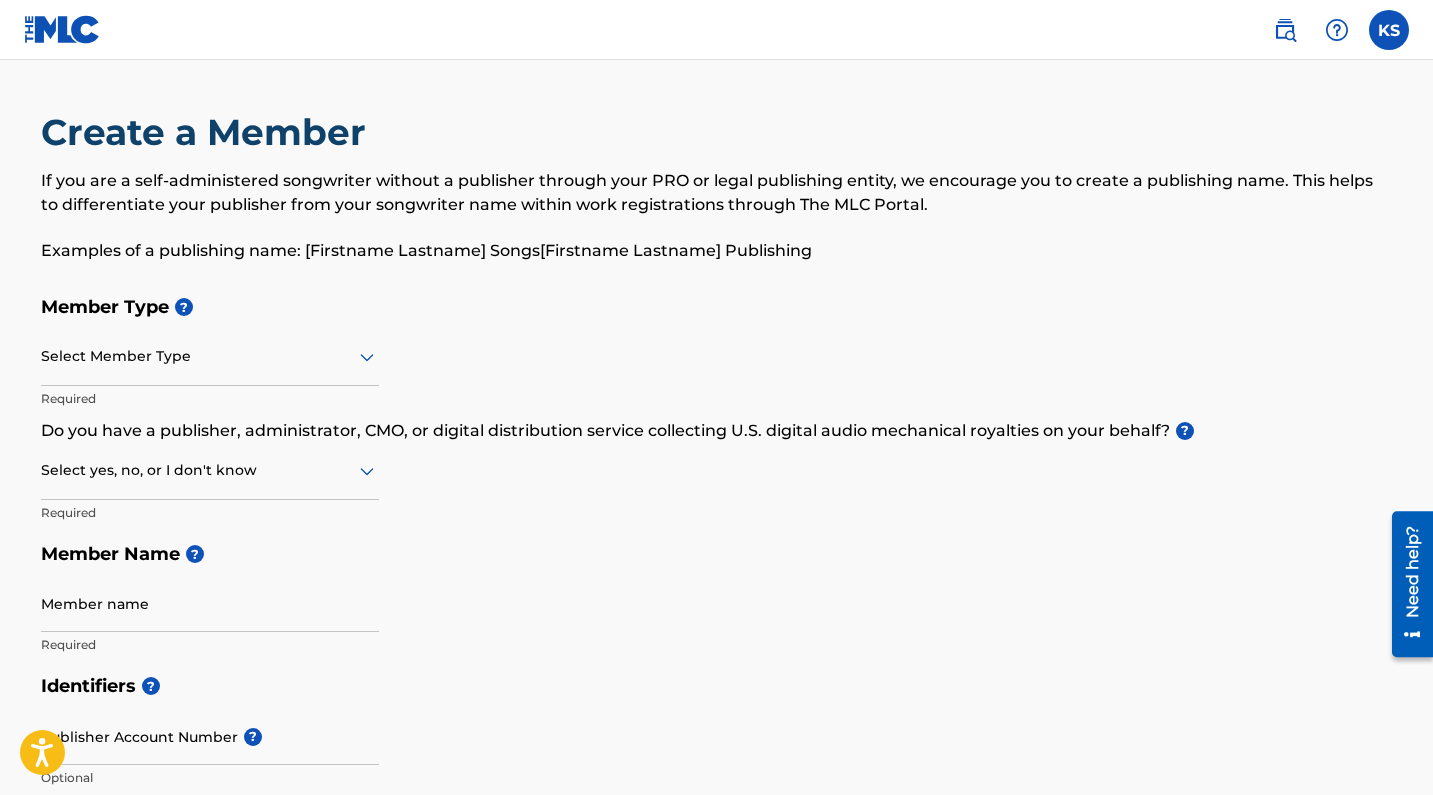 click at bounding box center (210, 356) 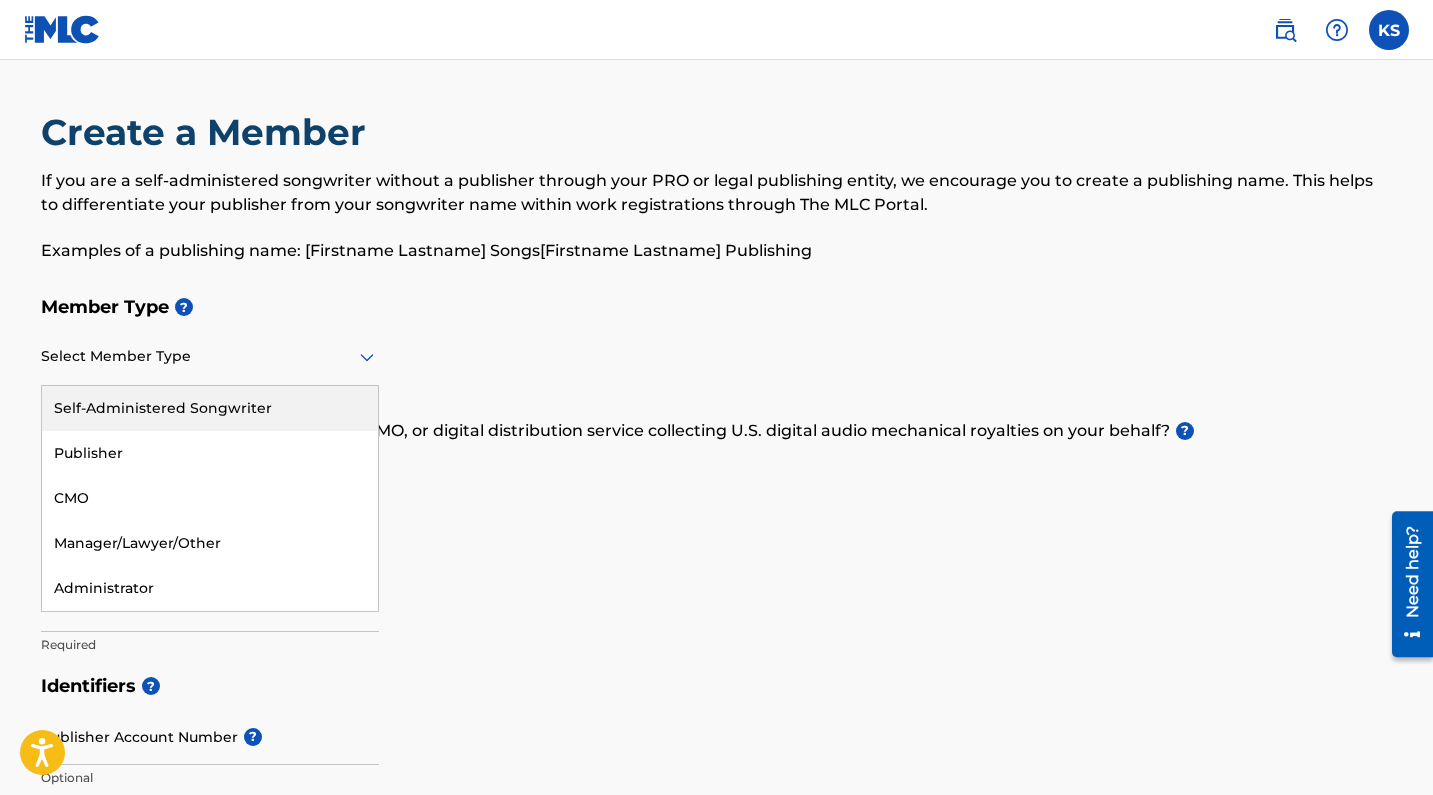 click on "Self-Administered Songwriter" at bounding box center (210, 408) 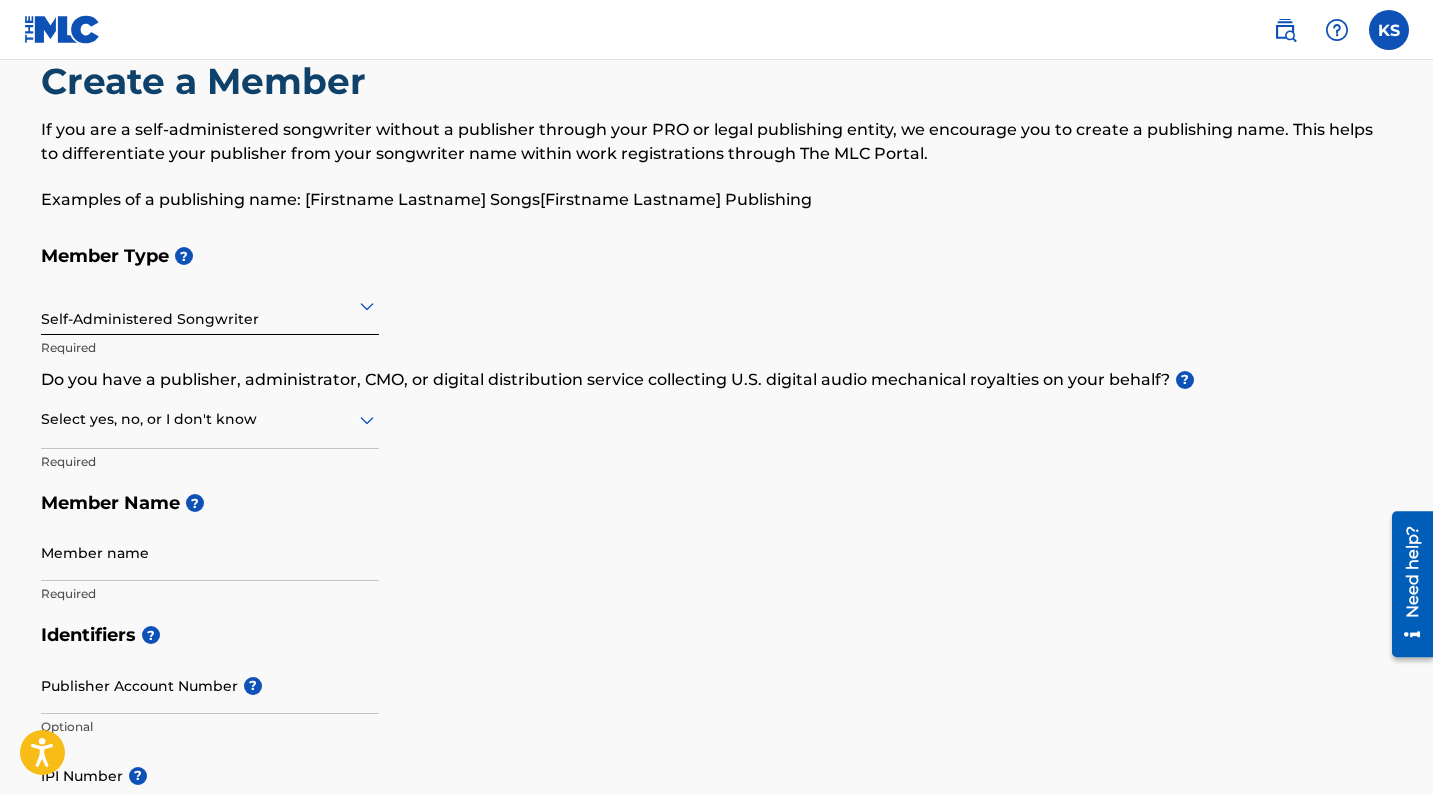 scroll, scrollTop: 53, scrollLeft: 0, axis: vertical 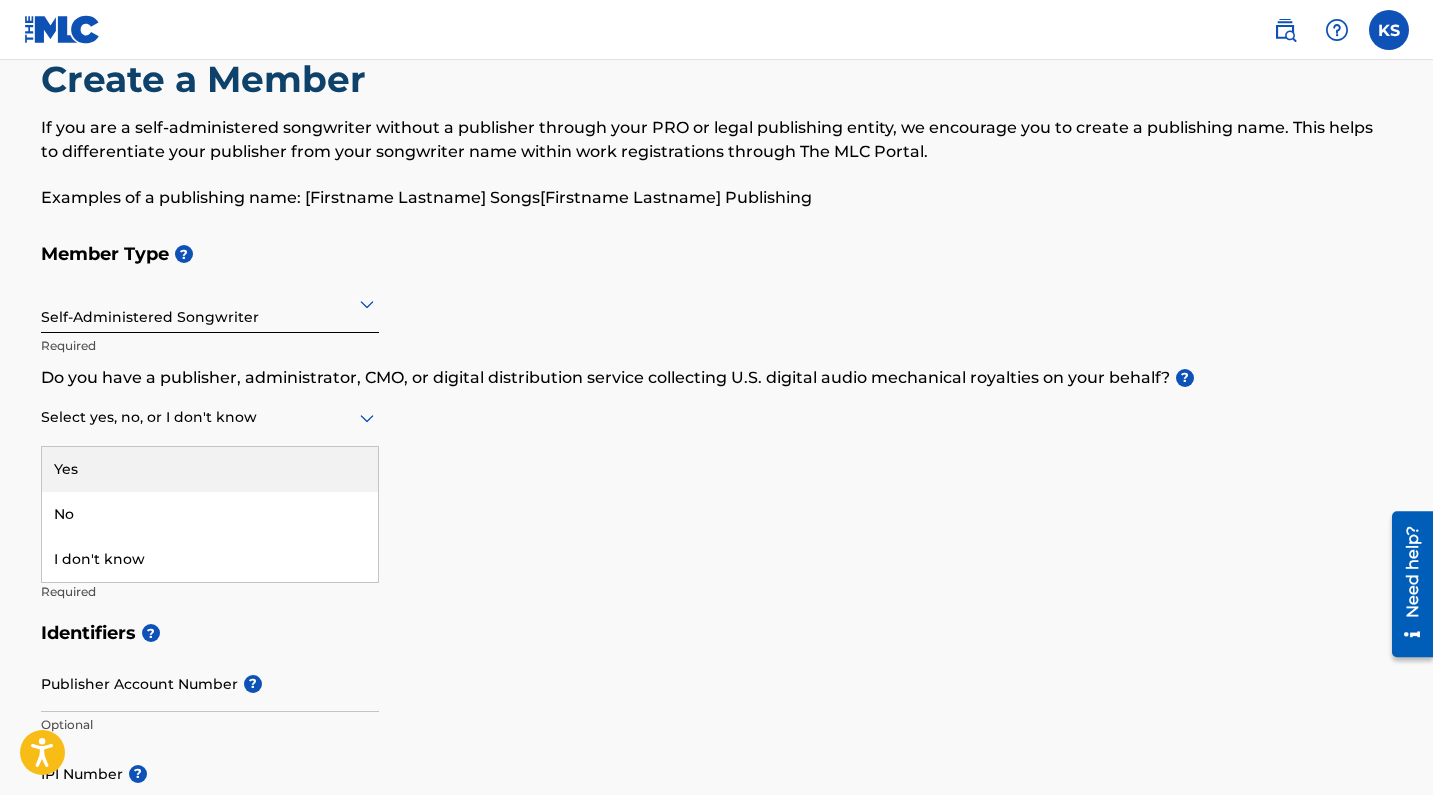 click at bounding box center [210, 417] 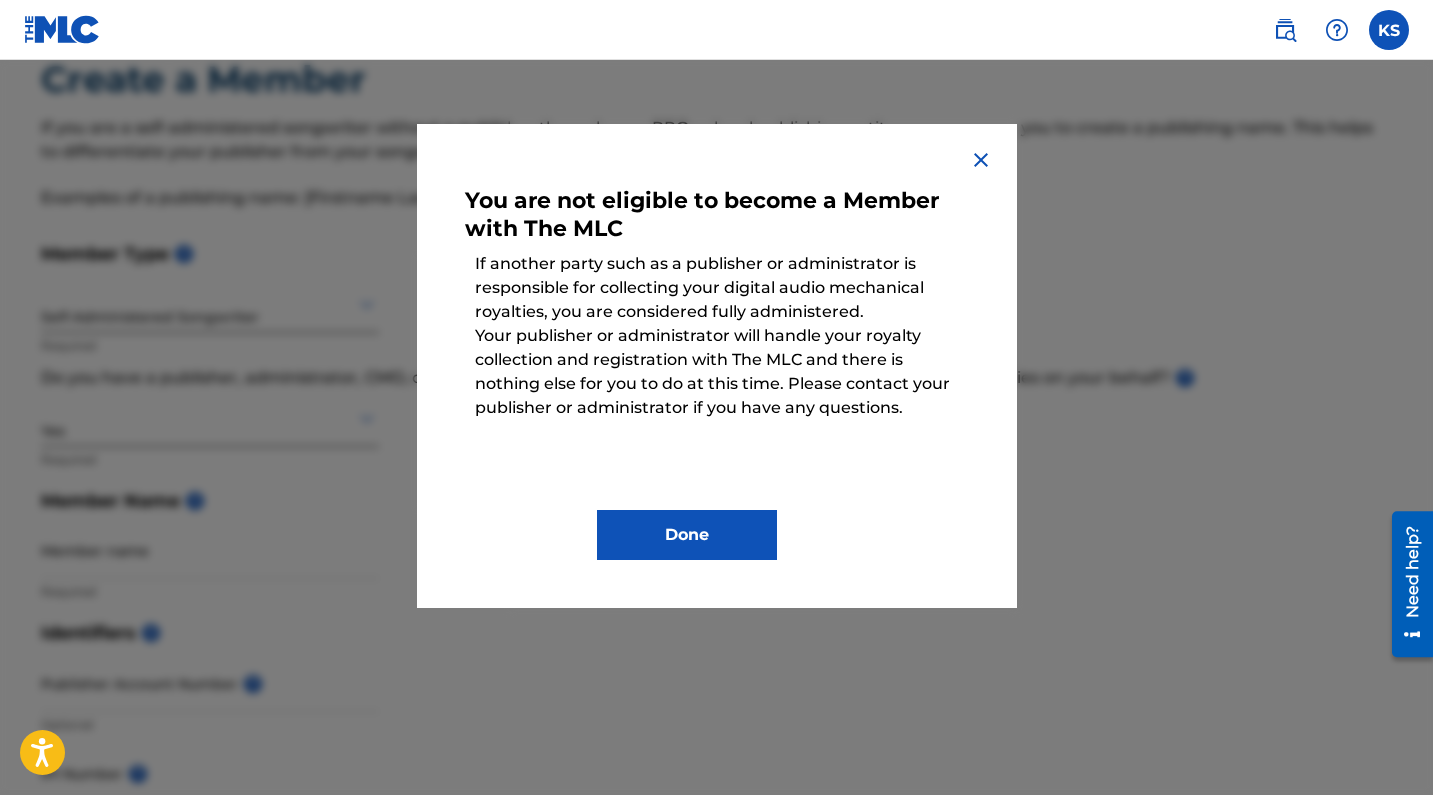 click on "Done" at bounding box center (687, 535) 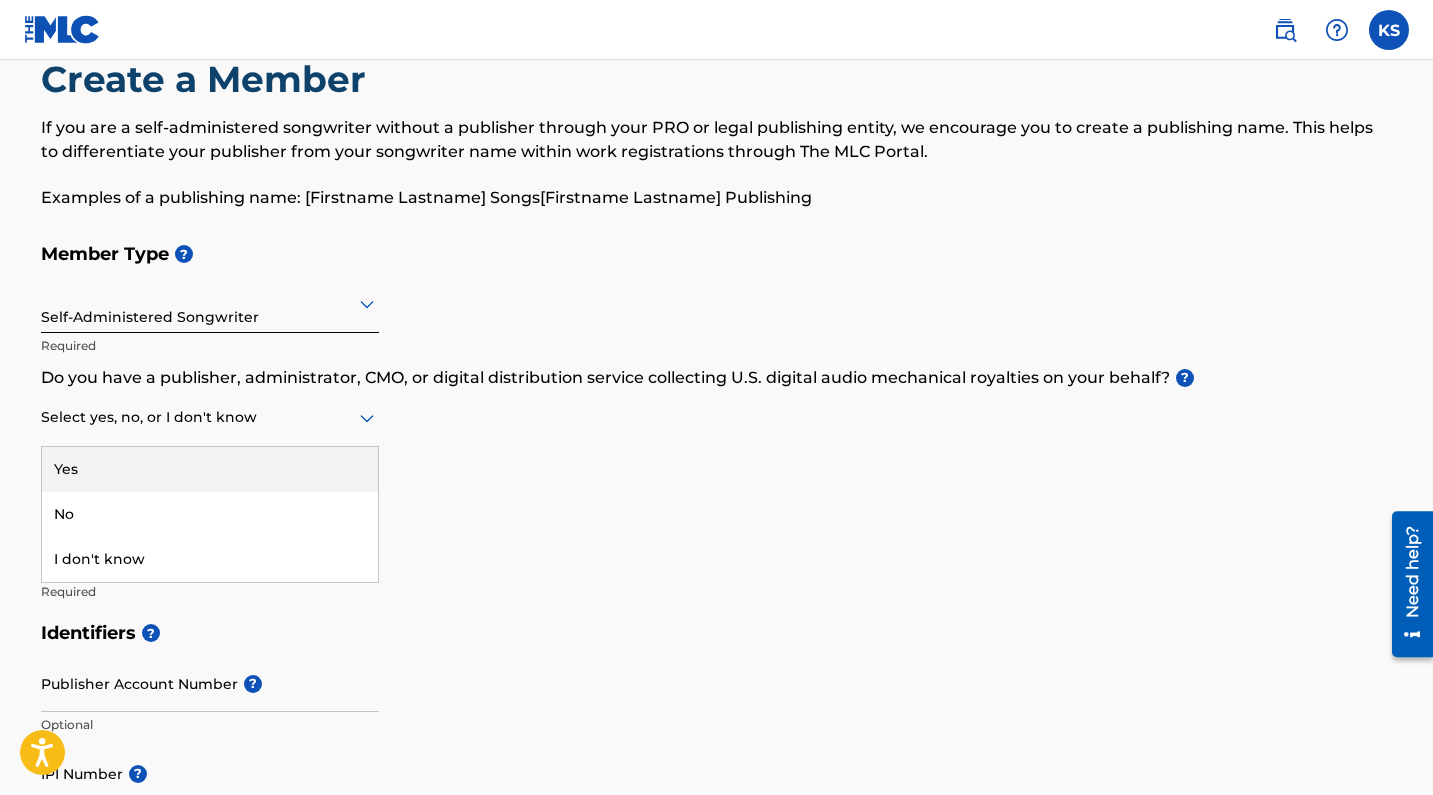 click on "Select yes, no, or I don't know" at bounding box center (210, 418) 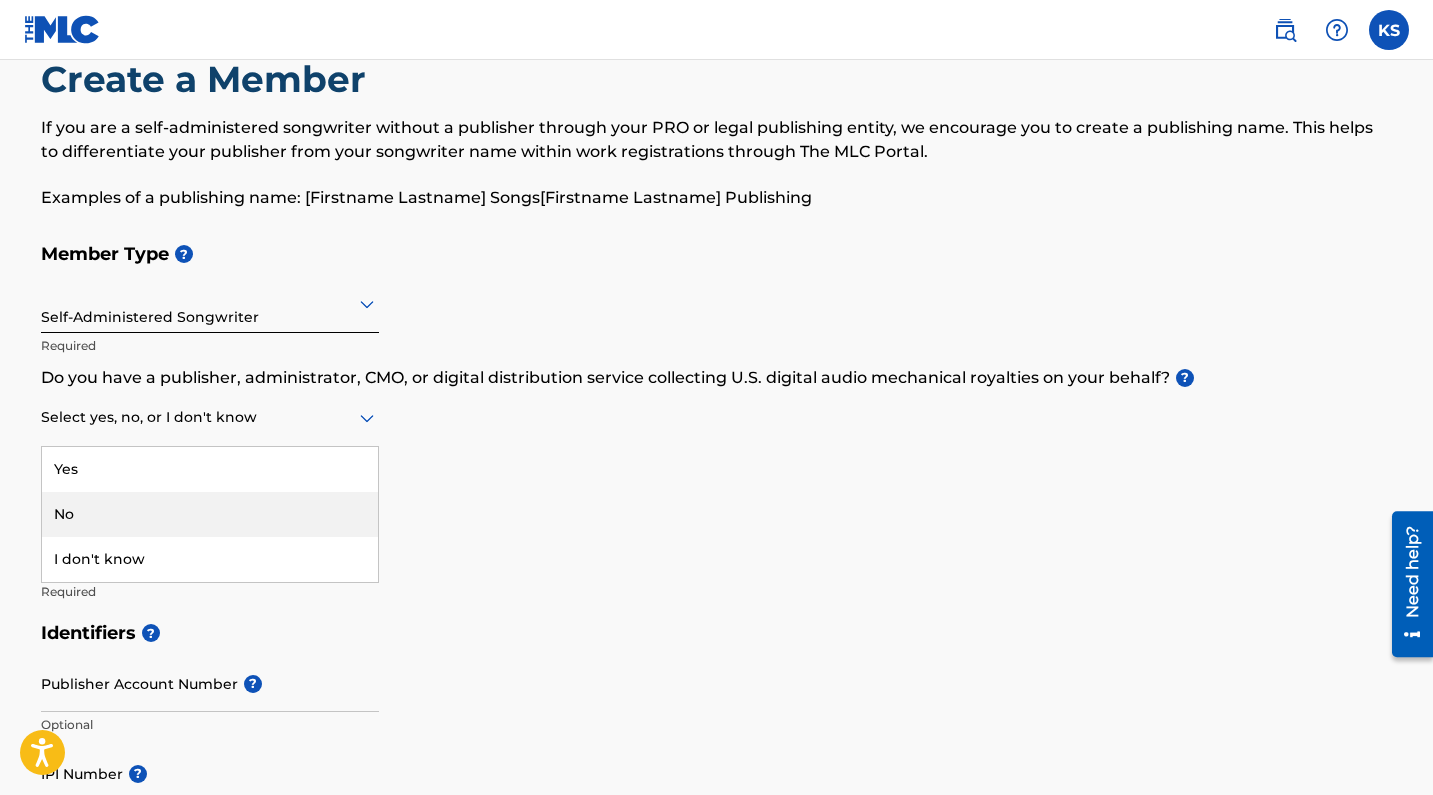 click on "No" at bounding box center [210, 514] 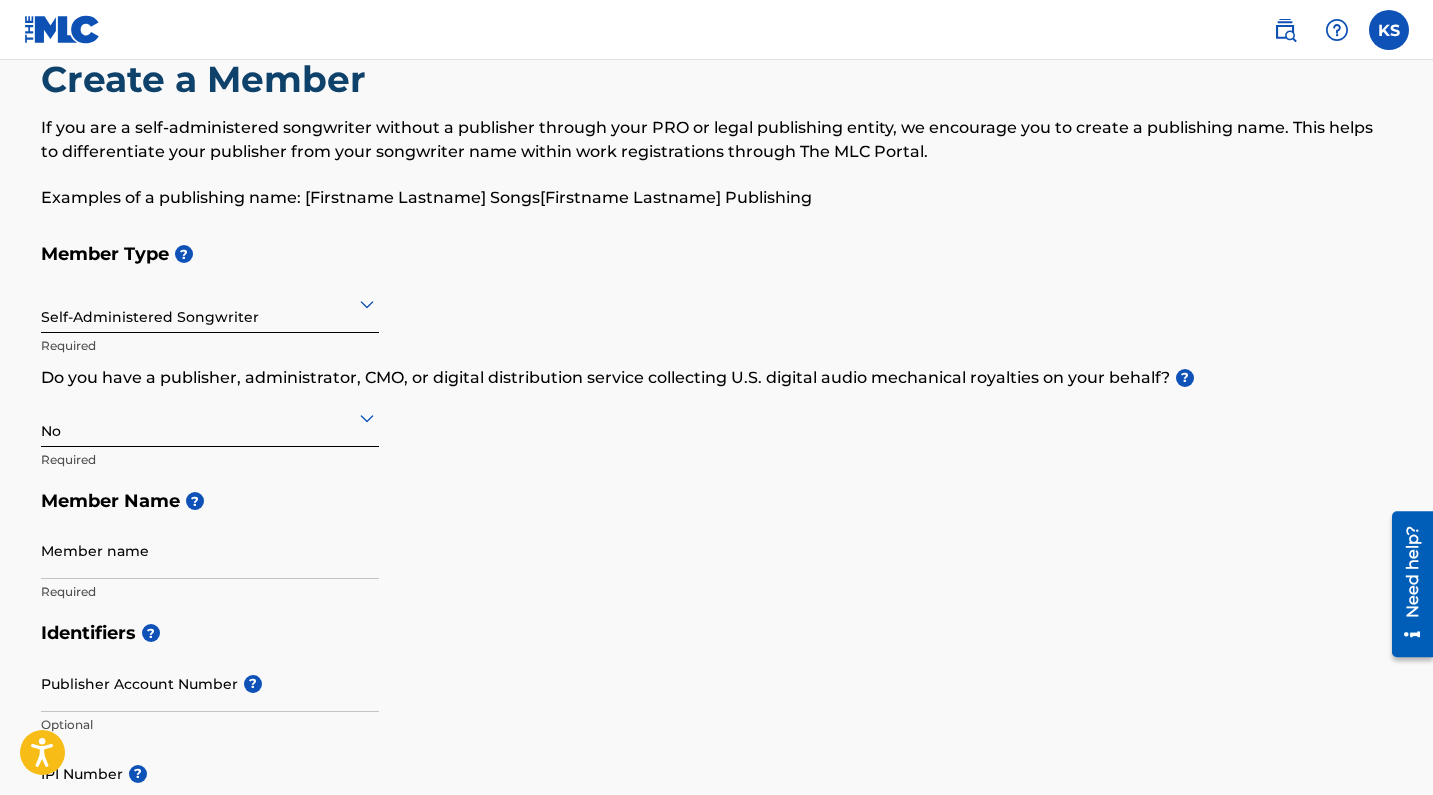 click on "Member Name ?" at bounding box center [717, 501] 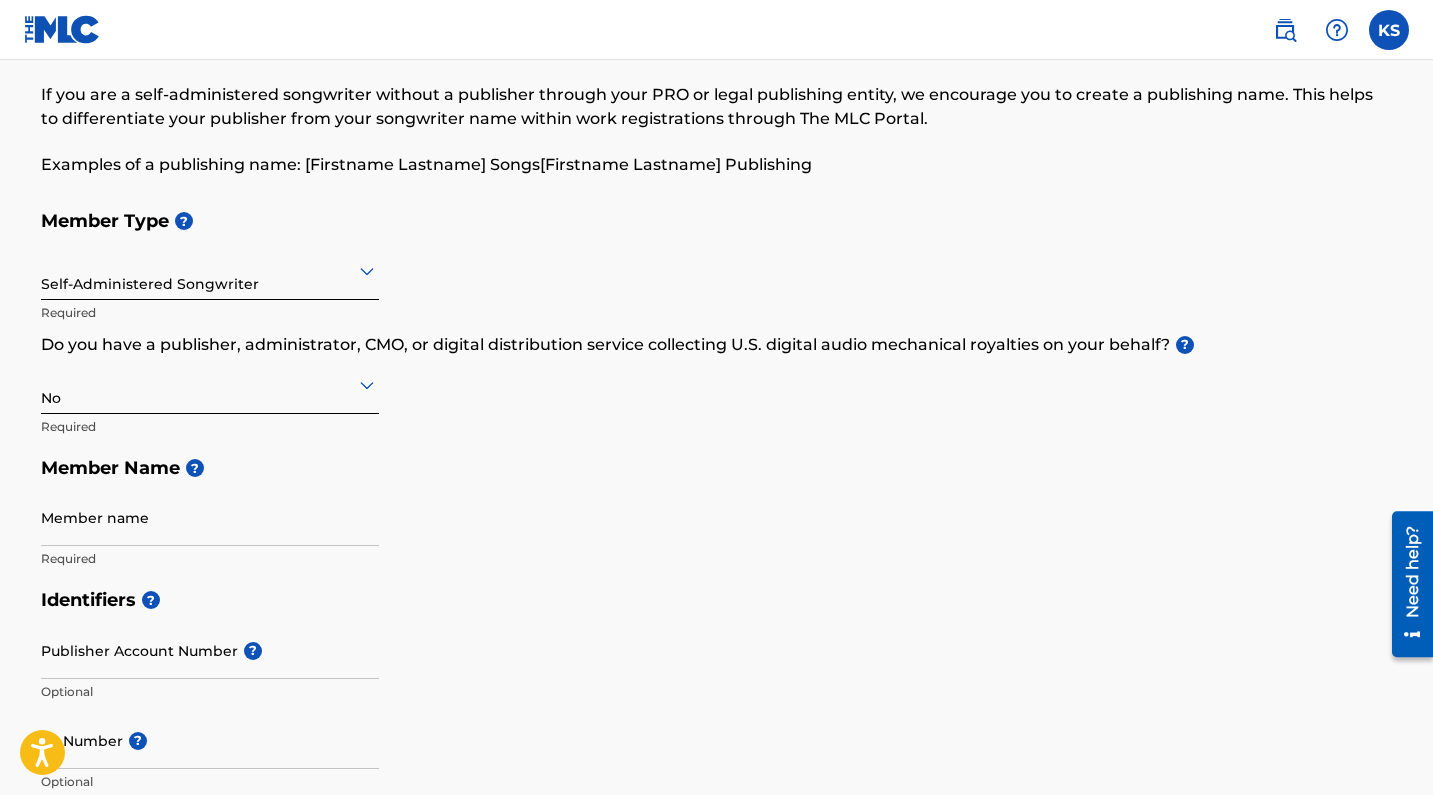 scroll, scrollTop: 127, scrollLeft: 0, axis: vertical 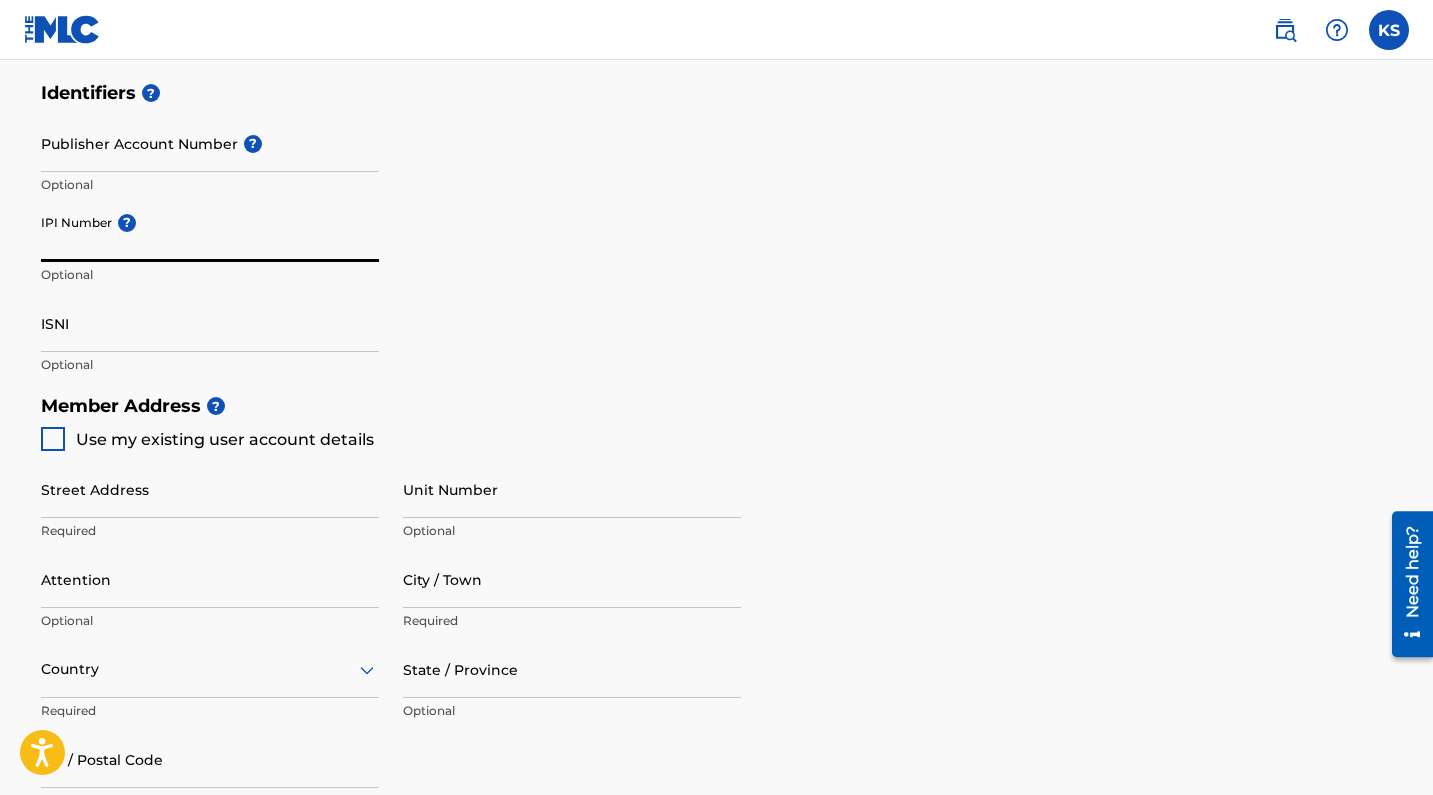 click on "IPI Number ?" at bounding box center [210, 233] 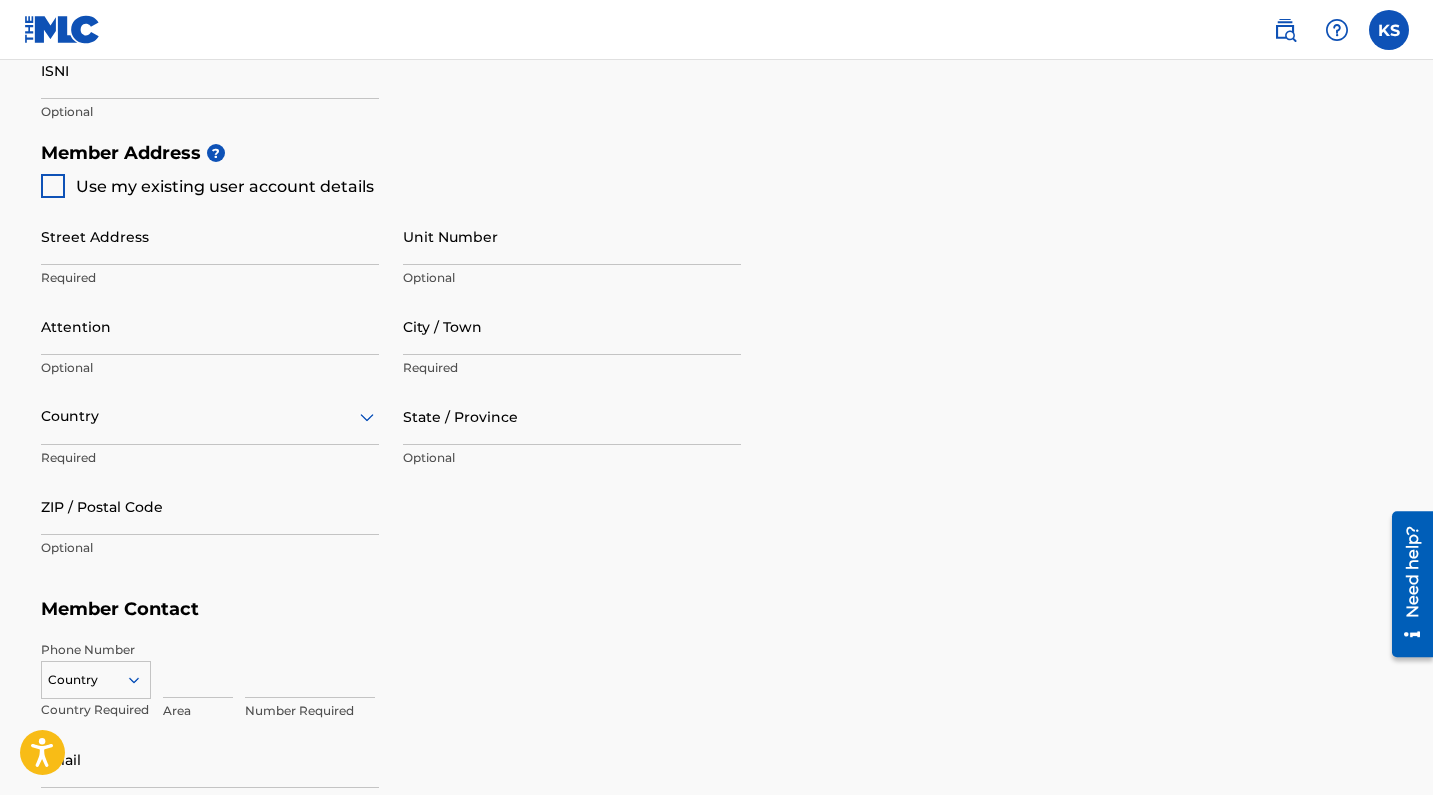 scroll, scrollTop: 814, scrollLeft: 0, axis: vertical 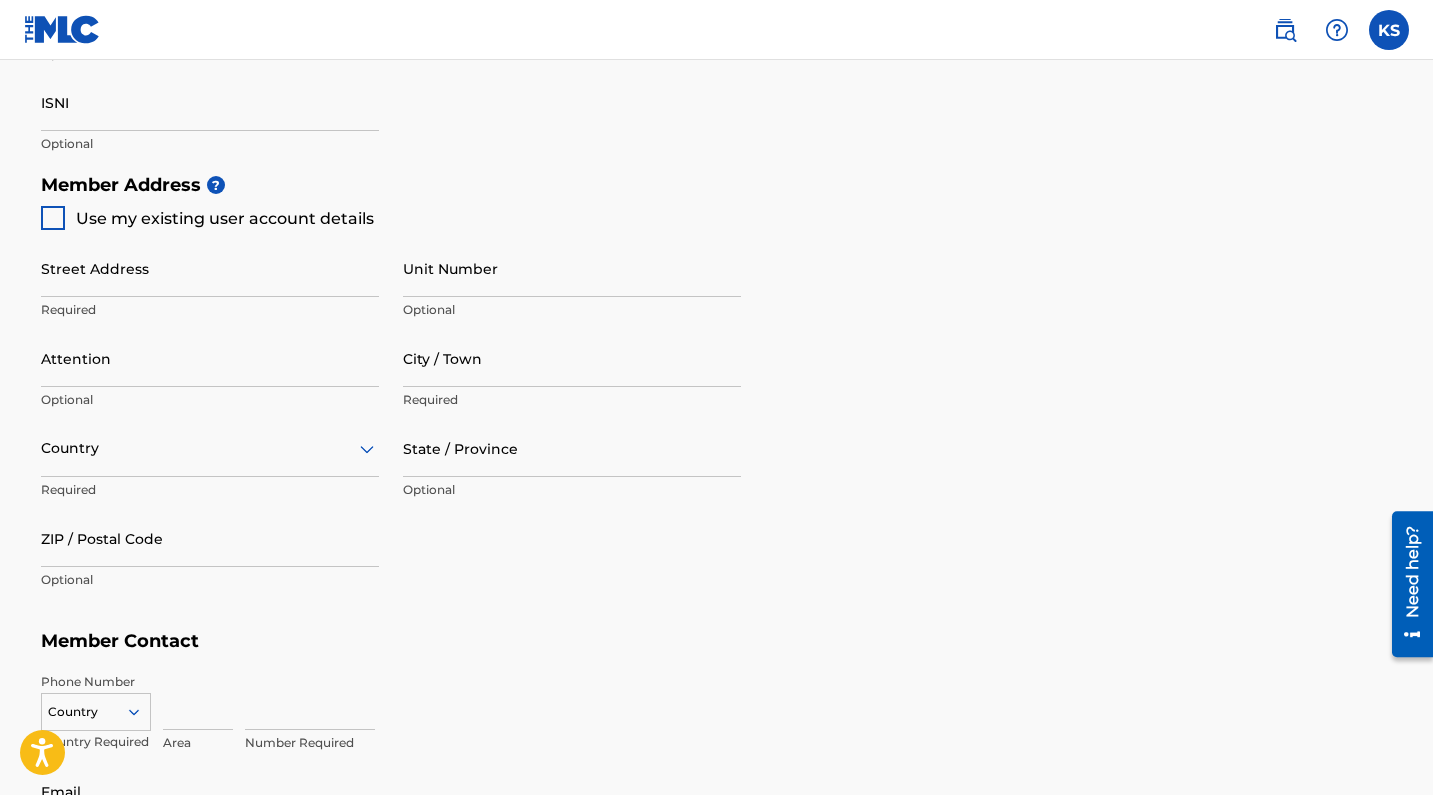 type on "00374738426" 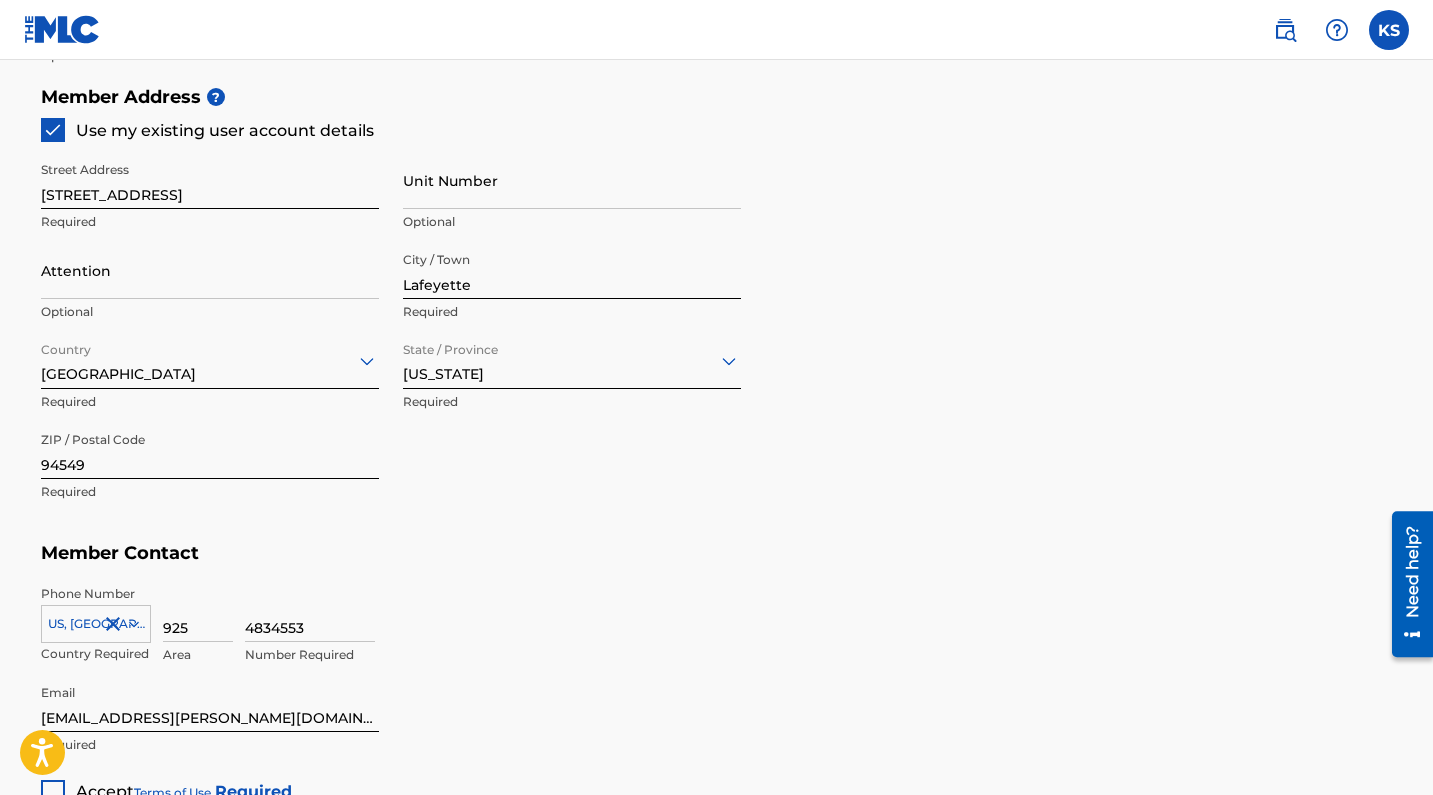 scroll, scrollTop: 914, scrollLeft: 0, axis: vertical 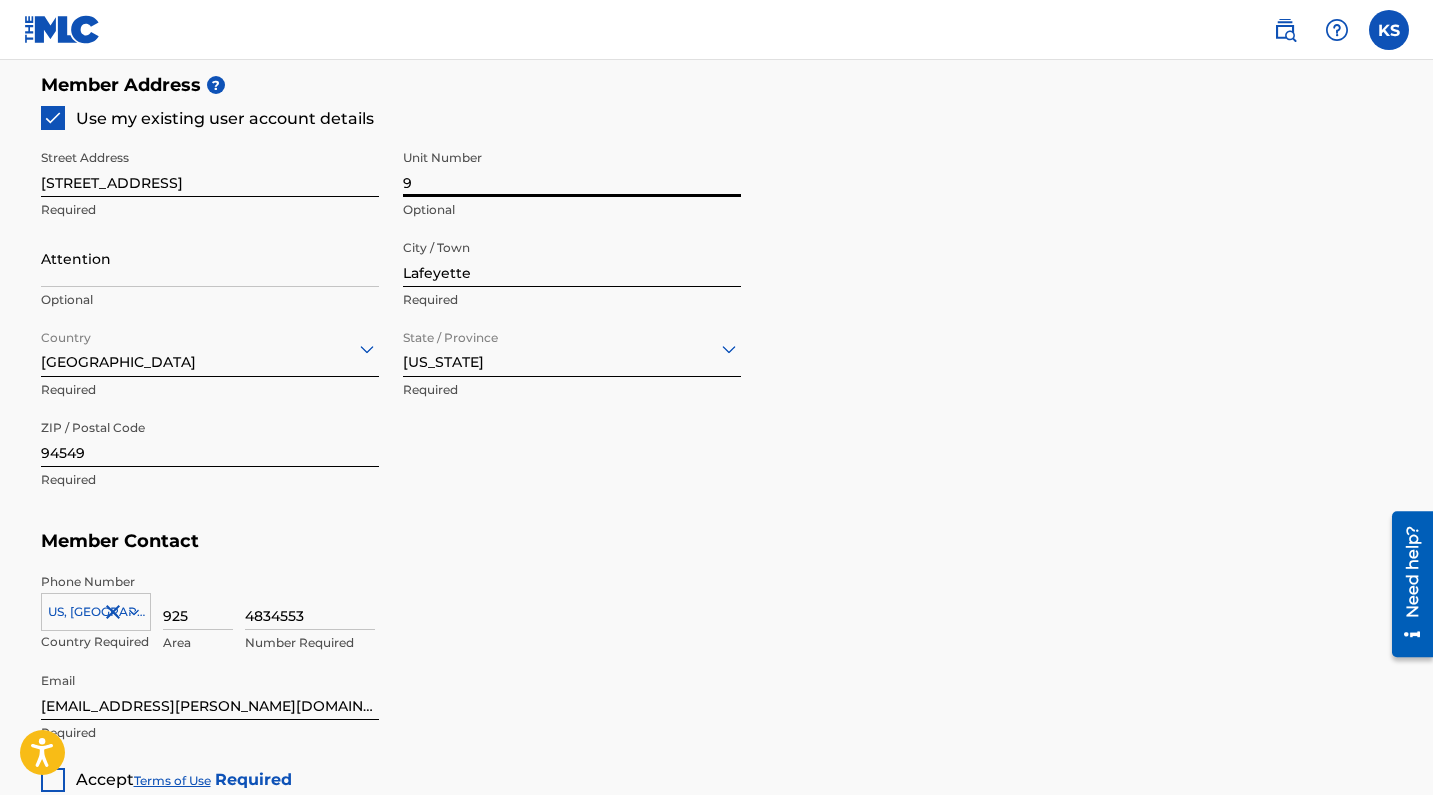 type on "9" 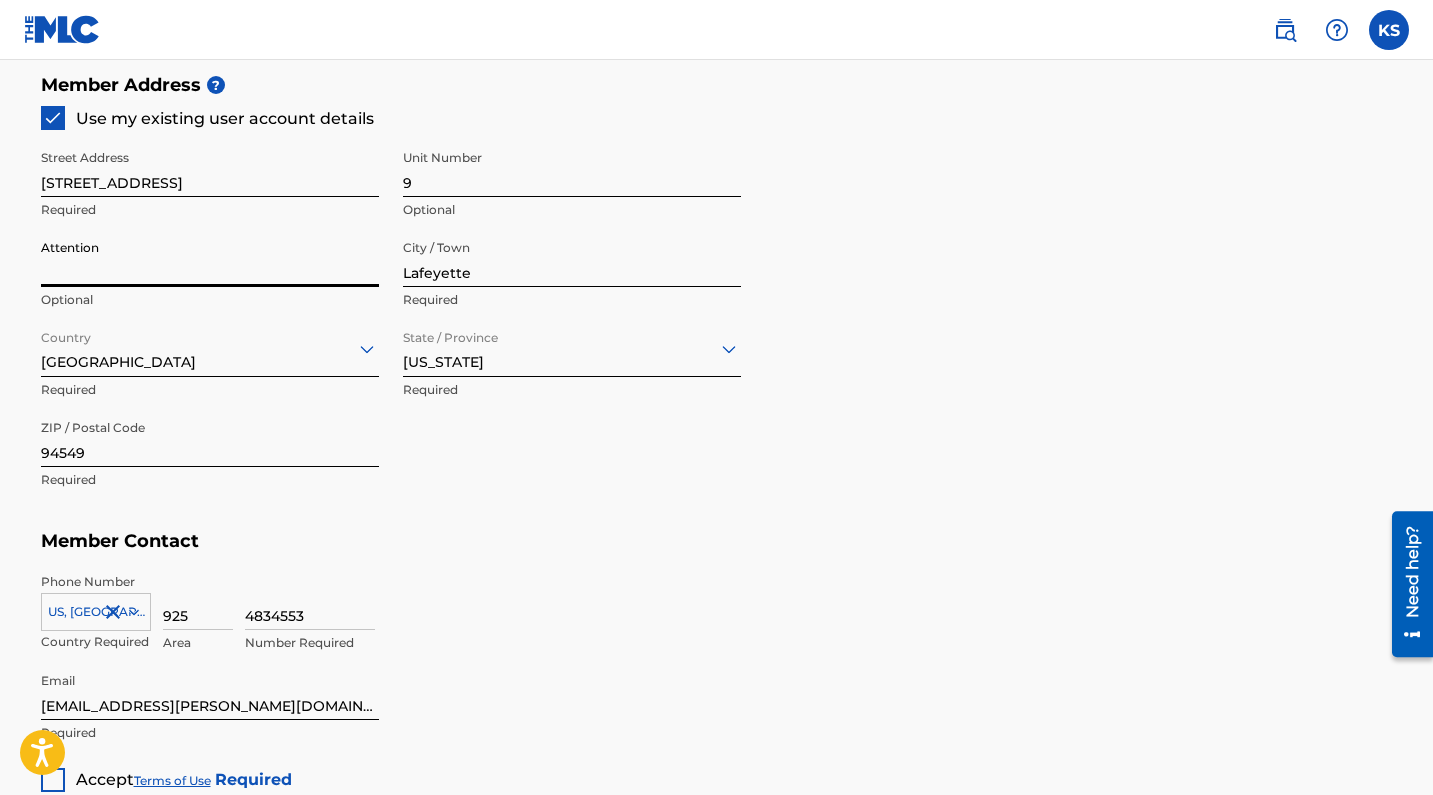 click on "Street Address [STREET_ADDRESS] Optional Attention Optional City / Town [GEOGRAPHIC_DATA] Required Country [GEOGRAPHIC_DATA] Required State / Province [US_STATE] Required ZIP / Postal Code 94549 Required" at bounding box center [391, 320] 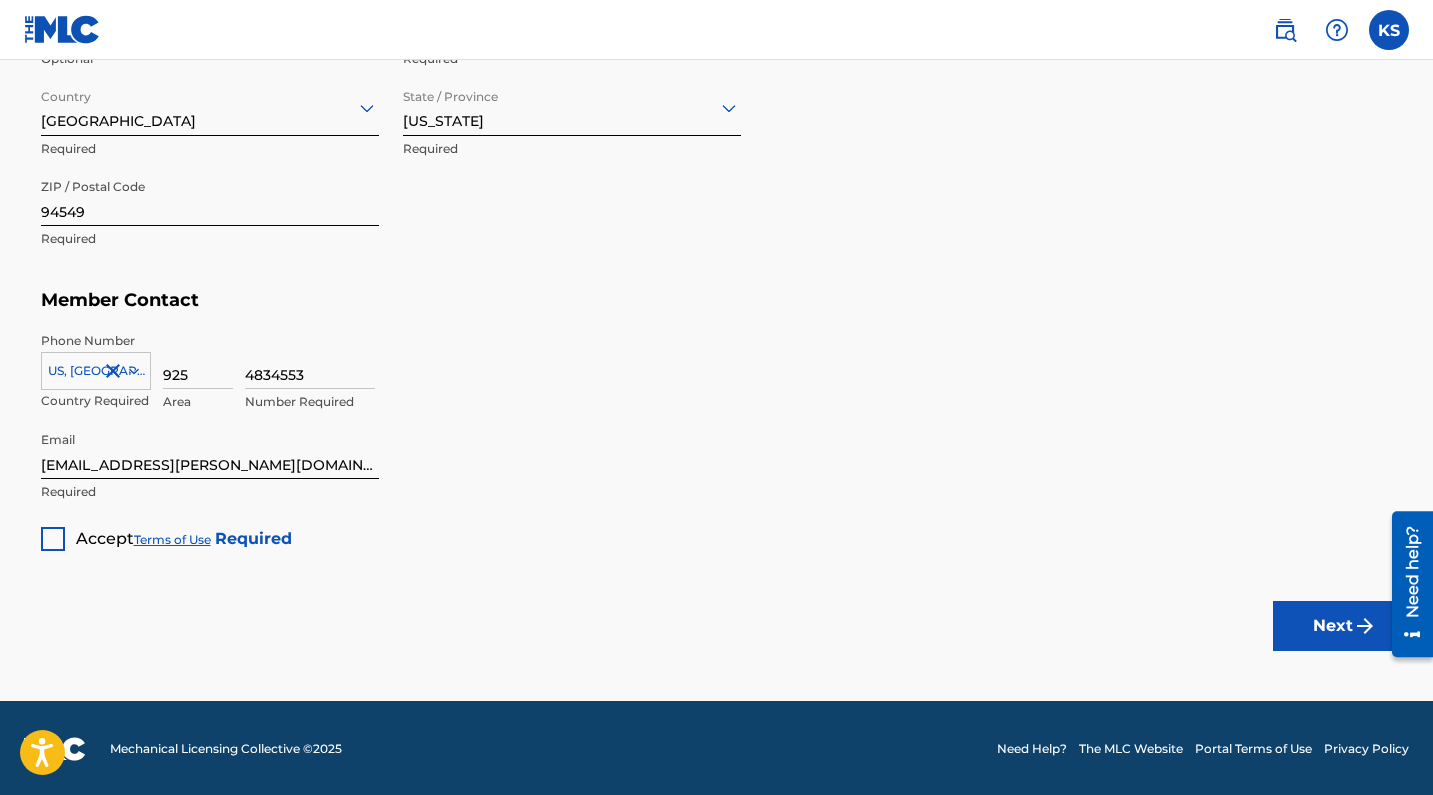 scroll, scrollTop: 1154, scrollLeft: 0, axis: vertical 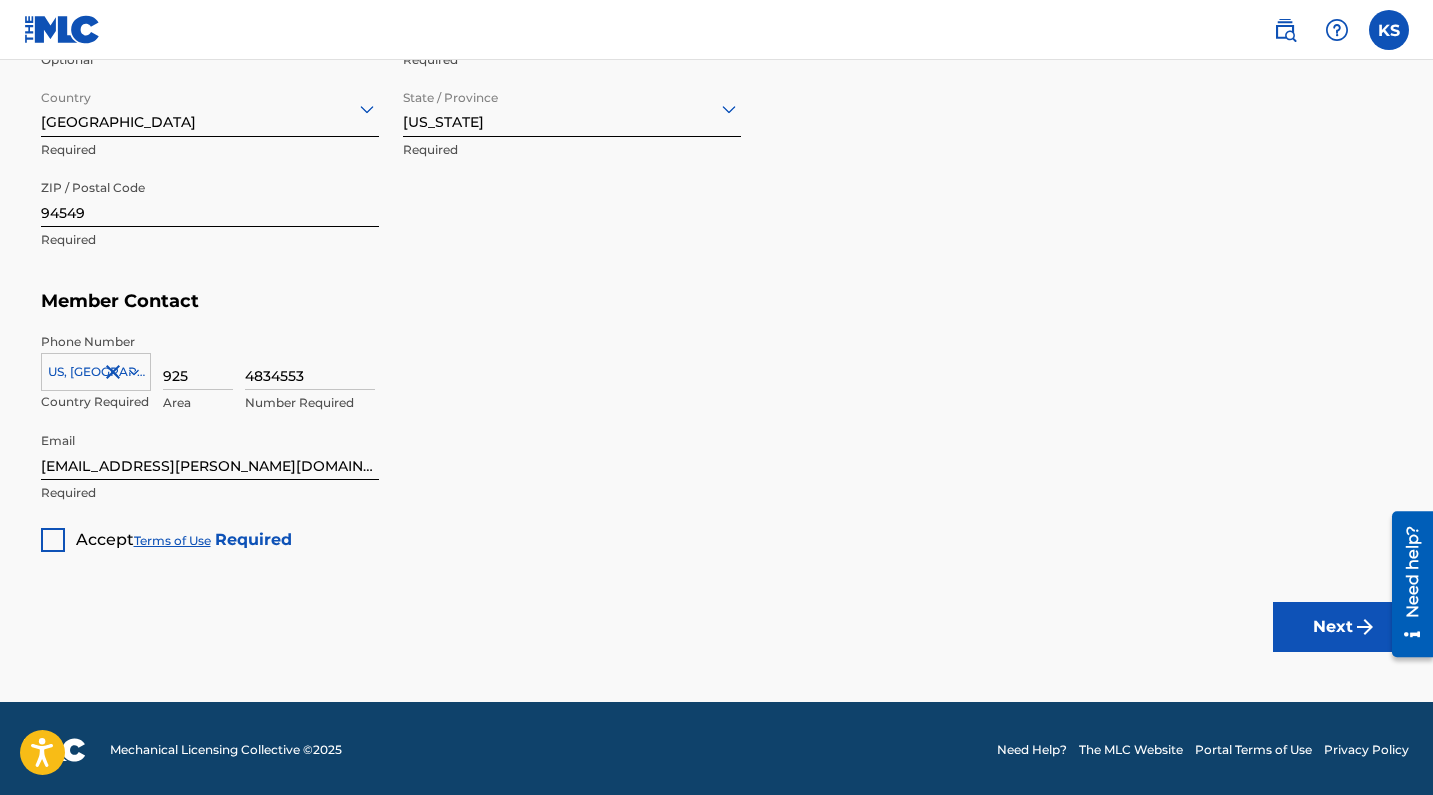 click at bounding box center [53, 540] 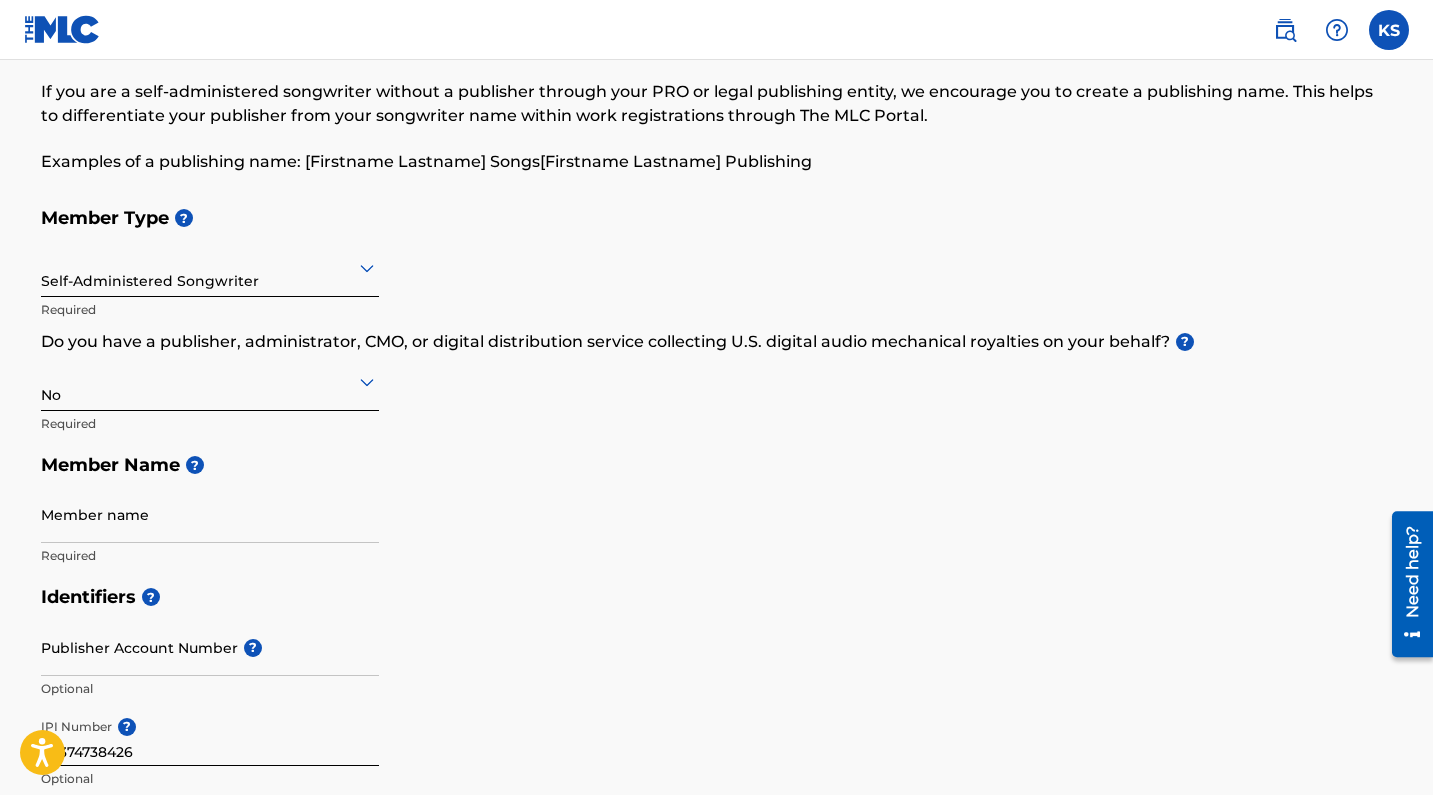scroll, scrollTop: 125, scrollLeft: 0, axis: vertical 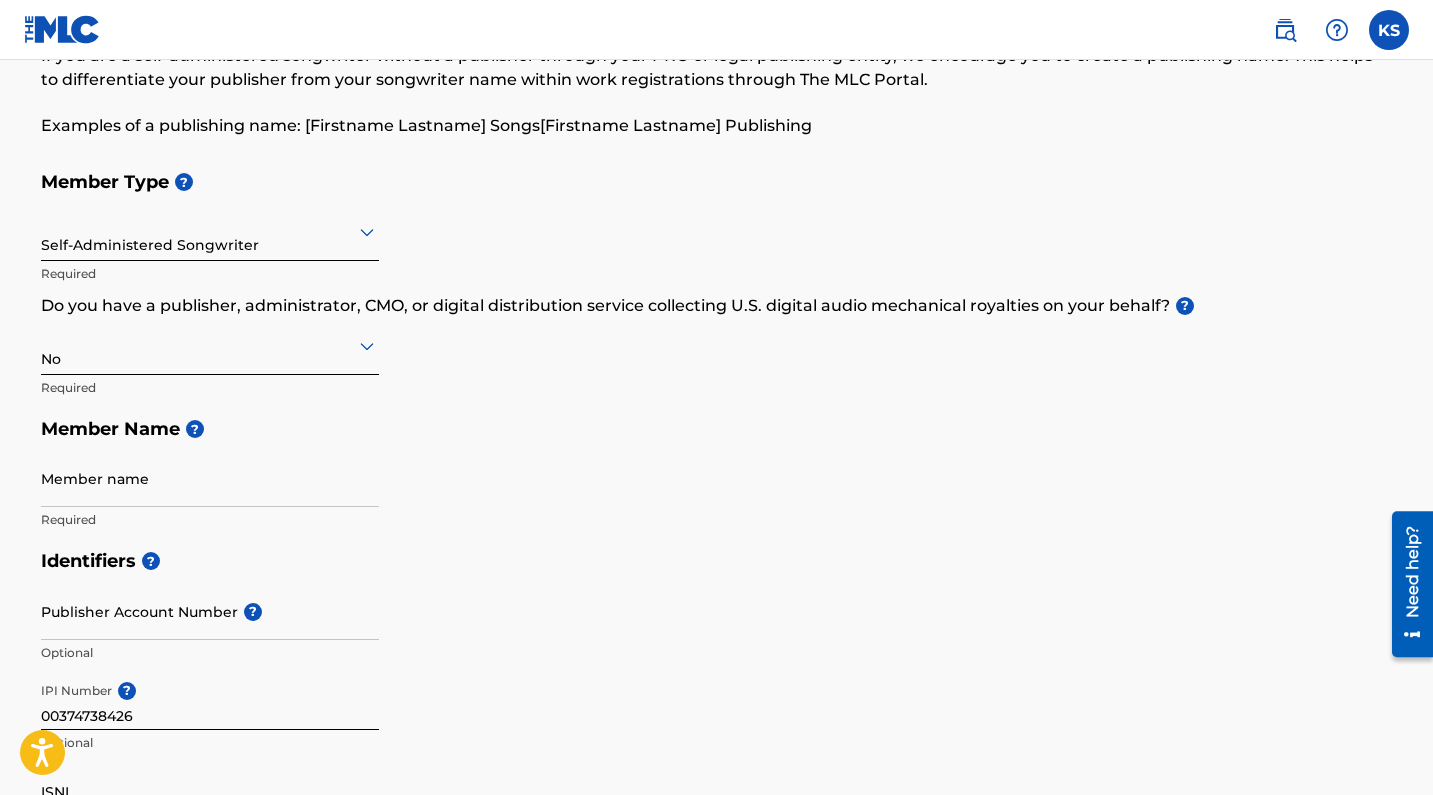 click on "Member name" at bounding box center (210, 478) 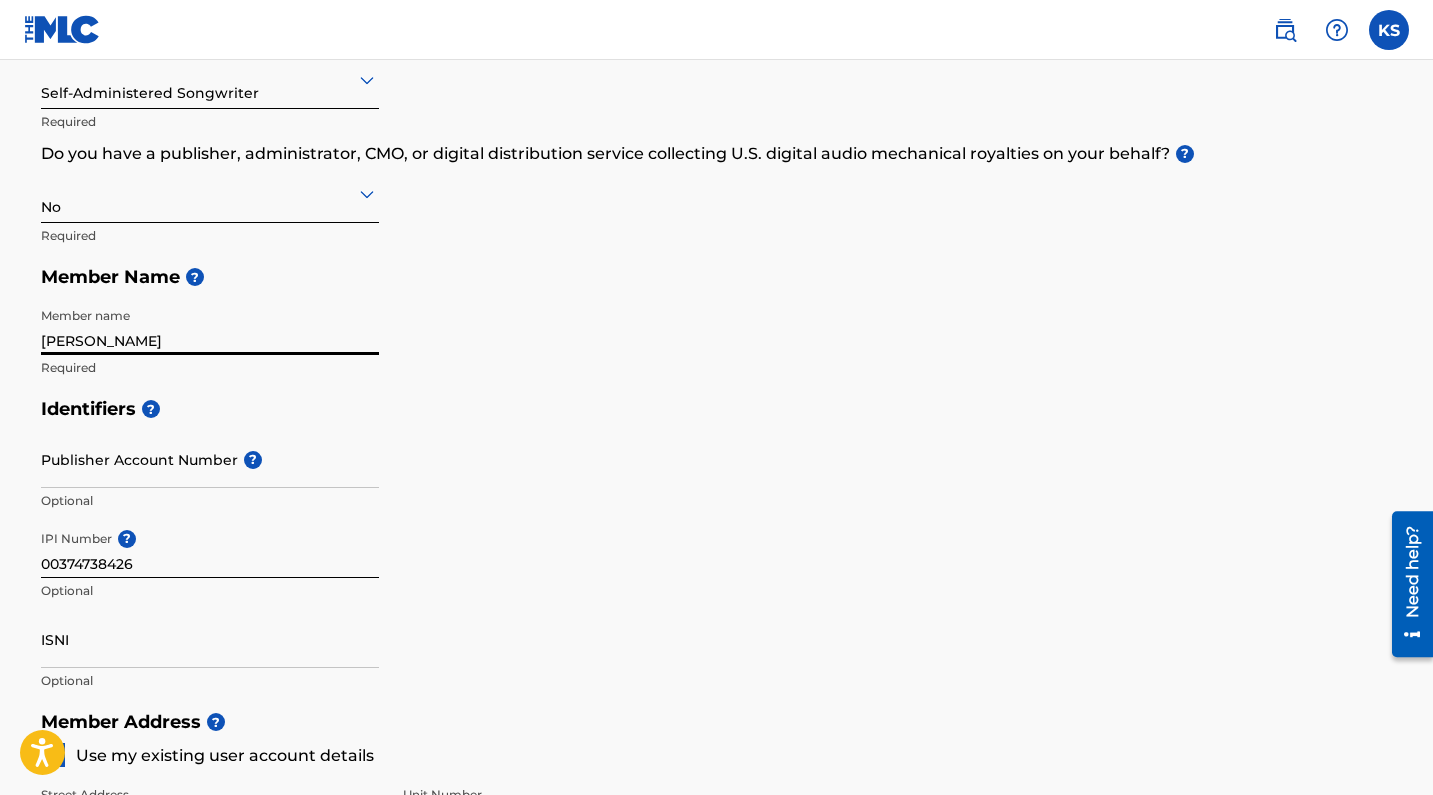 scroll, scrollTop: 280, scrollLeft: 0, axis: vertical 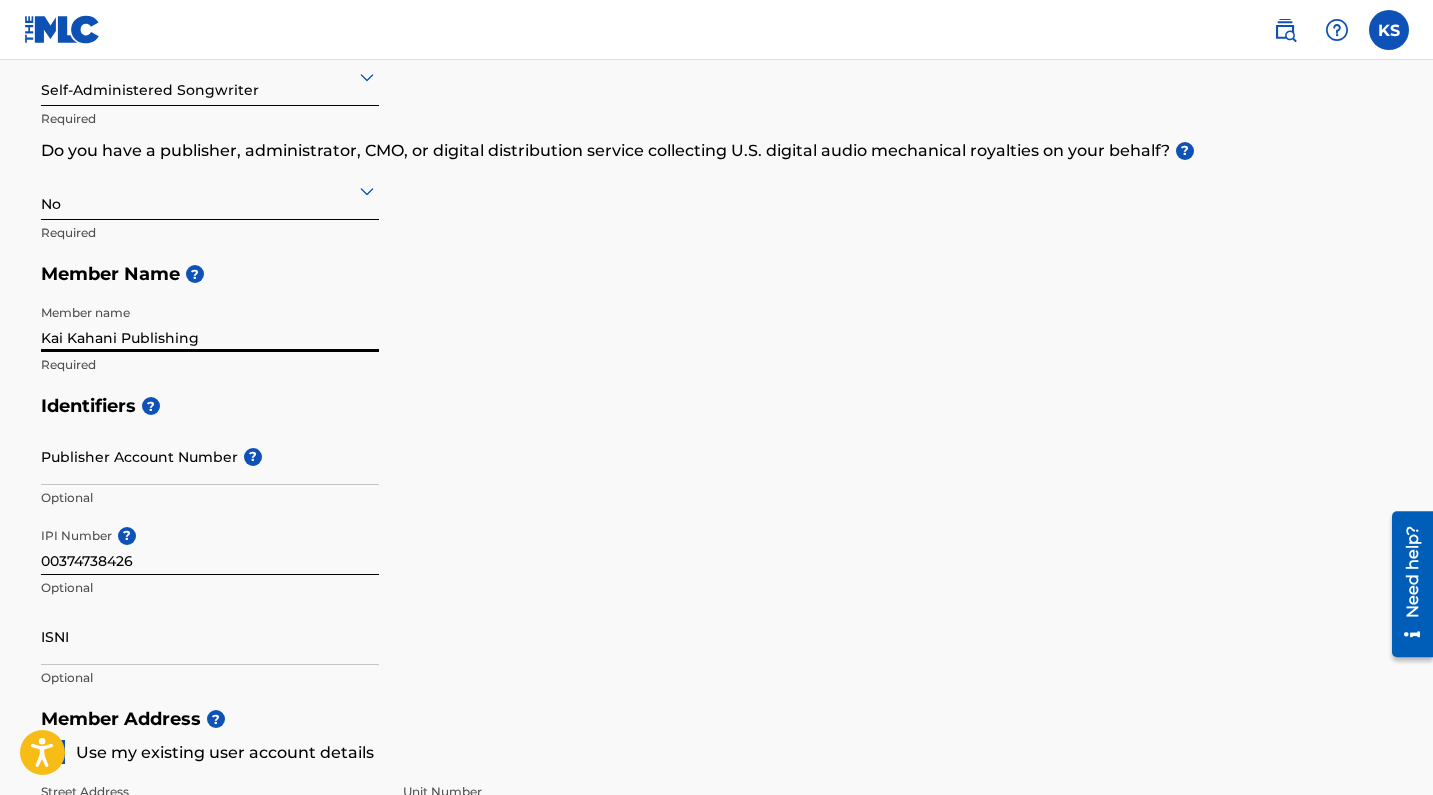 type on "Kai Kahani Publishing" 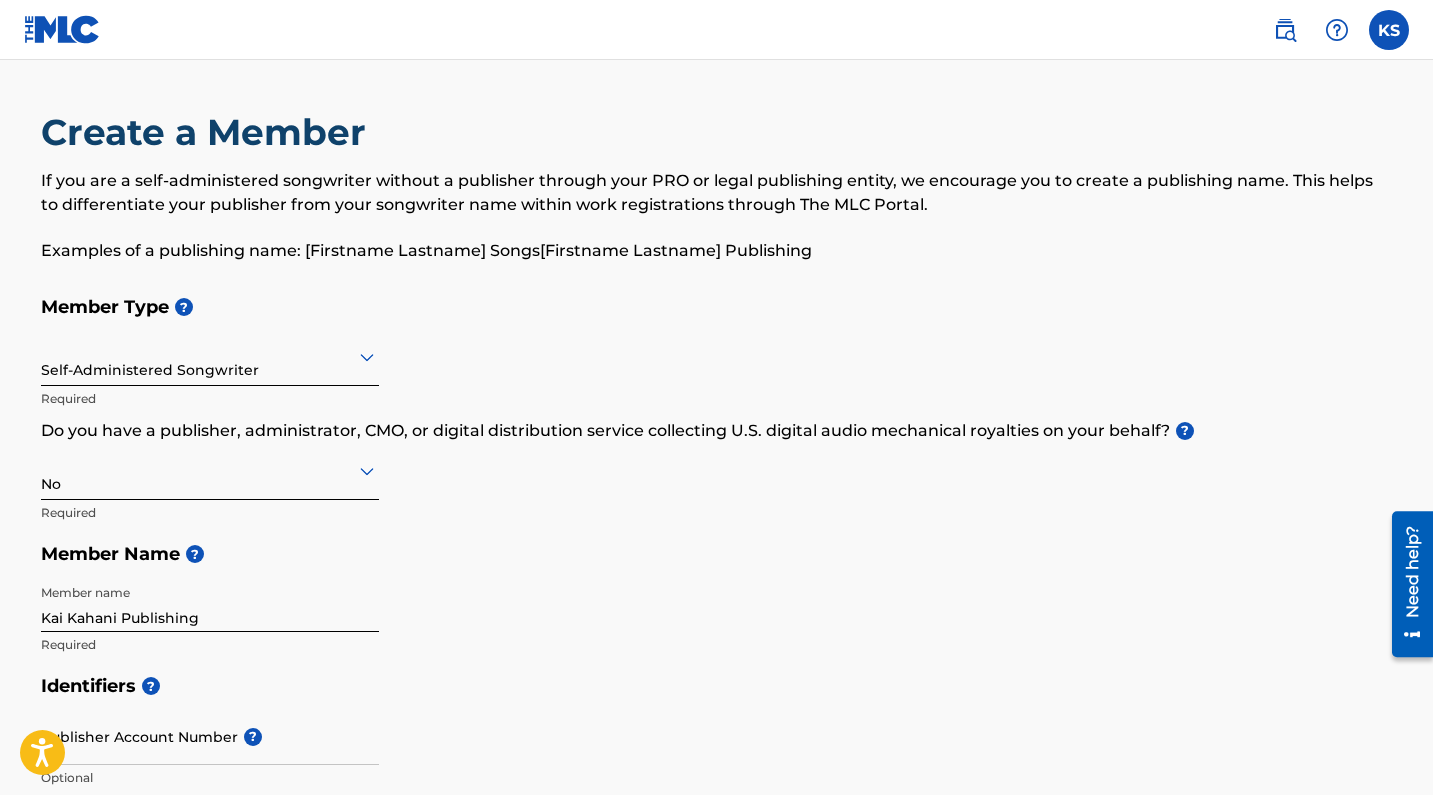scroll, scrollTop: 0, scrollLeft: 0, axis: both 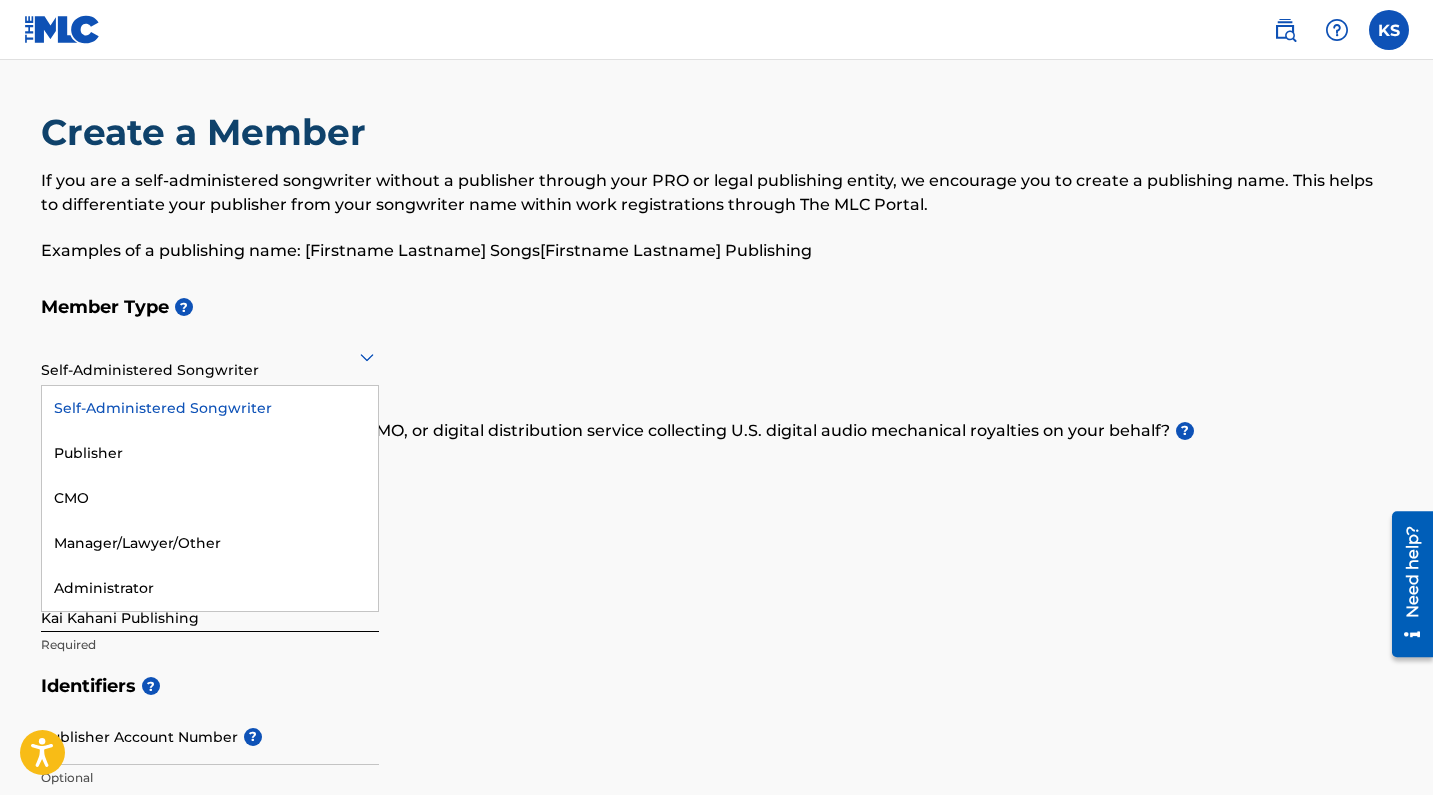 click on "Self-Administered Songwriter" at bounding box center [210, 356] 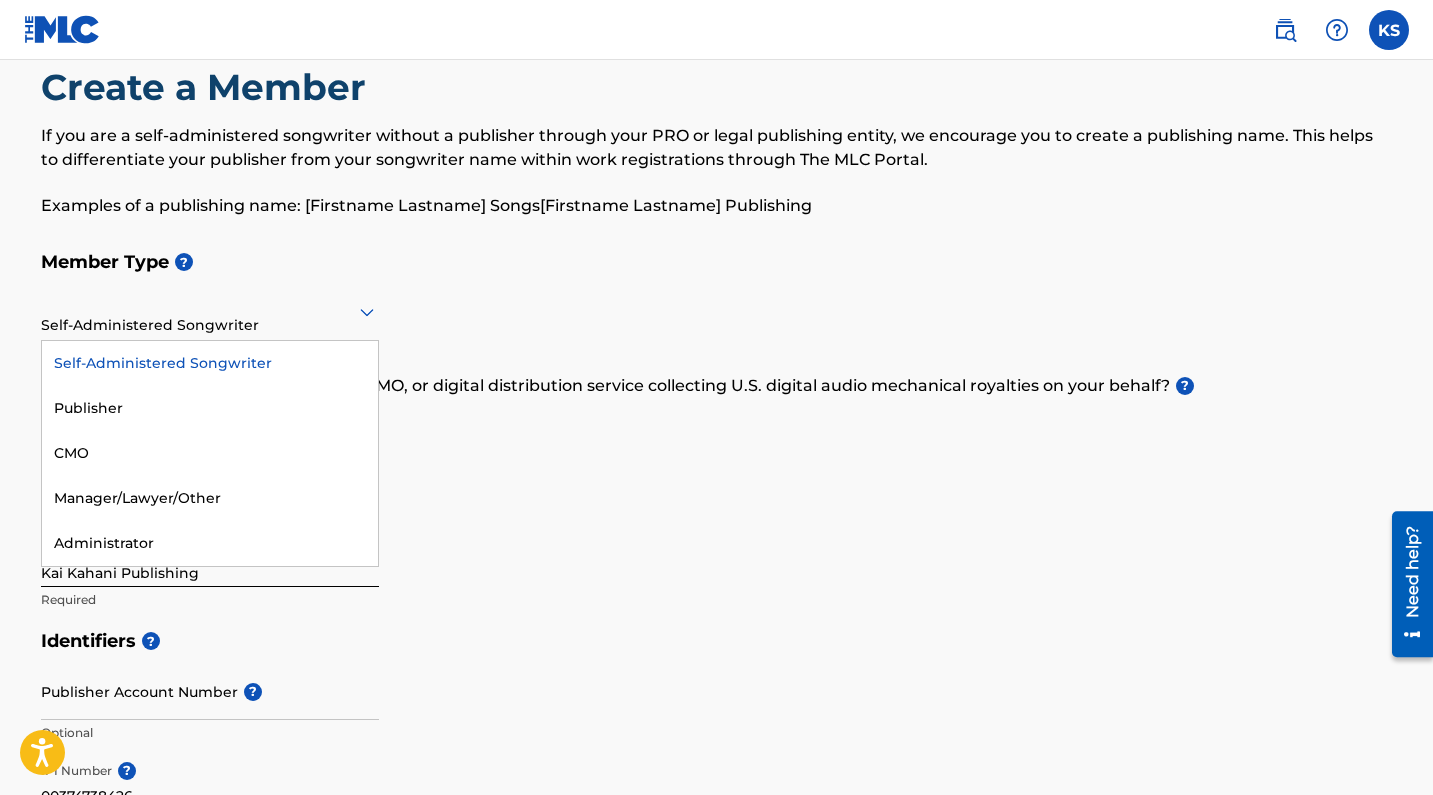 scroll, scrollTop: 49, scrollLeft: 0, axis: vertical 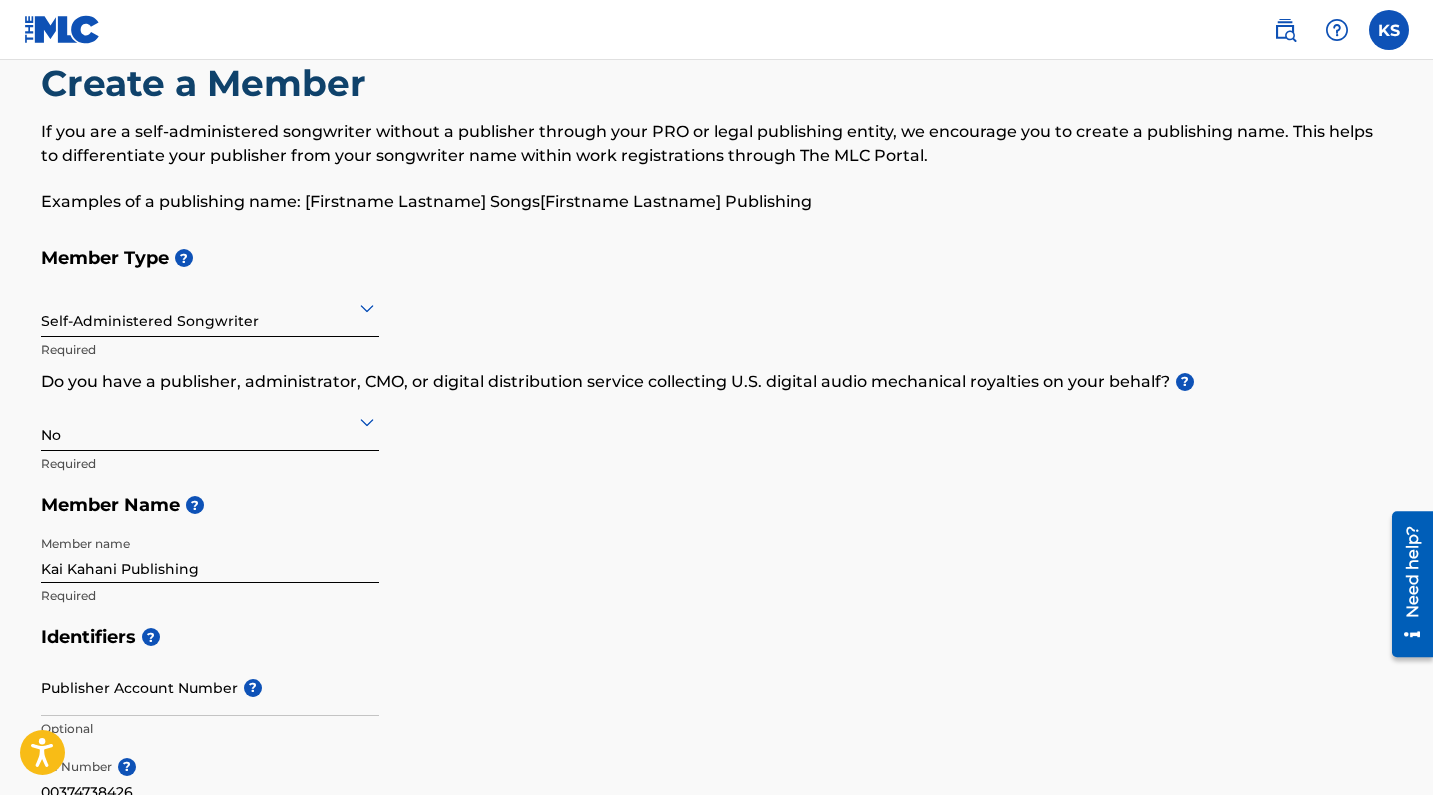 click on "Member Type ? Self-Administered Songwriter Required Do you have a publisher, administrator, CMO, or digital distribution service collecting U.S. digital audio mechanical royalties on your behalf? ? No Required Member Name ? Member name [PERSON_NAME] Publishing Required" at bounding box center [717, 426] 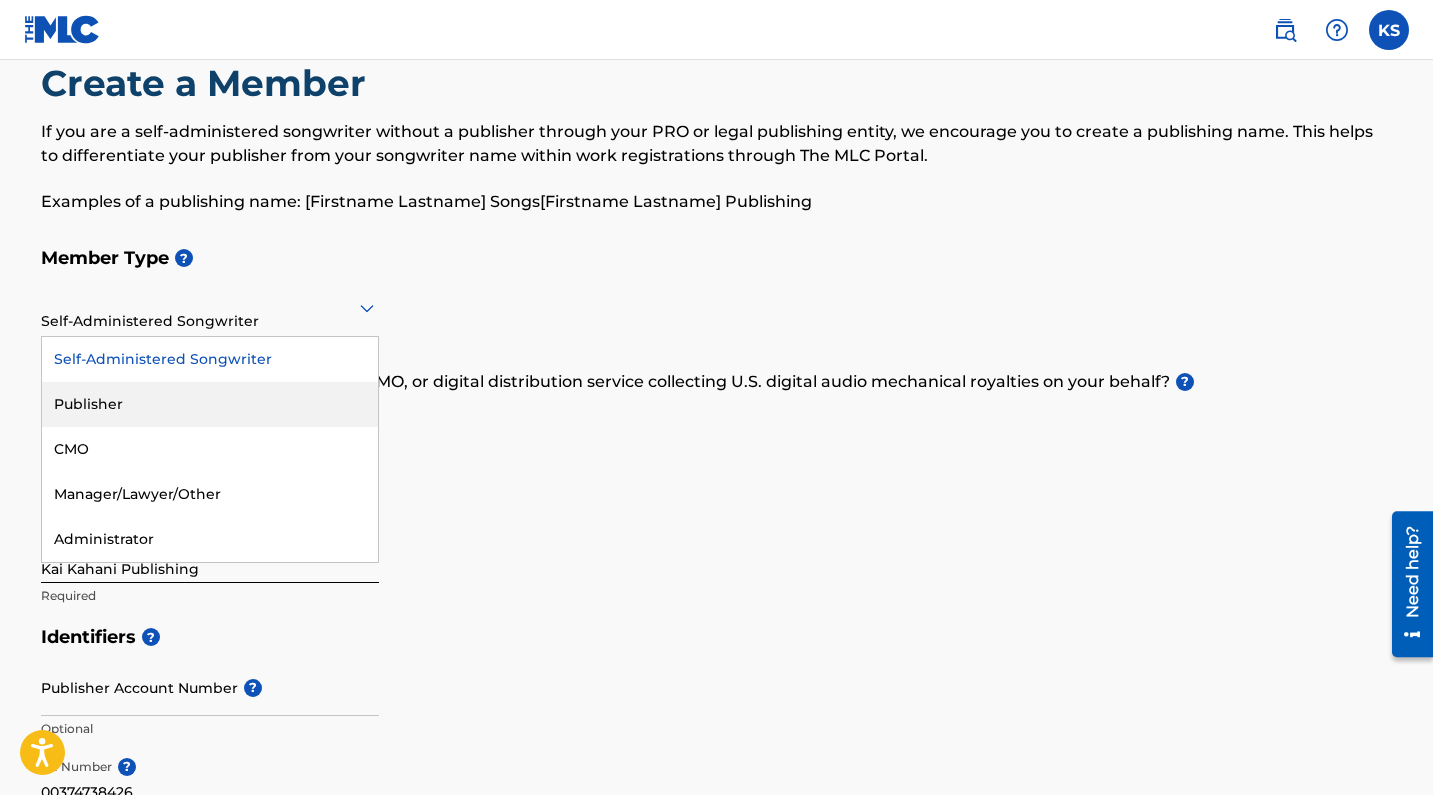 click on "Publisher" at bounding box center (210, 404) 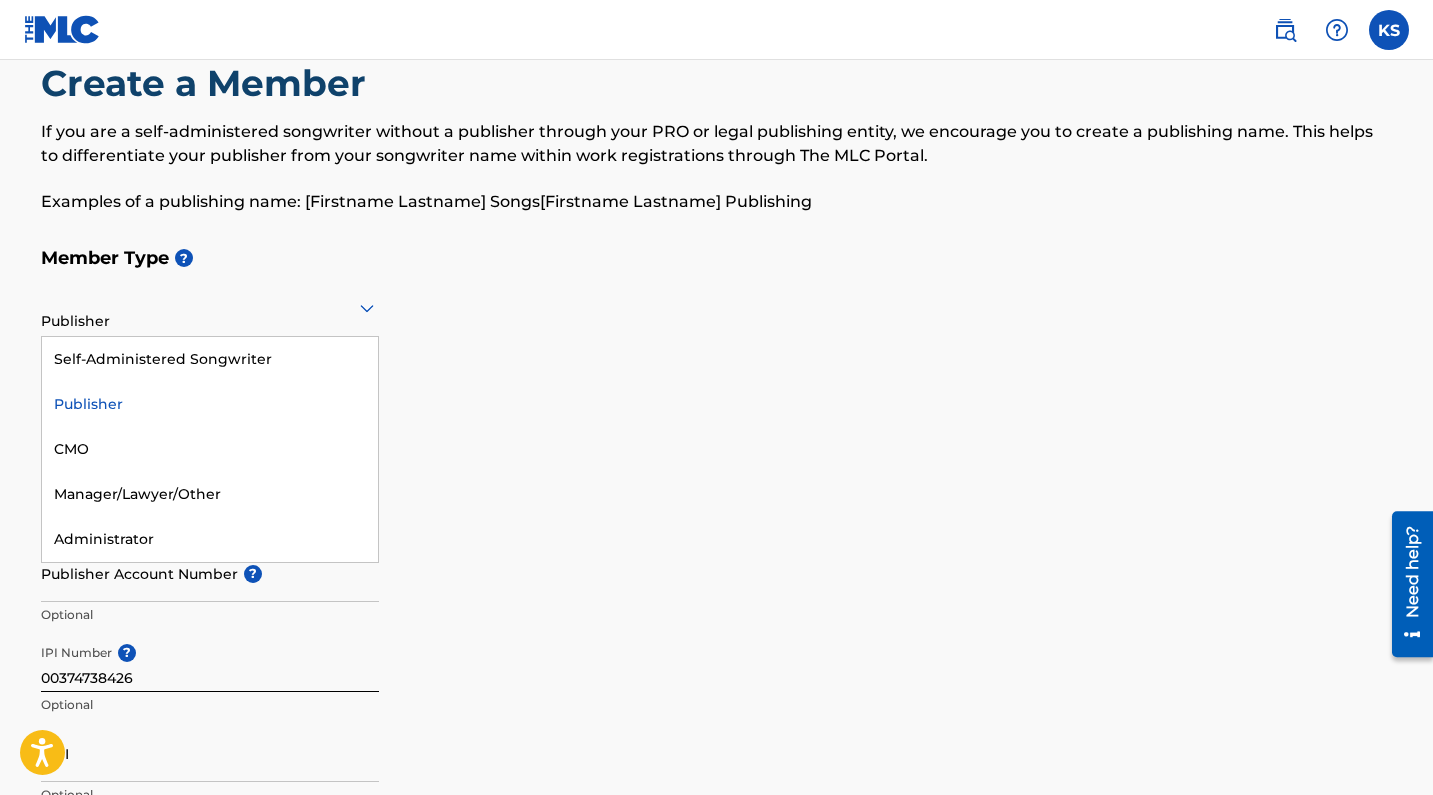 click at bounding box center (210, 307) 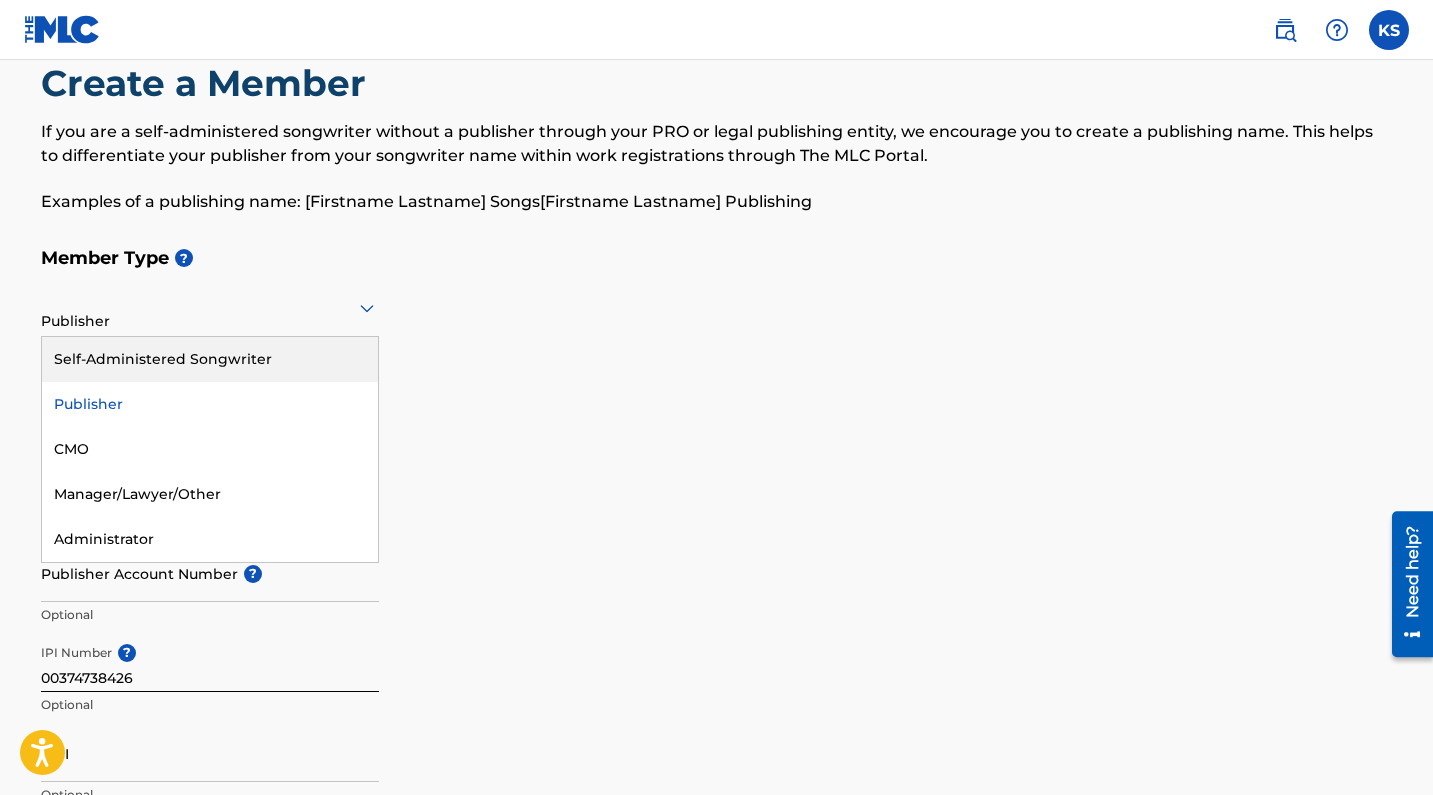 click on "Self-Administered Songwriter" at bounding box center (210, 359) 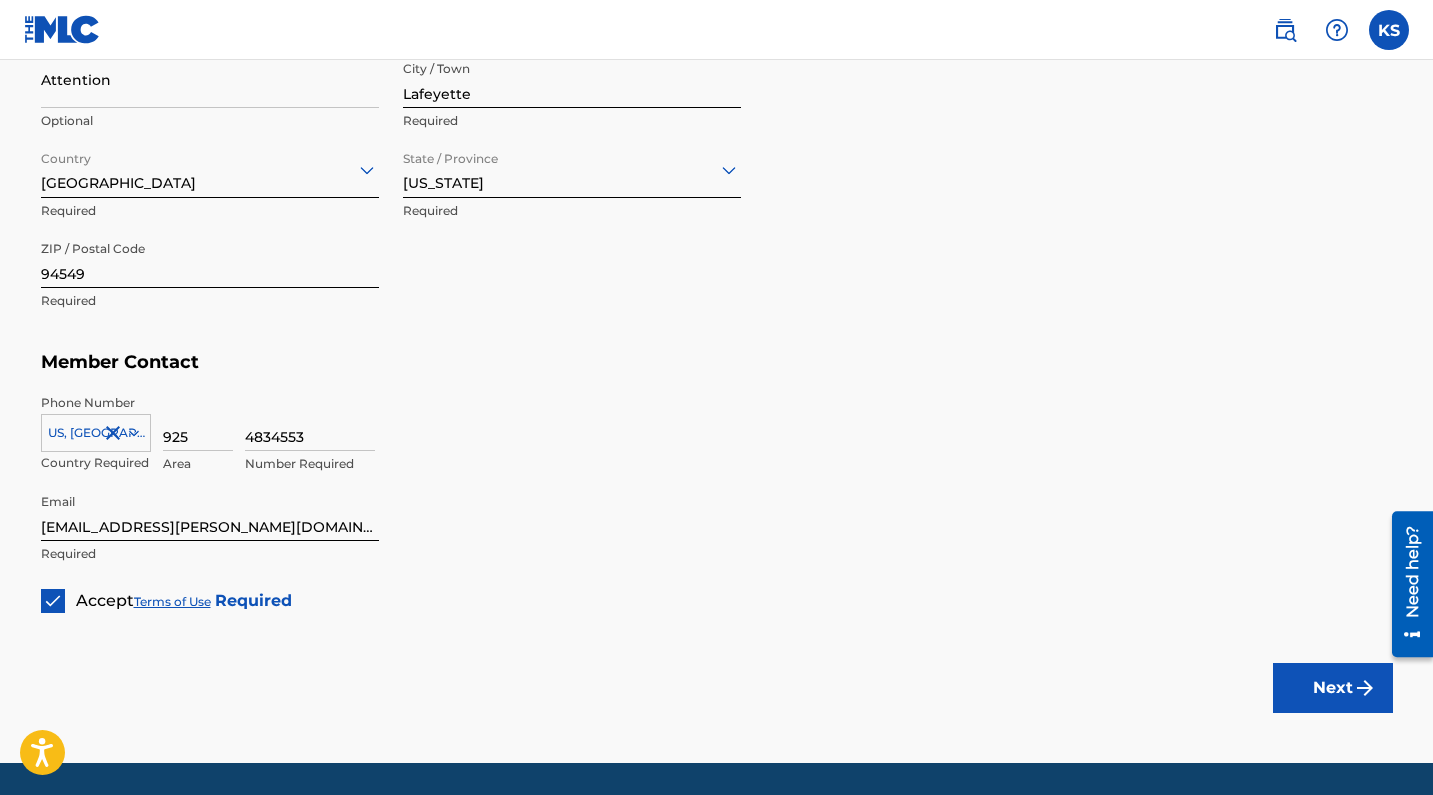 scroll, scrollTop: 1099, scrollLeft: 0, axis: vertical 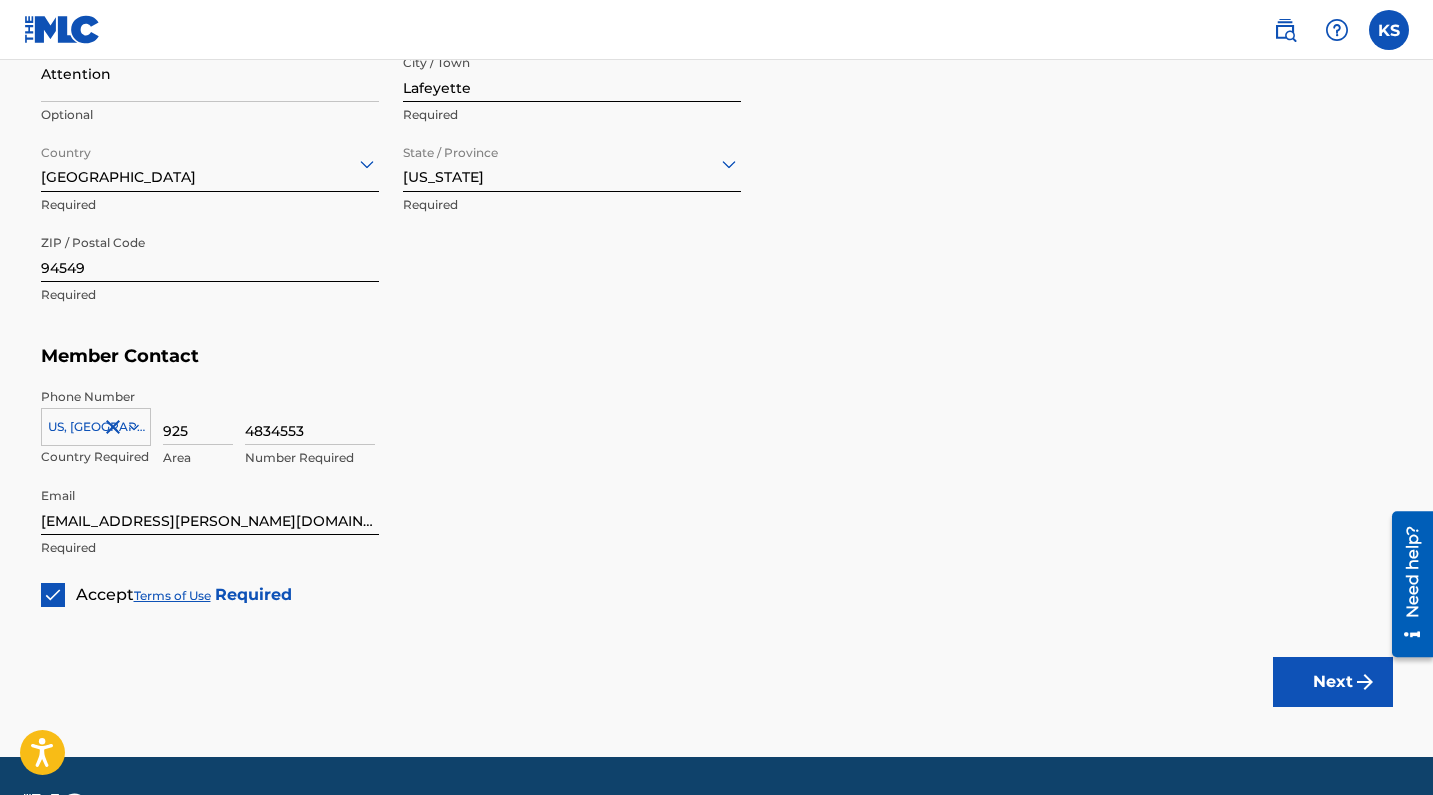 click on "Next" at bounding box center [1333, 682] 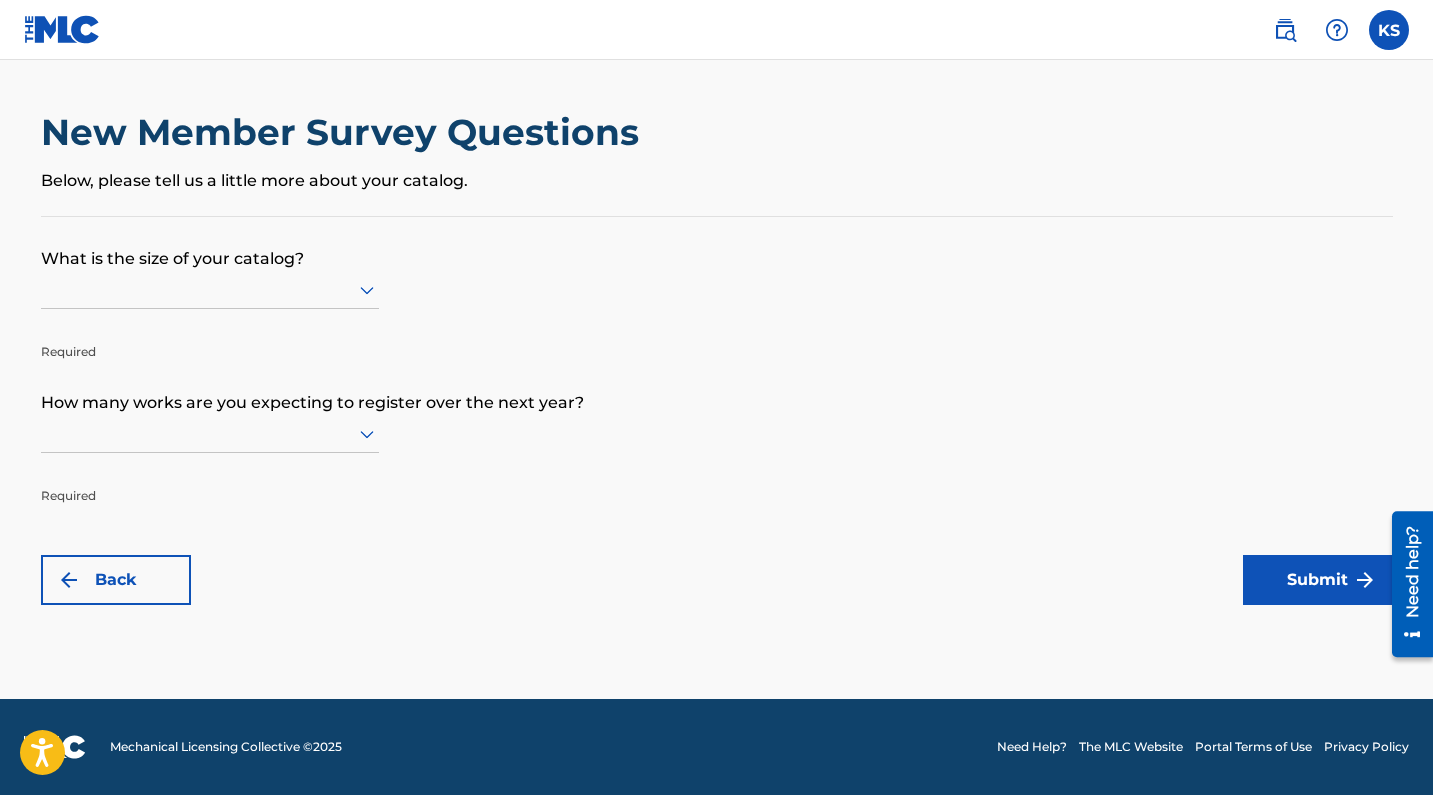 scroll, scrollTop: 0, scrollLeft: 0, axis: both 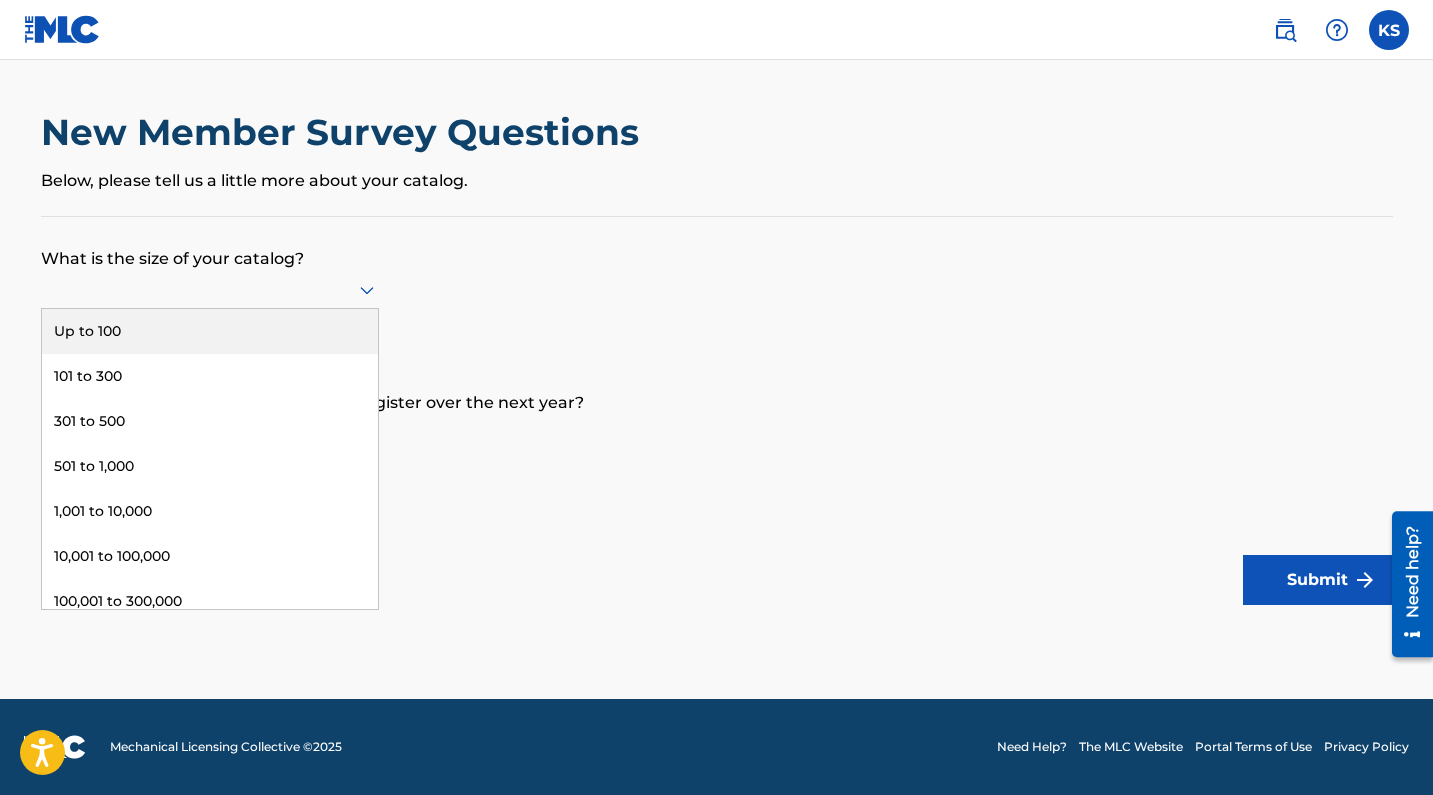 click at bounding box center (210, 289) 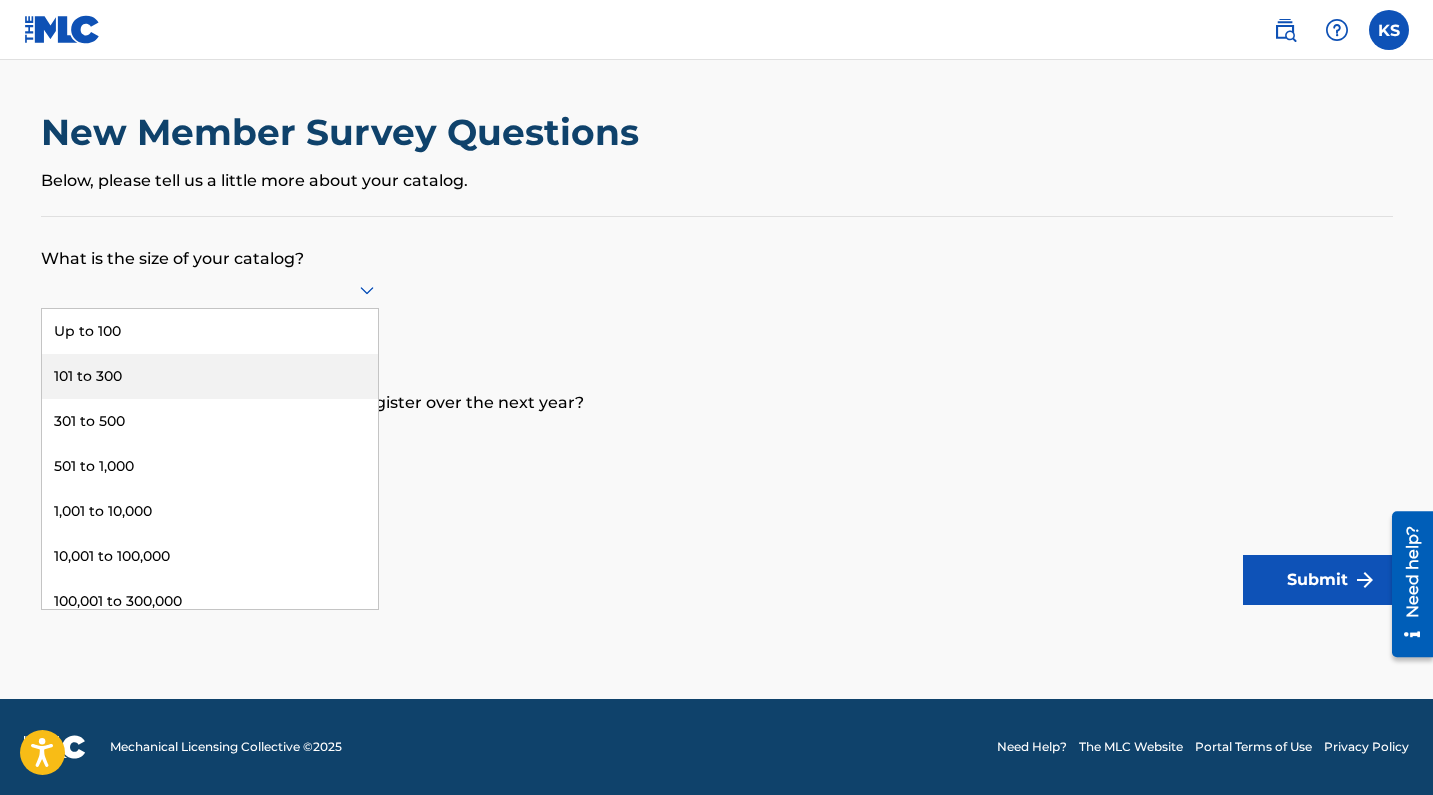 click on "101 to 300" at bounding box center [210, 376] 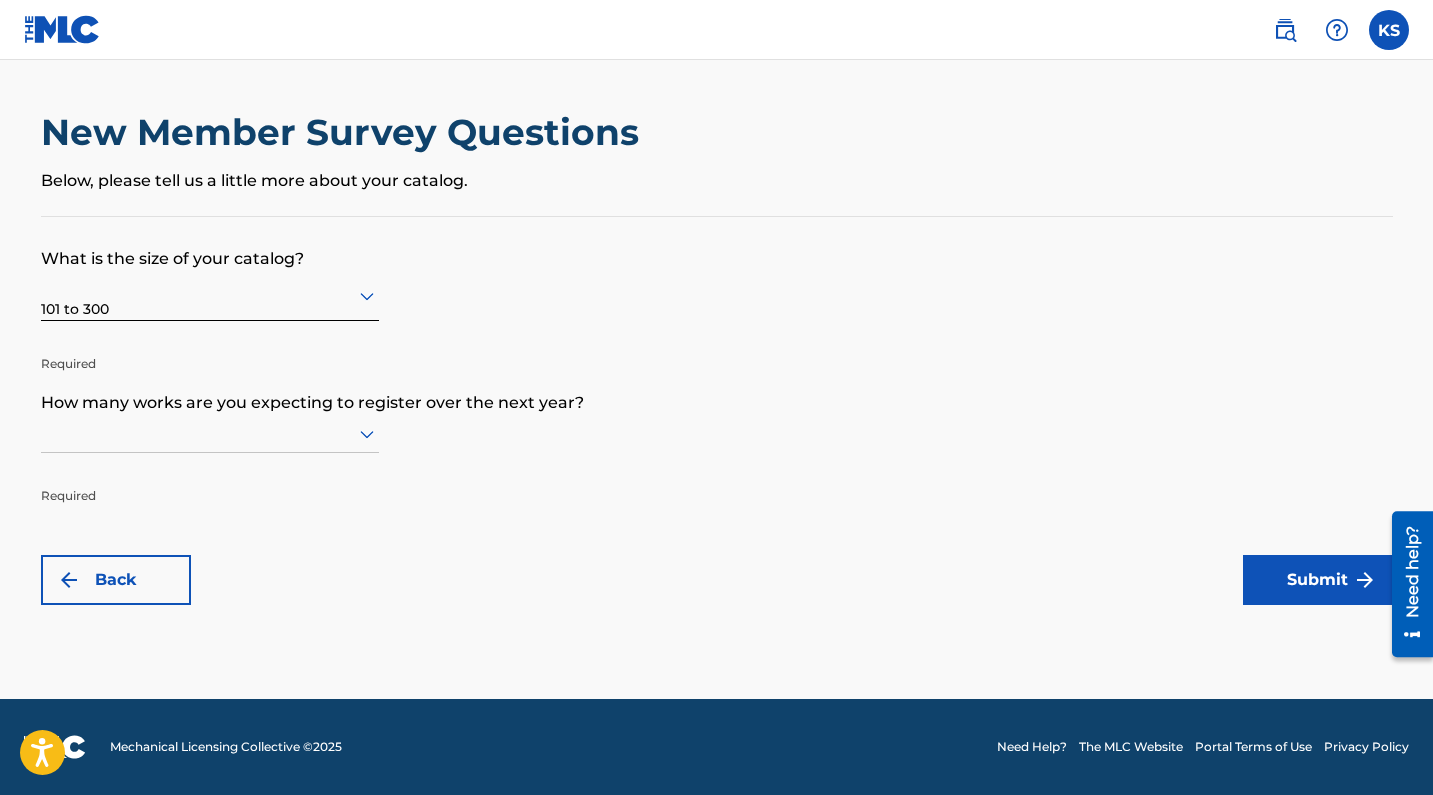 click at bounding box center (210, 434) 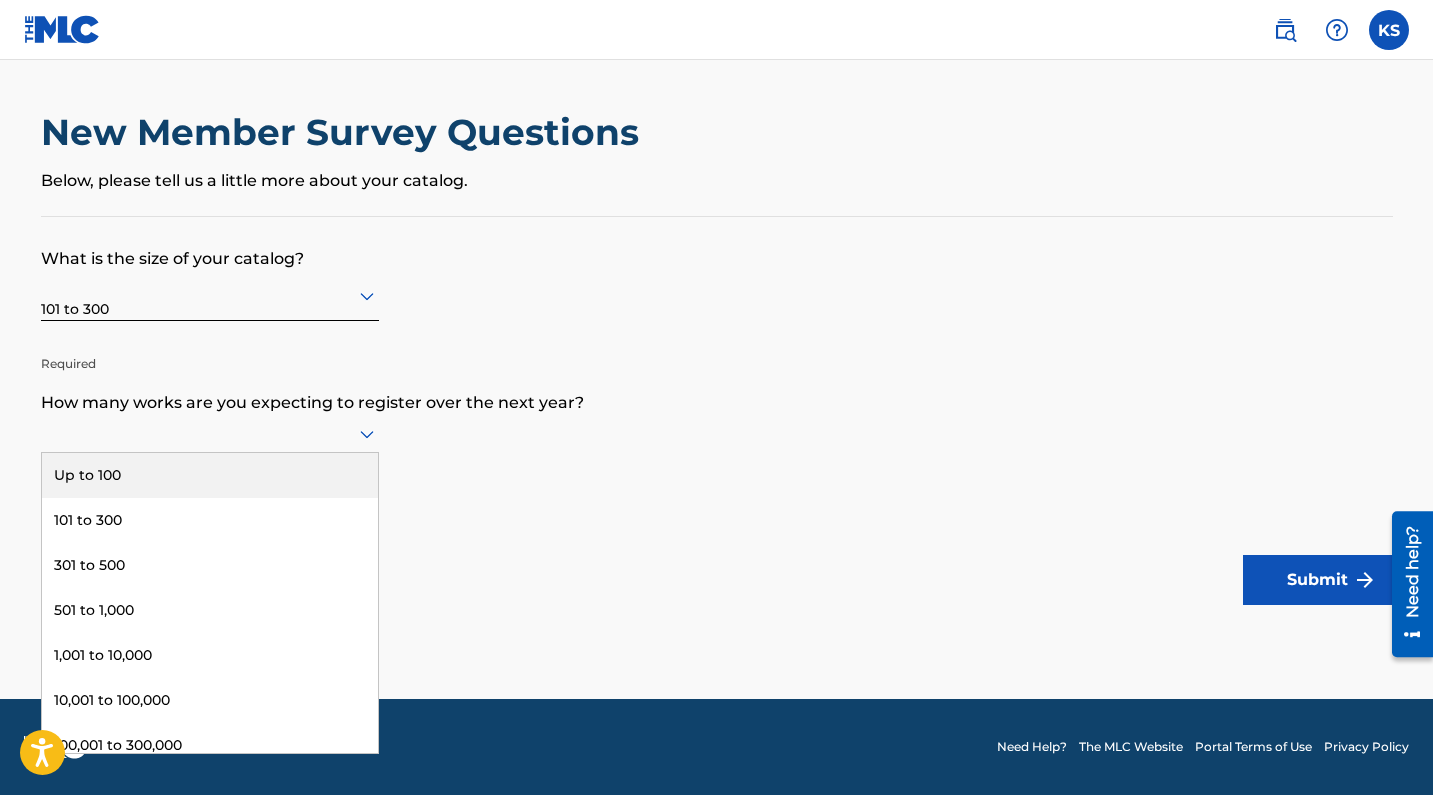 click on "Up to 100" at bounding box center [210, 475] 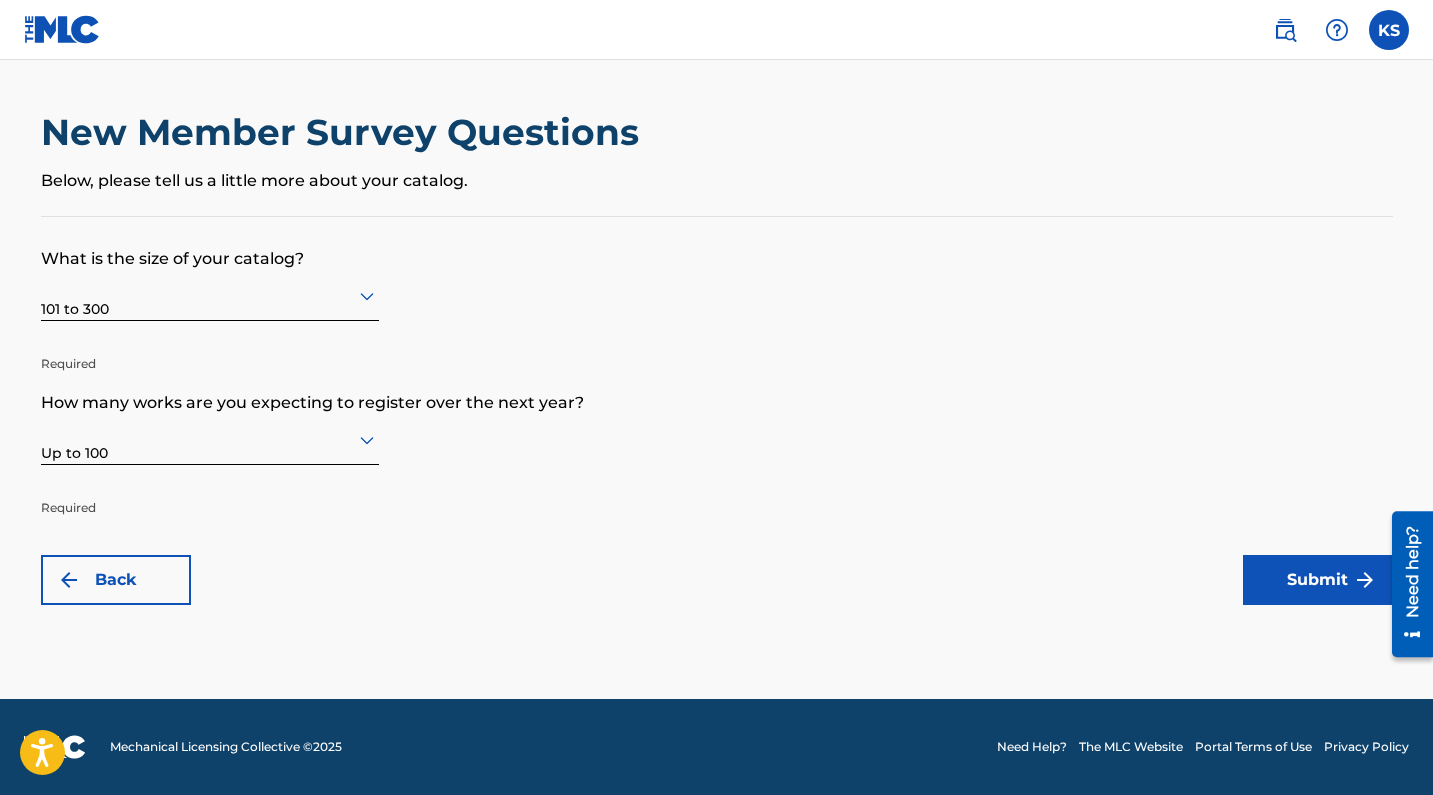 click on "Submit" at bounding box center (1318, 580) 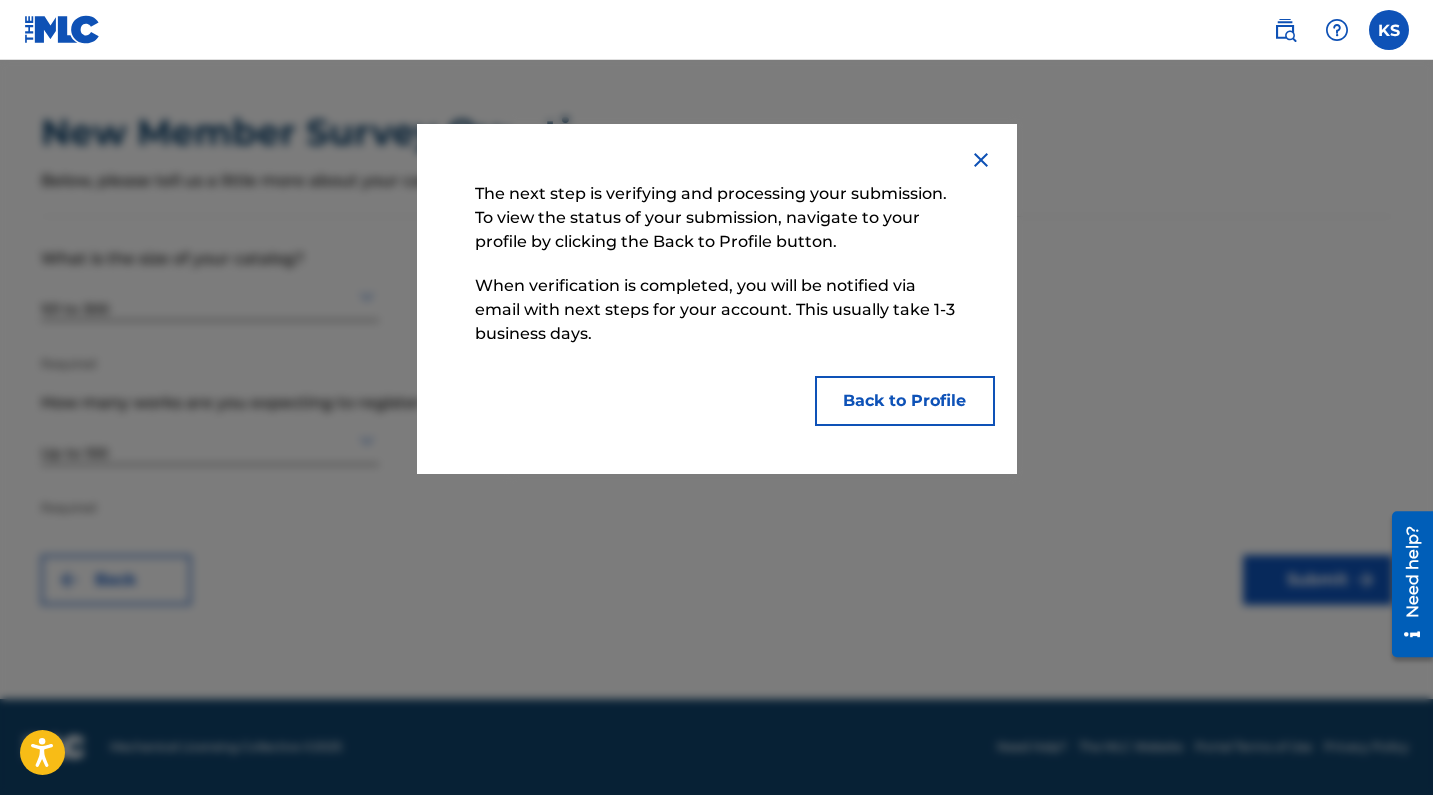click on "Back to Profile" at bounding box center [905, 401] 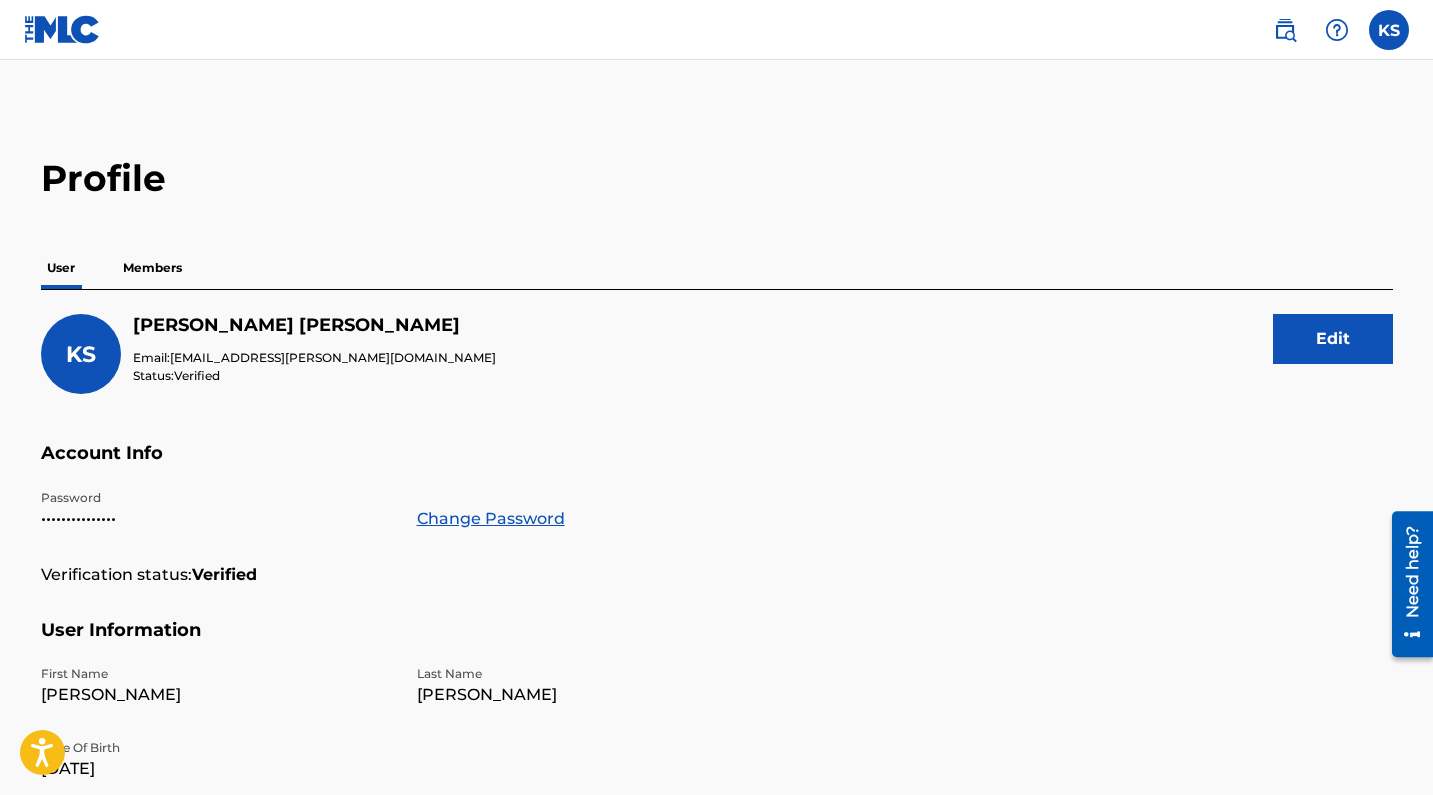 scroll, scrollTop: 0, scrollLeft: 0, axis: both 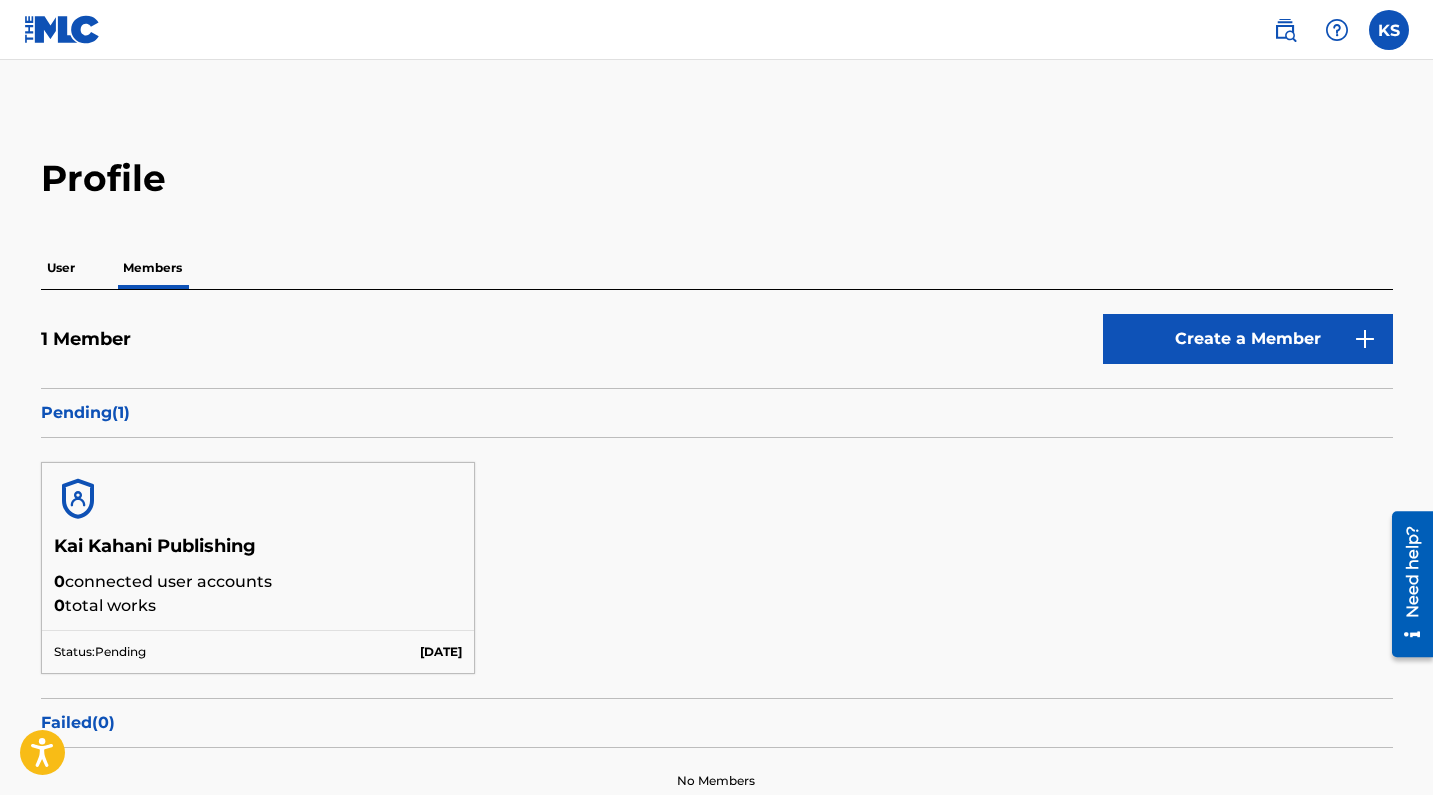 click on "User" at bounding box center (61, 268) 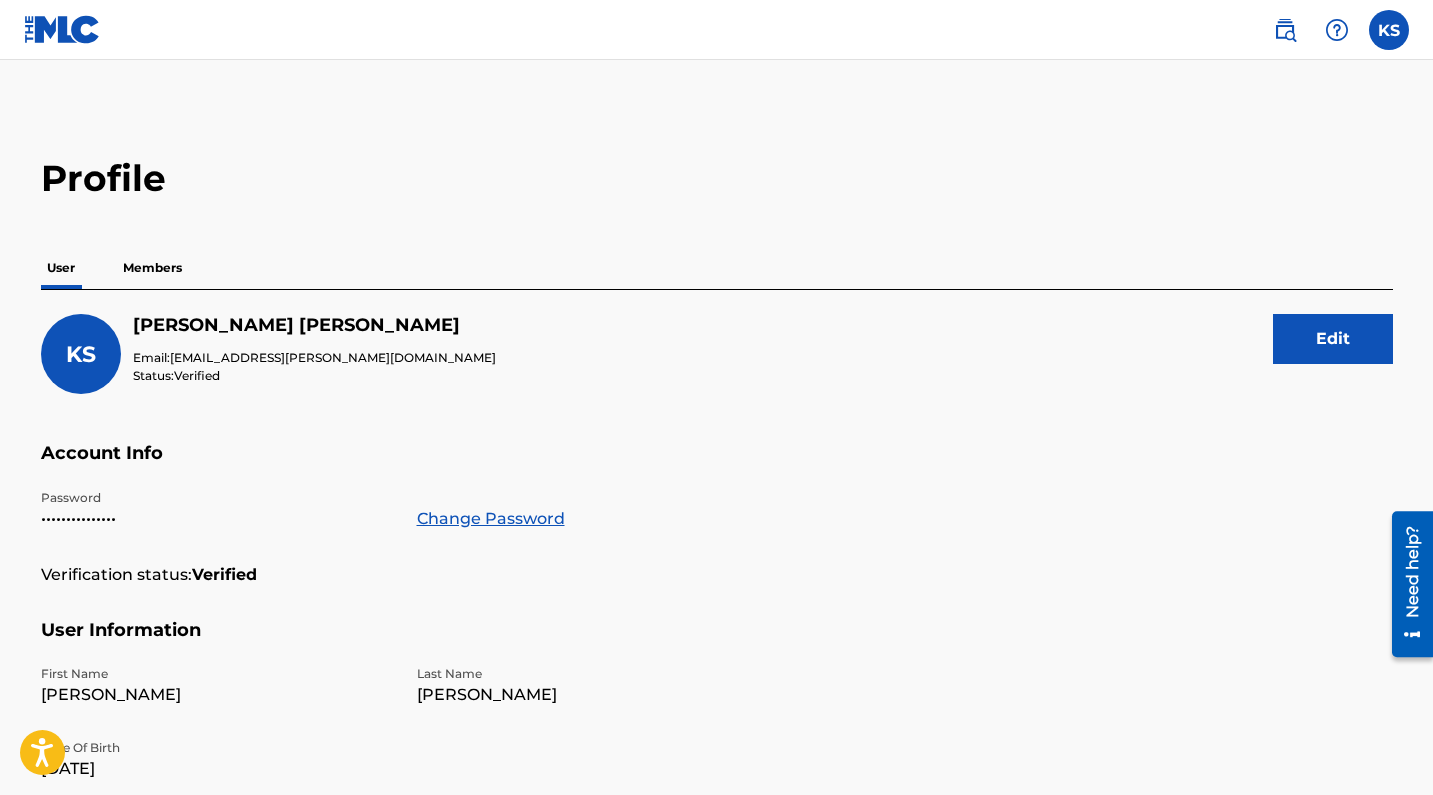 scroll, scrollTop: 0, scrollLeft: 0, axis: both 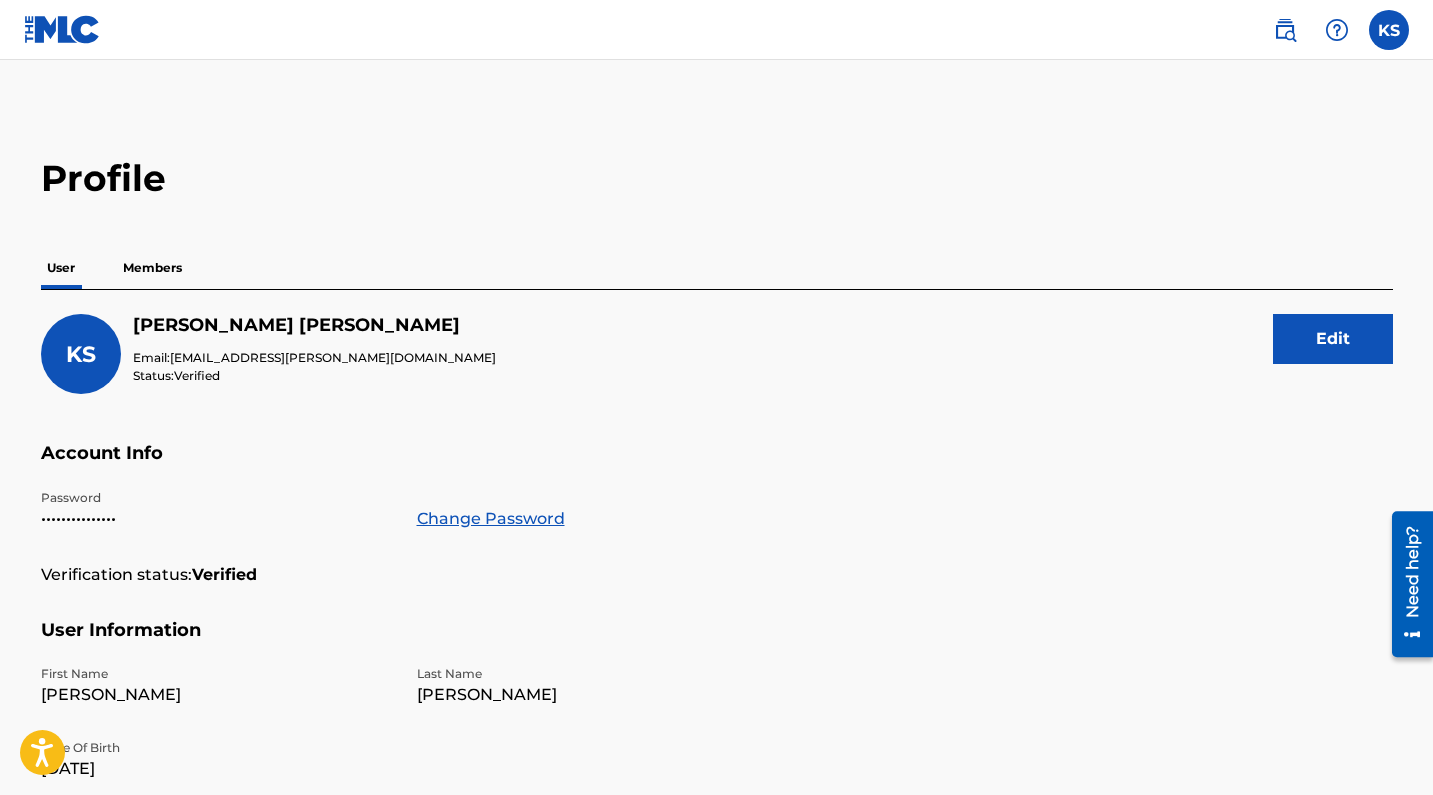 click at bounding box center (1285, 30) 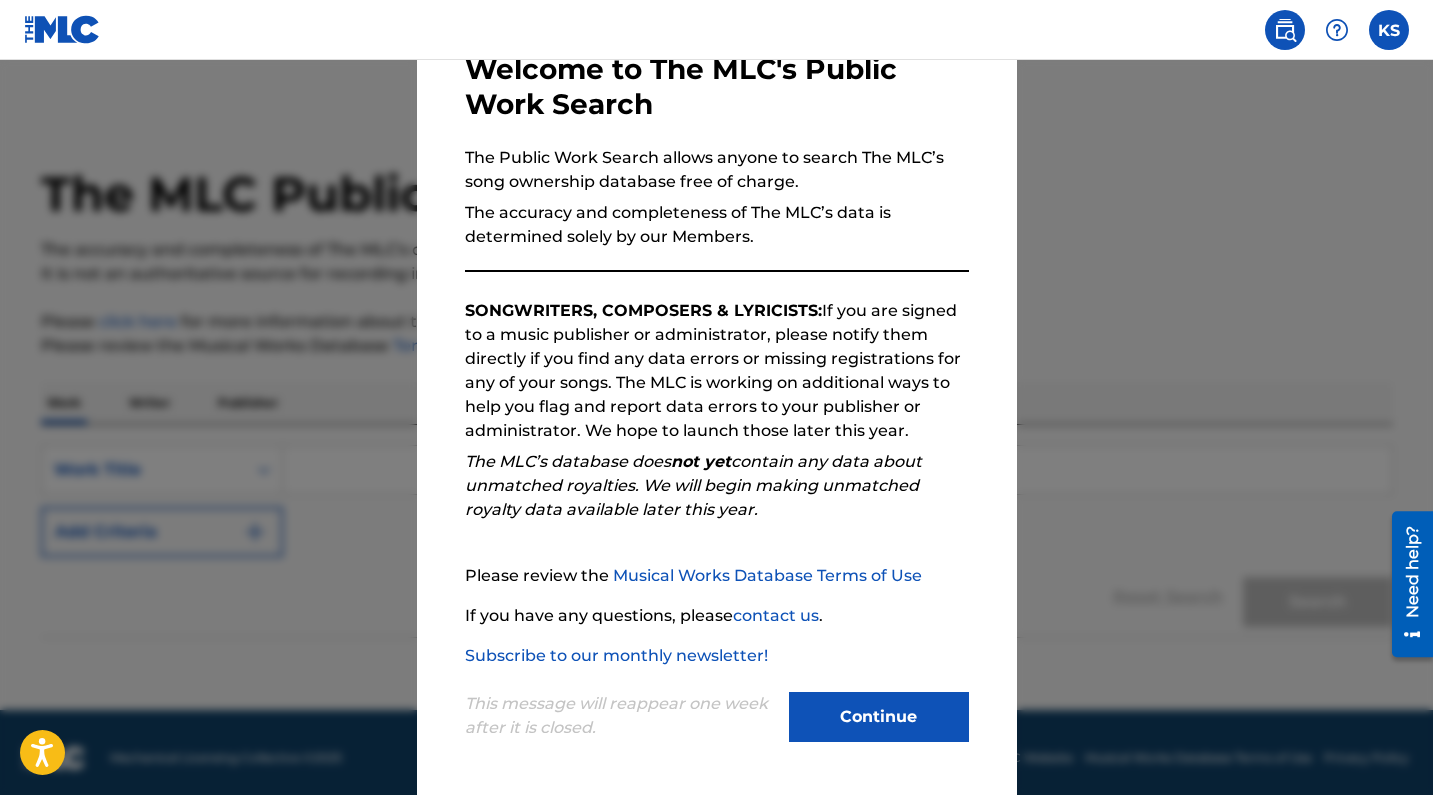 scroll, scrollTop: 120, scrollLeft: 0, axis: vertical 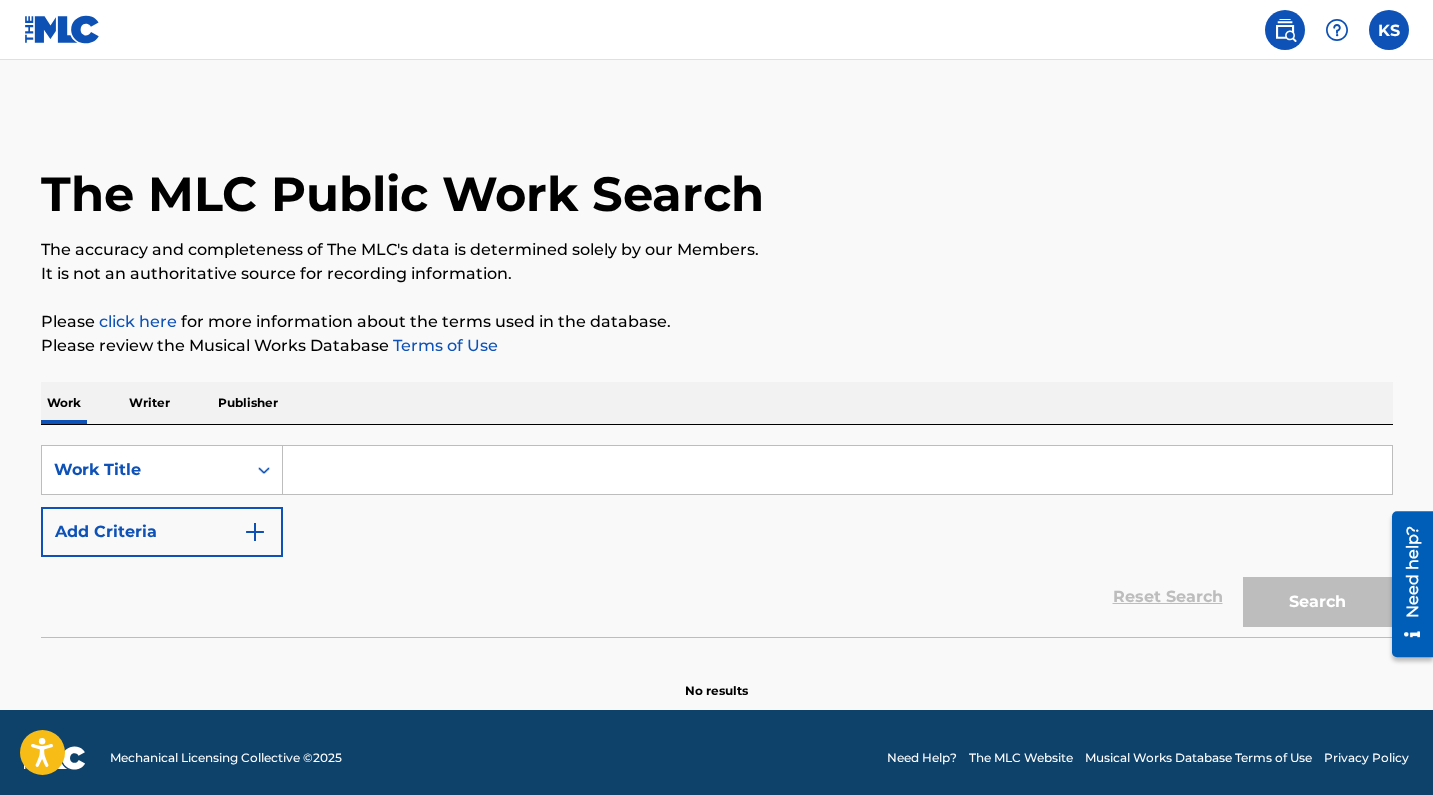 click at bounding box center (255, 532) 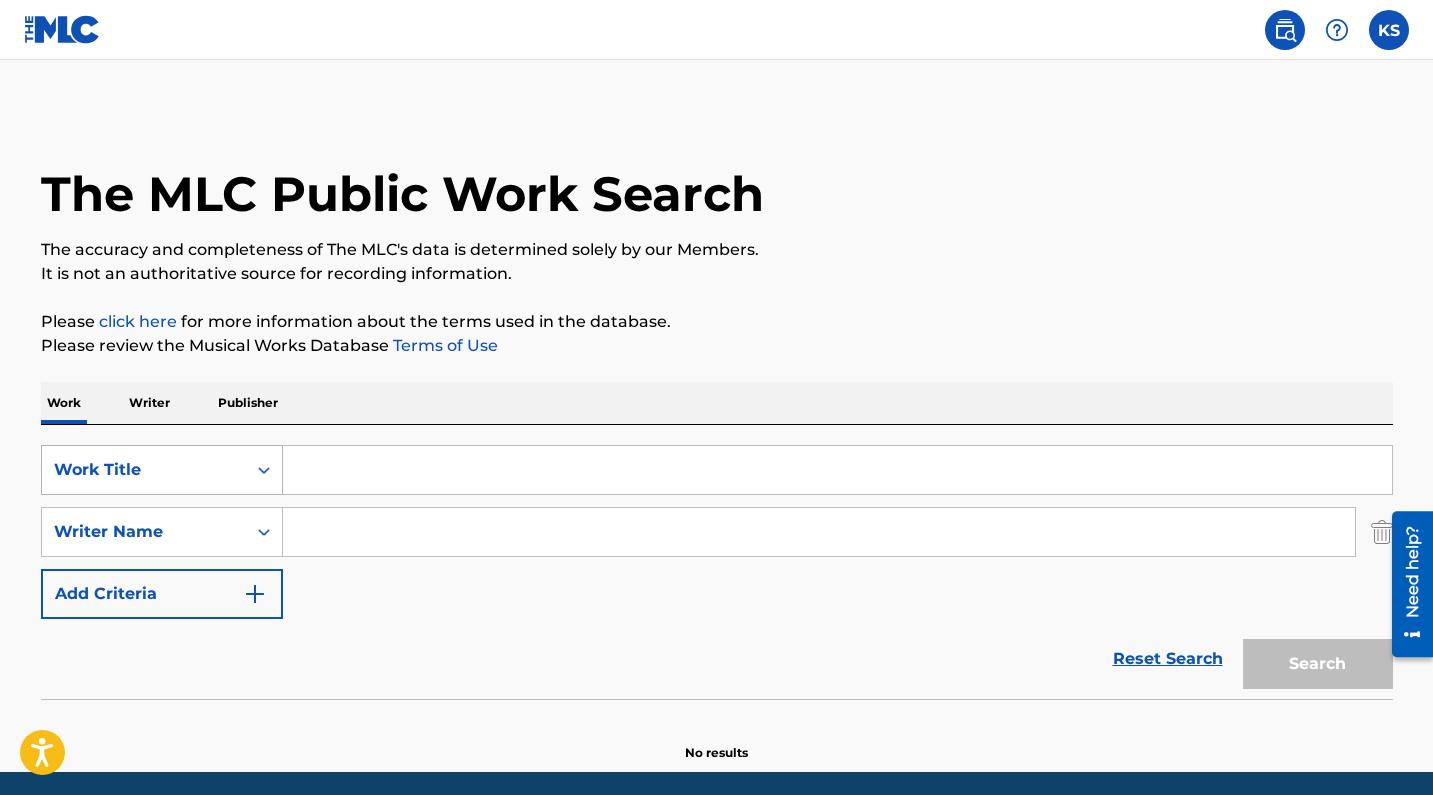 click at bounding box center [264, 470] 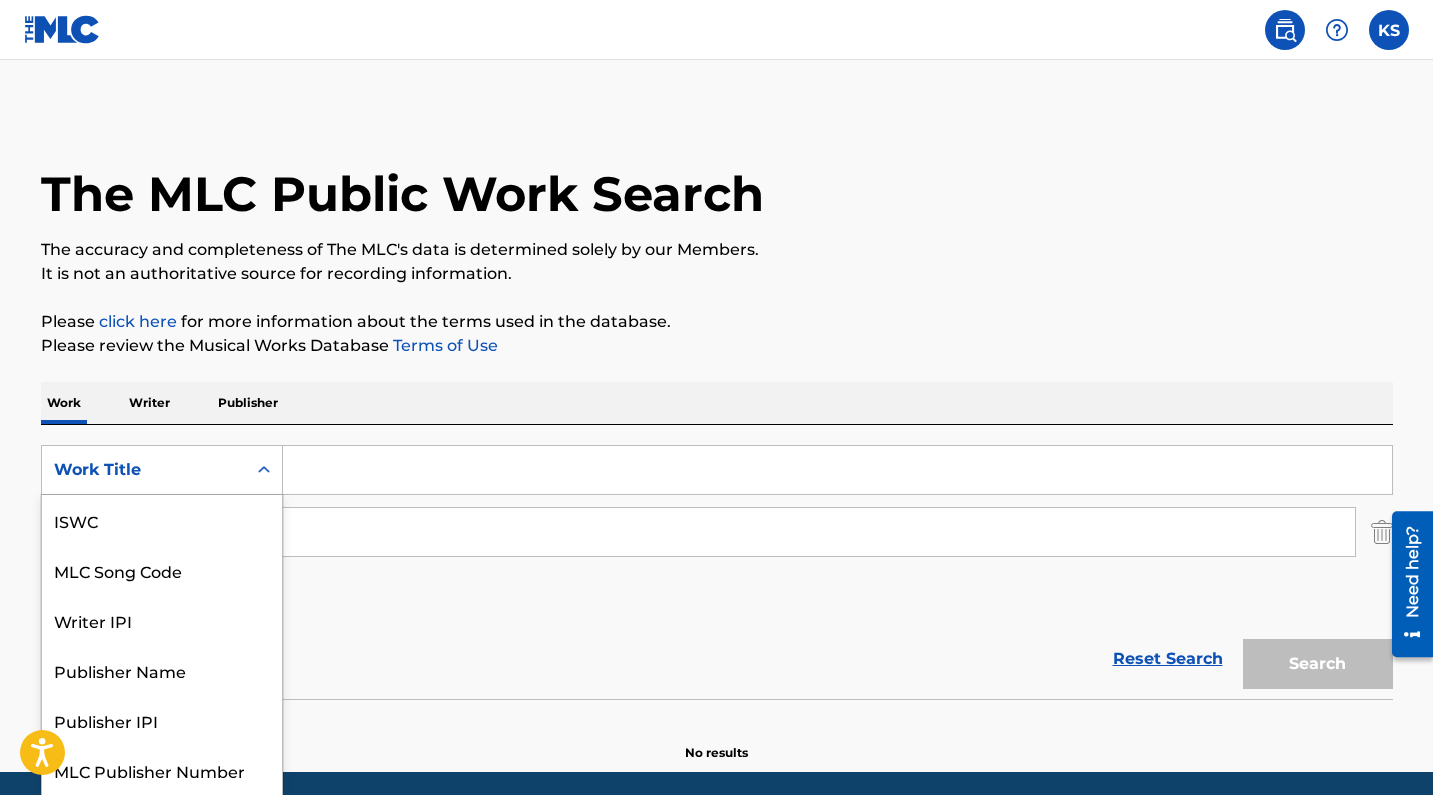 scroll, scrollTop: 1, scrollLeft: 0, axis: vertical 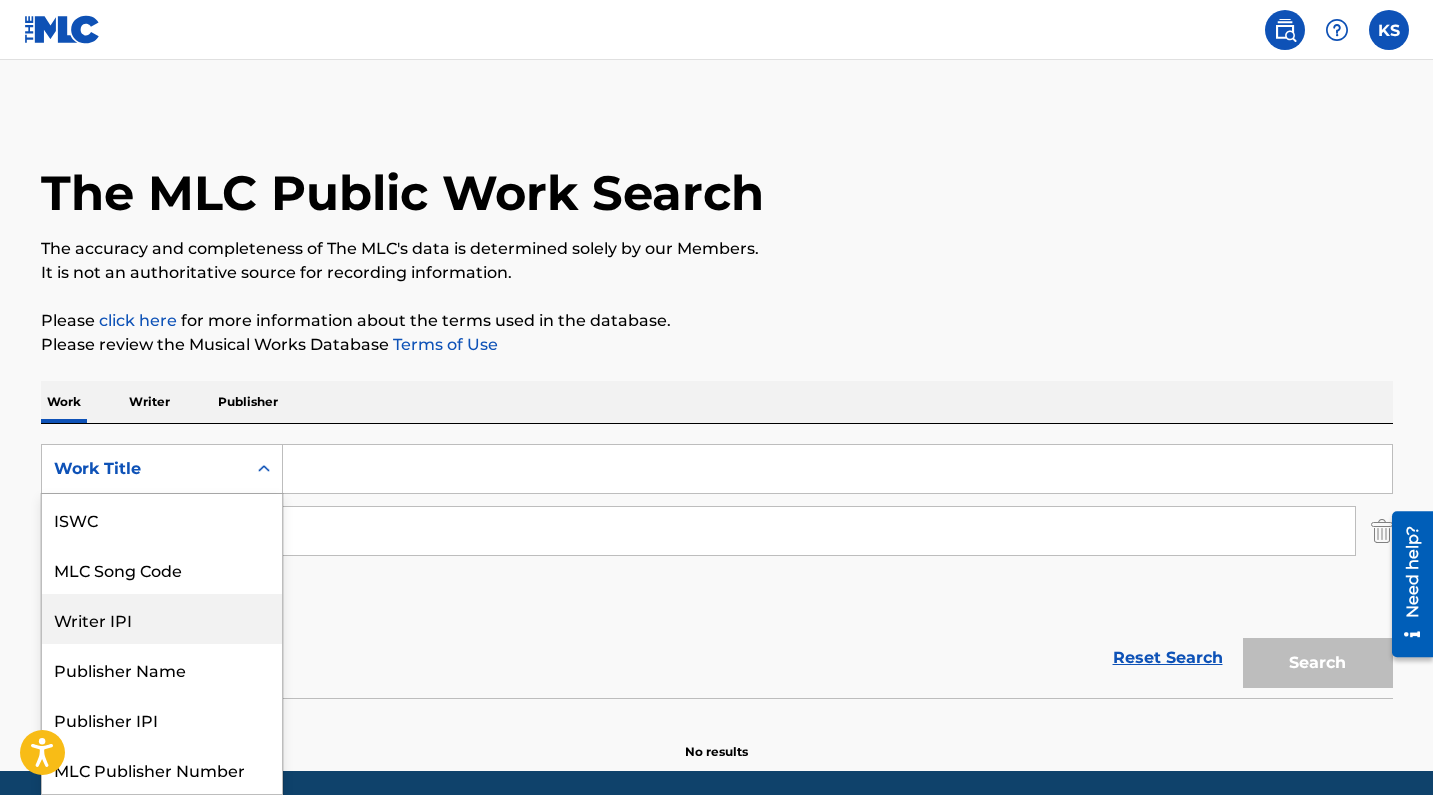 click on "Writer IPI" at bounding box center (162, 619) 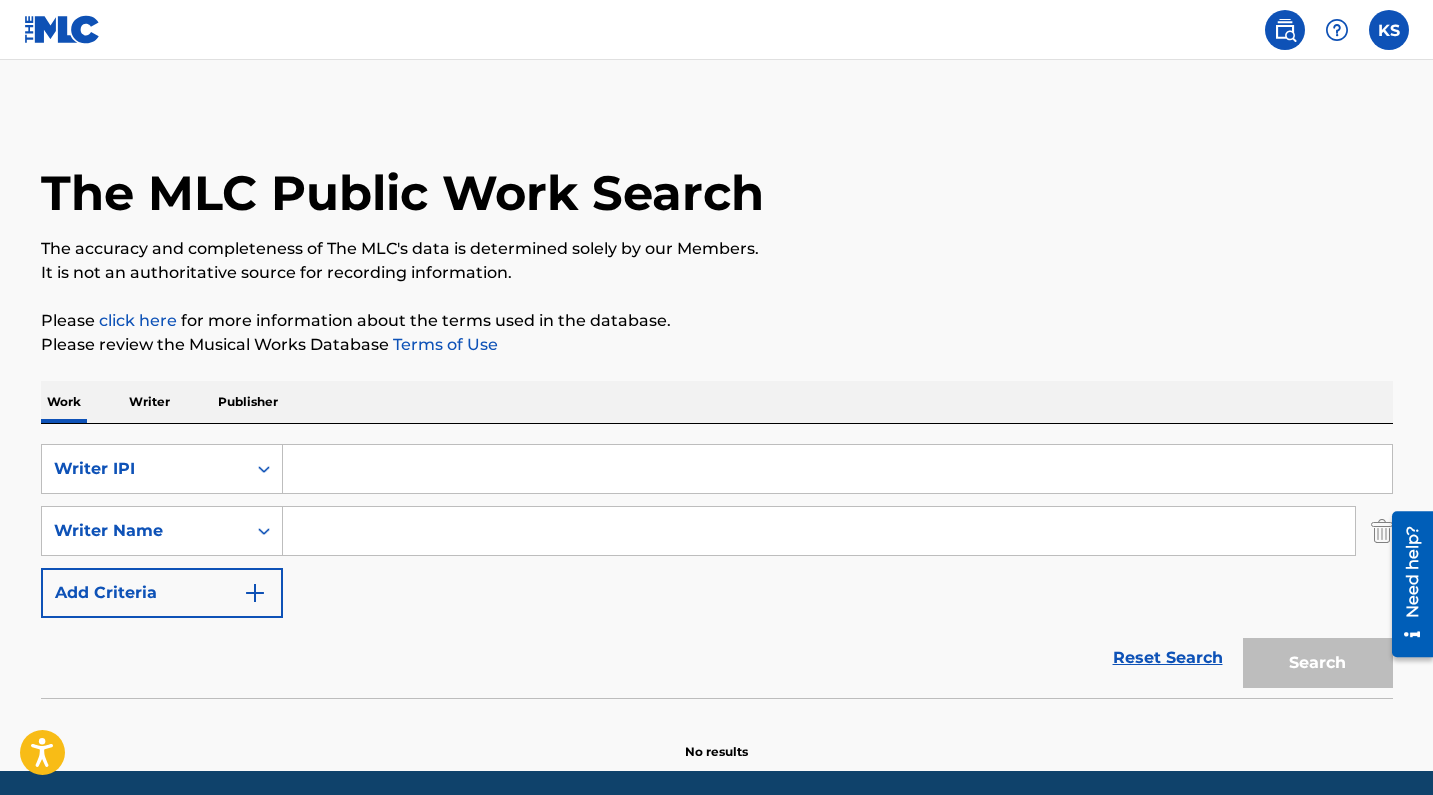 click at bounding box center [837, 469] 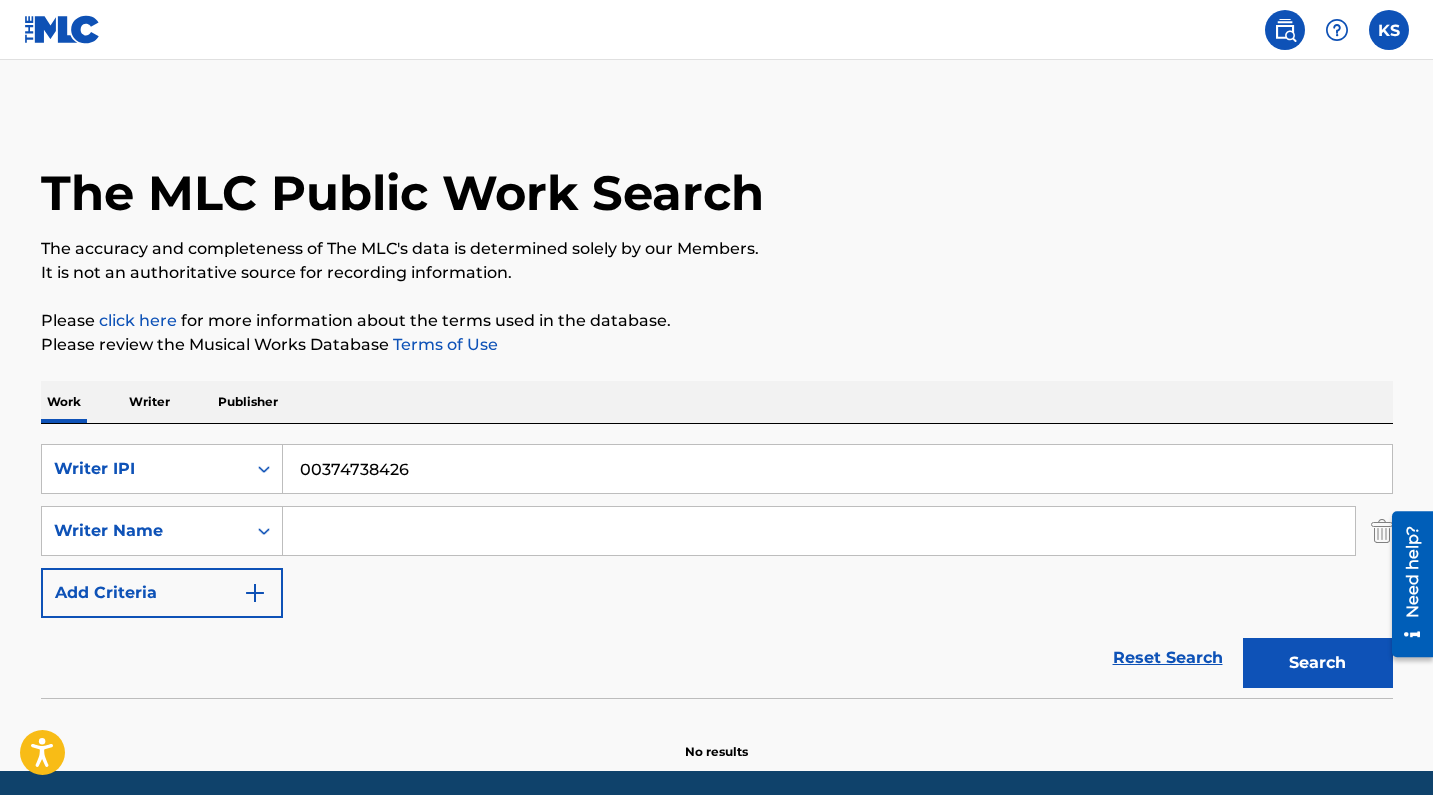 type on "00374738426" 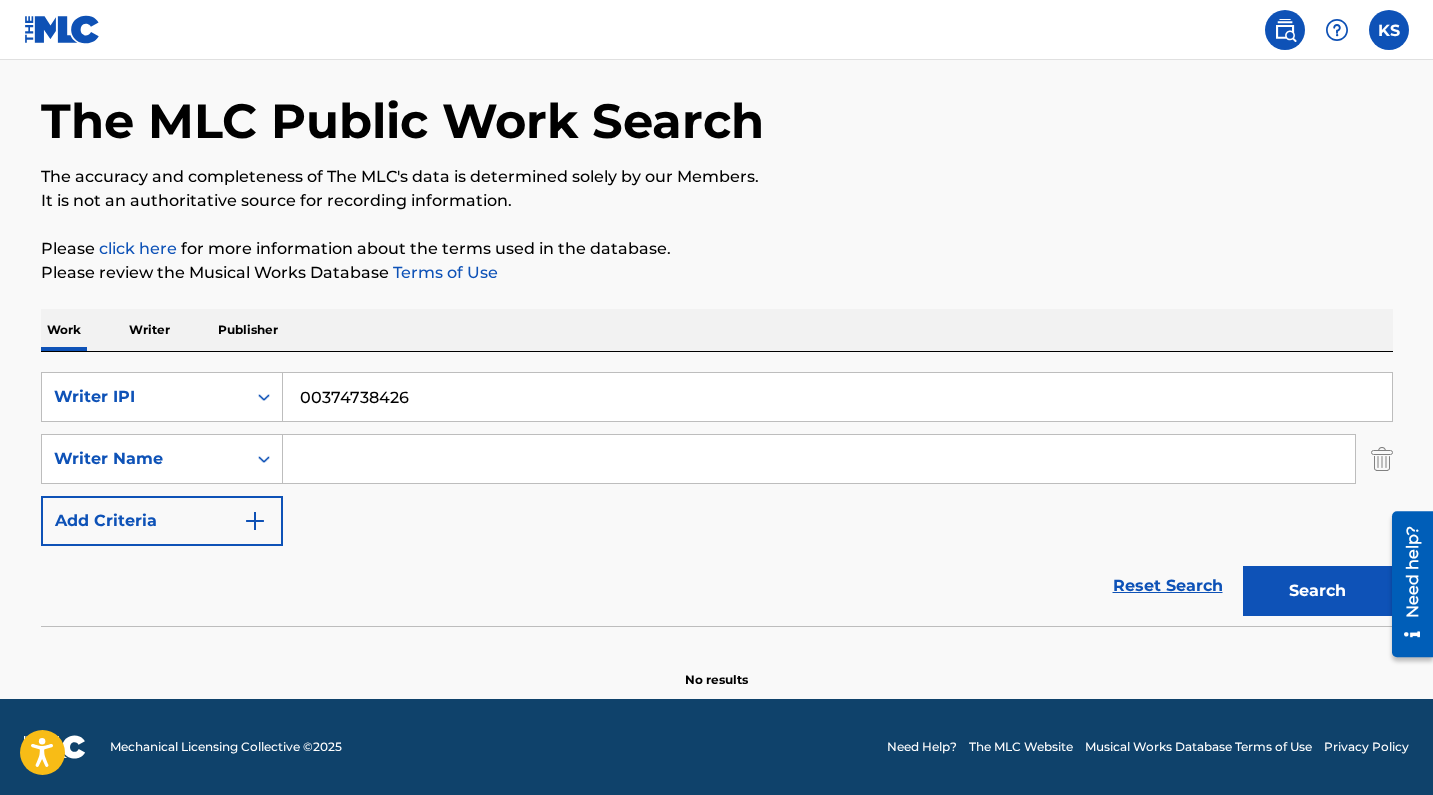 scroll, scrollTop: 73, scrollLeft: 0, axis: vertical 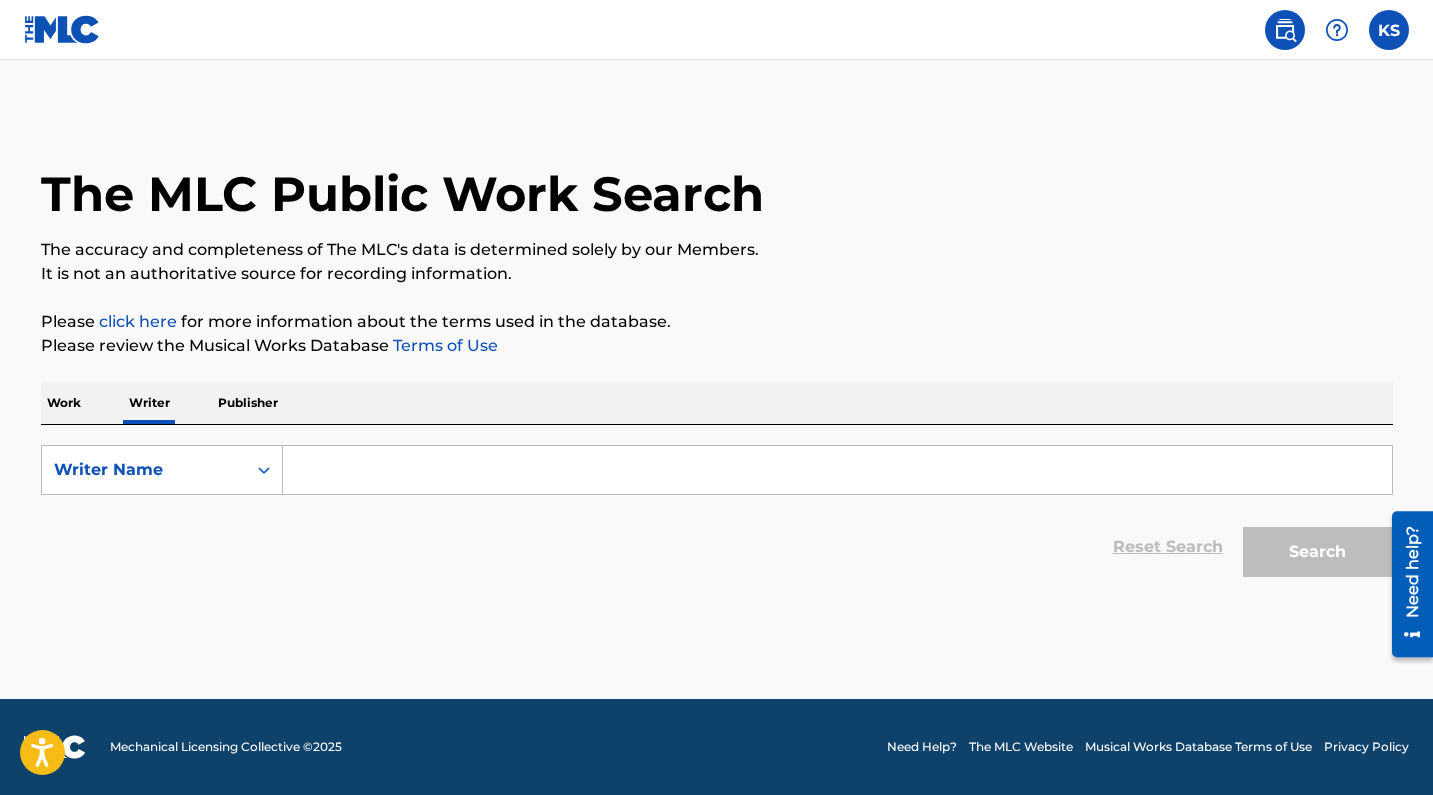 click at bounding box center (837, 470) 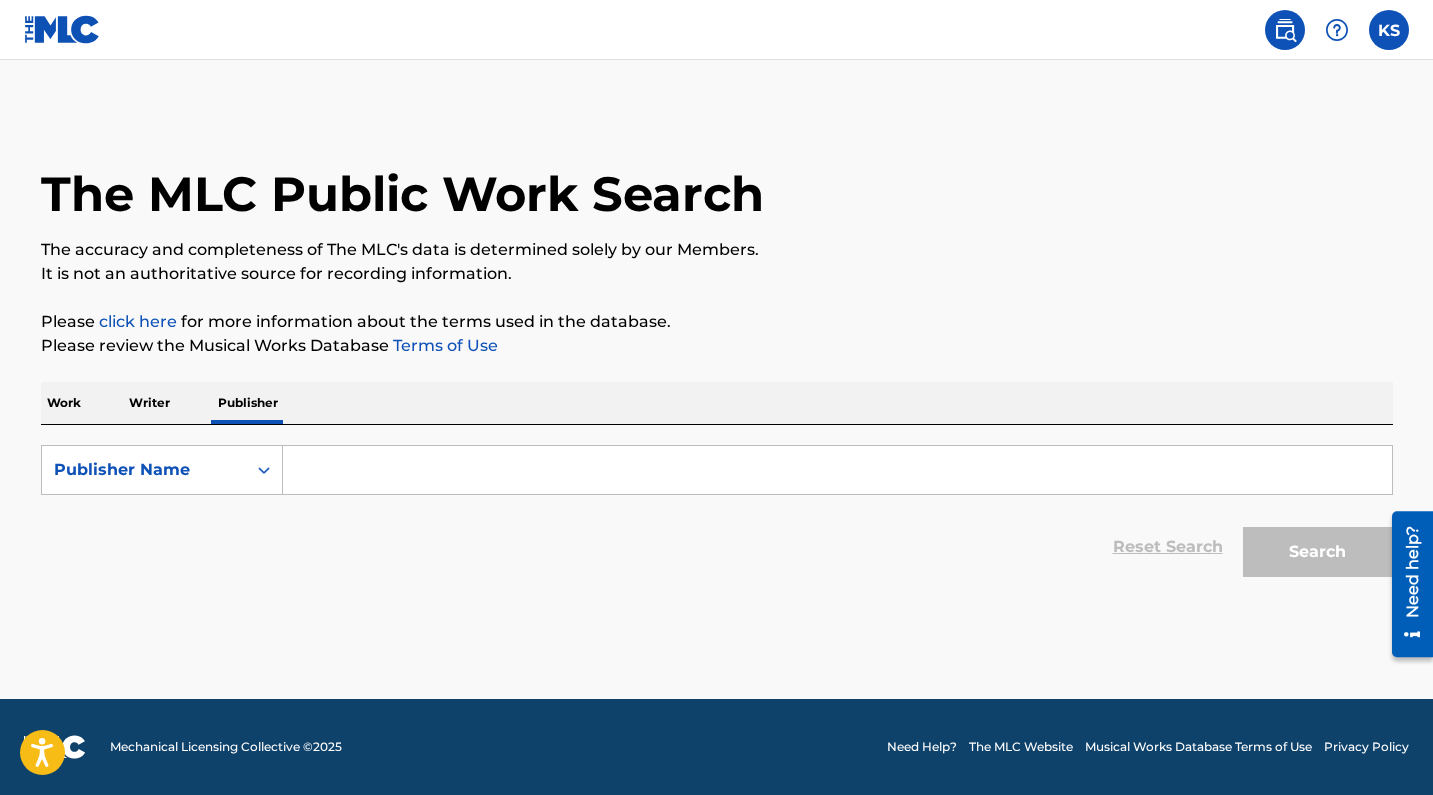 click on "Writer" at bounding box center [149, 403] 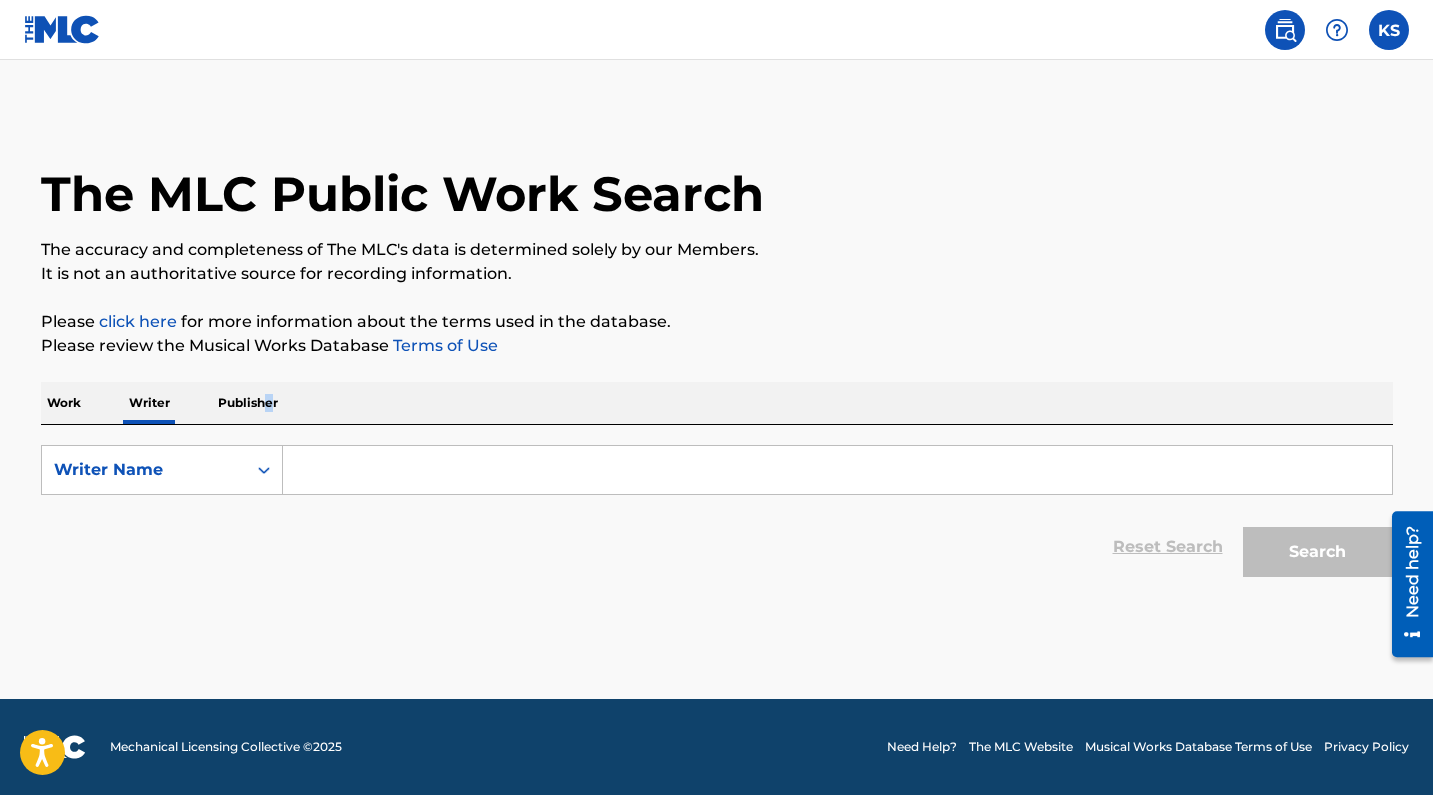 click on "Publisher" at bounding box center [248, 403] 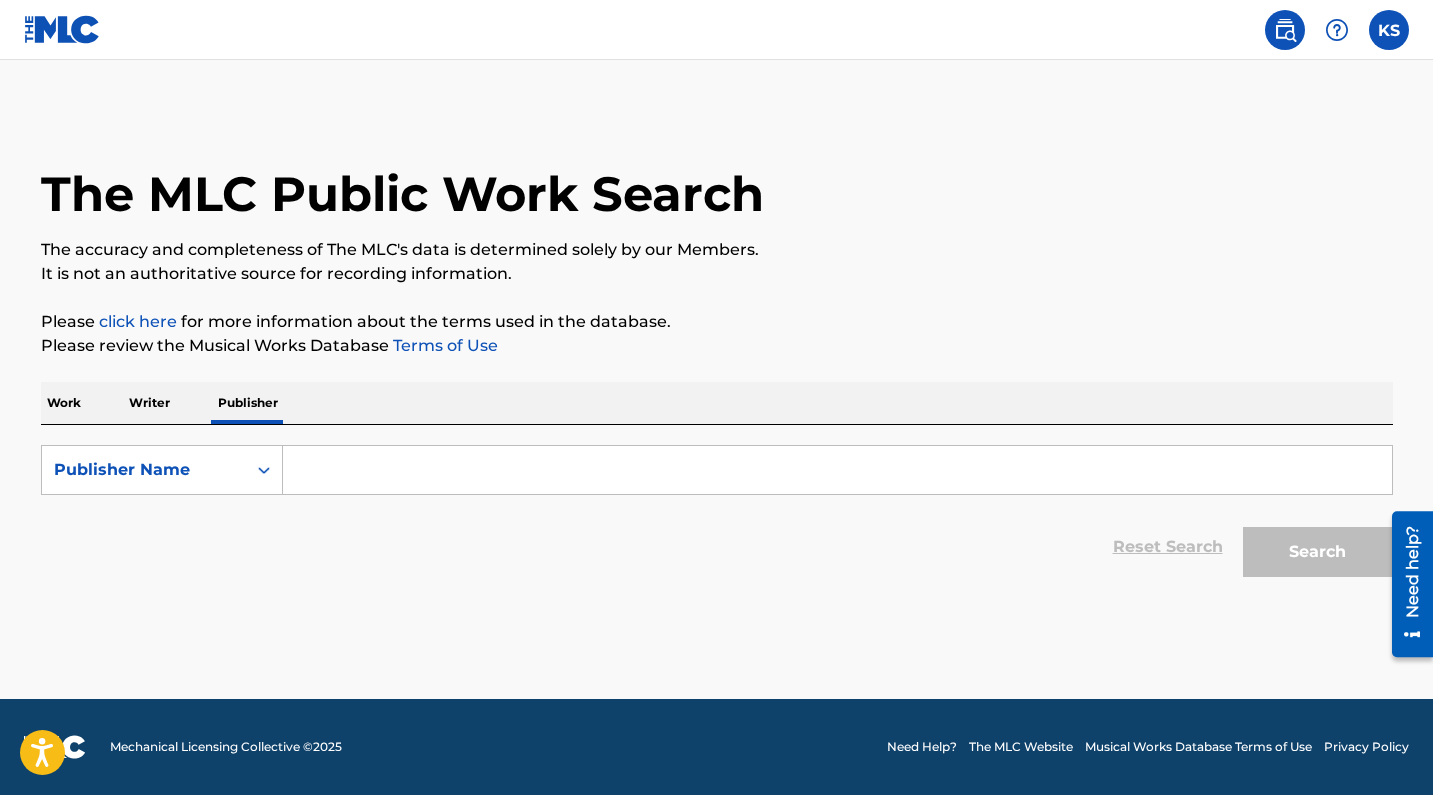 click at bounding box center (837, 470) 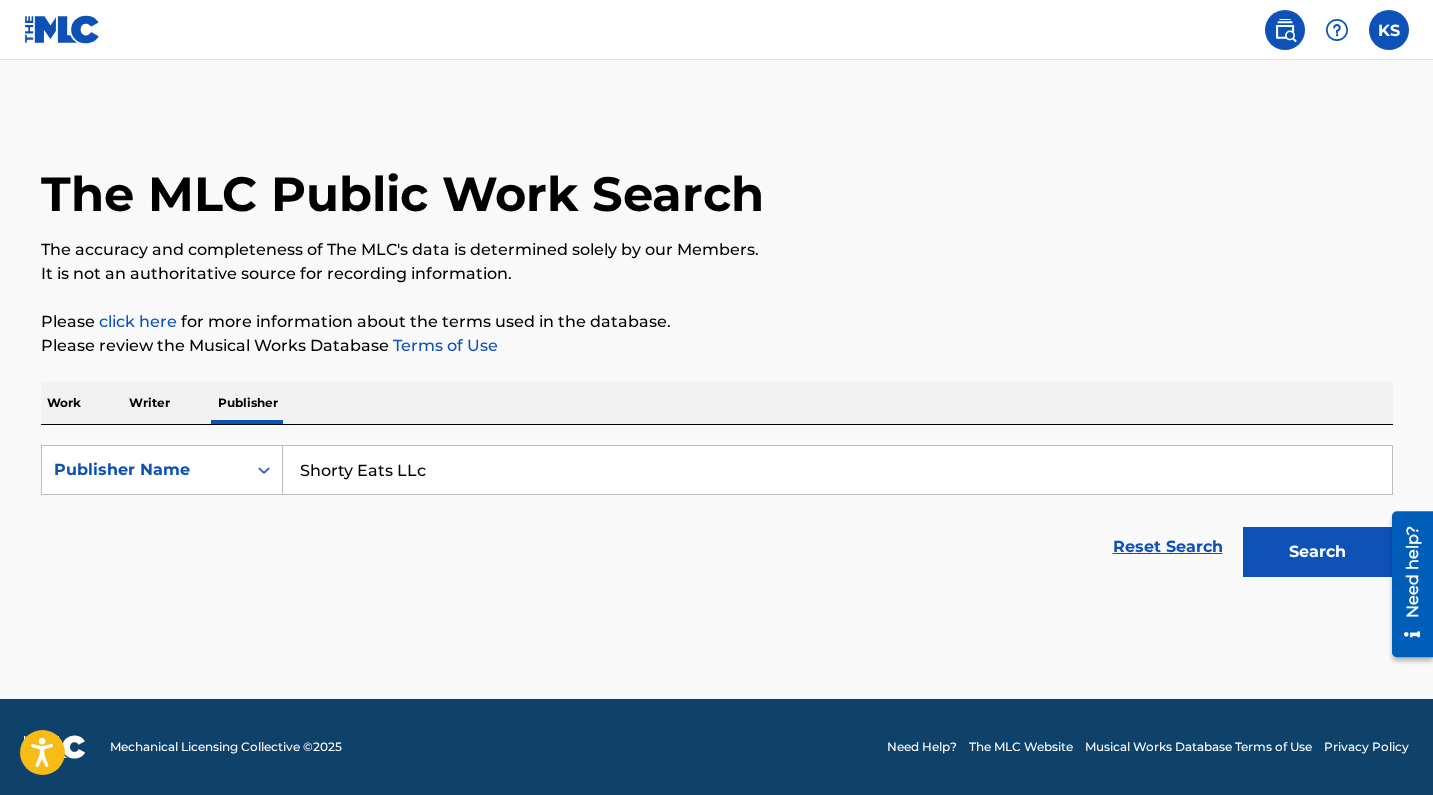 click on "Search" at bounding box center (1318, 552) 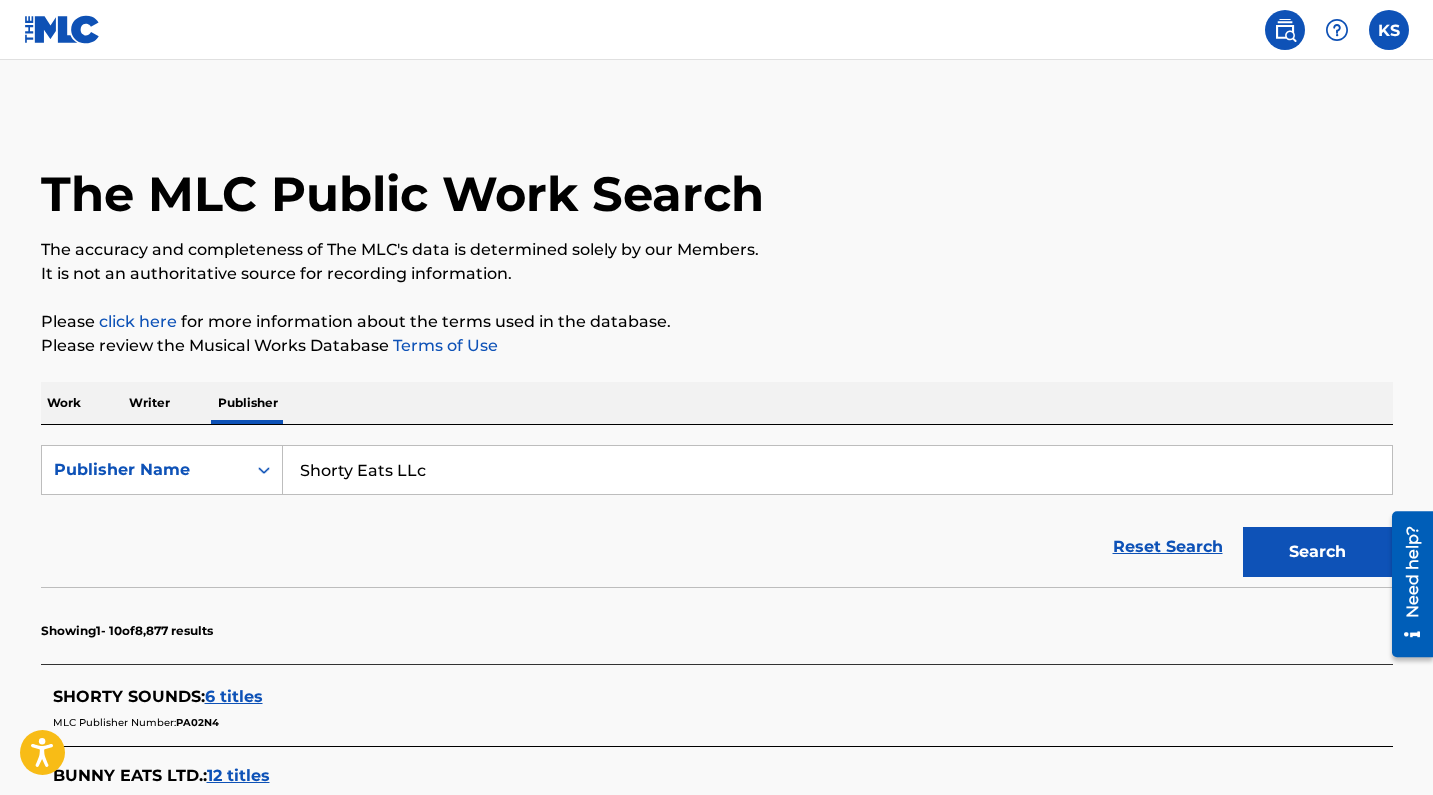 click on "Shorty Eats LLc" at bounding box center [837, 470] 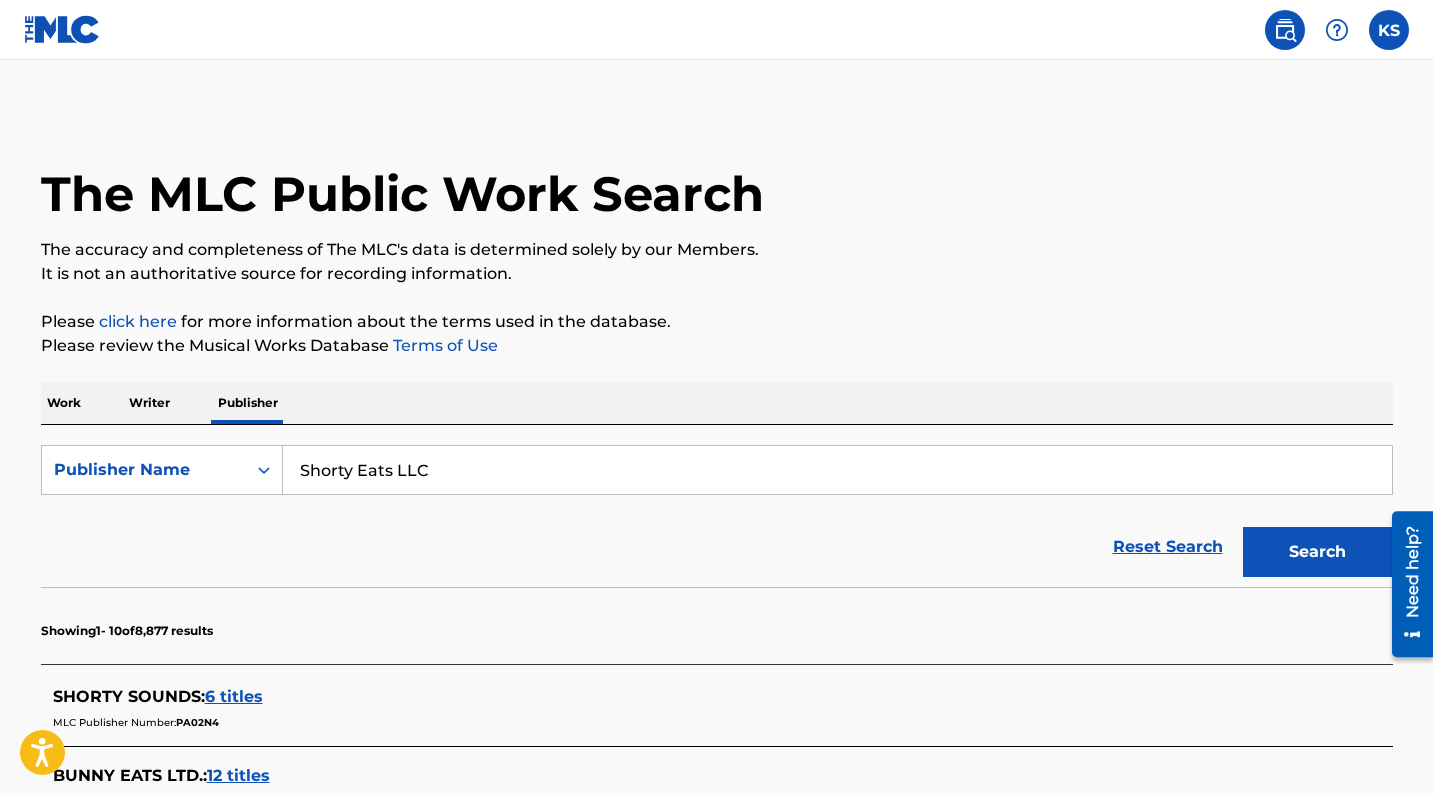type on "Shorty Eats LLC" 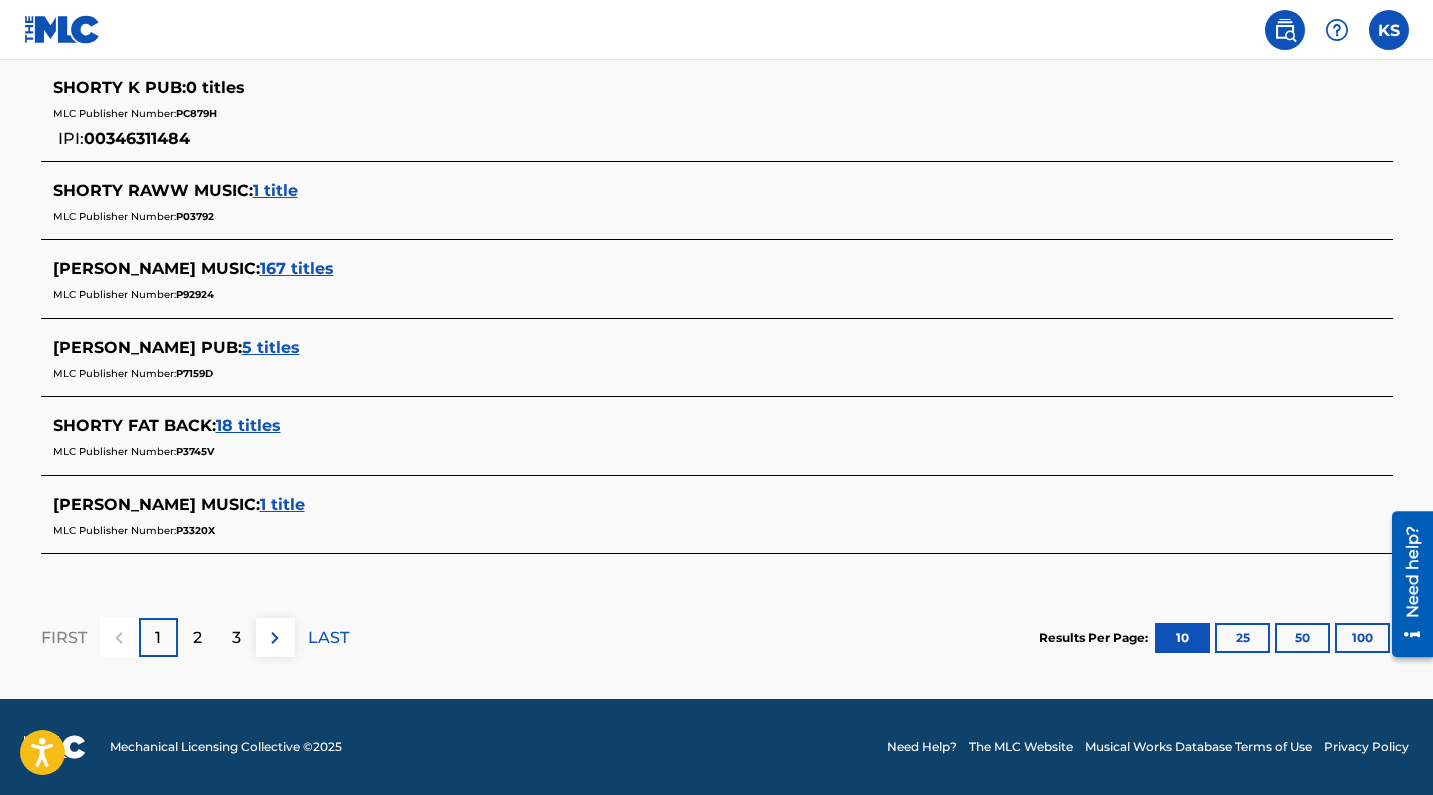 scroll, scrollTop: 971, scrollLeft: 0, axis: vertical 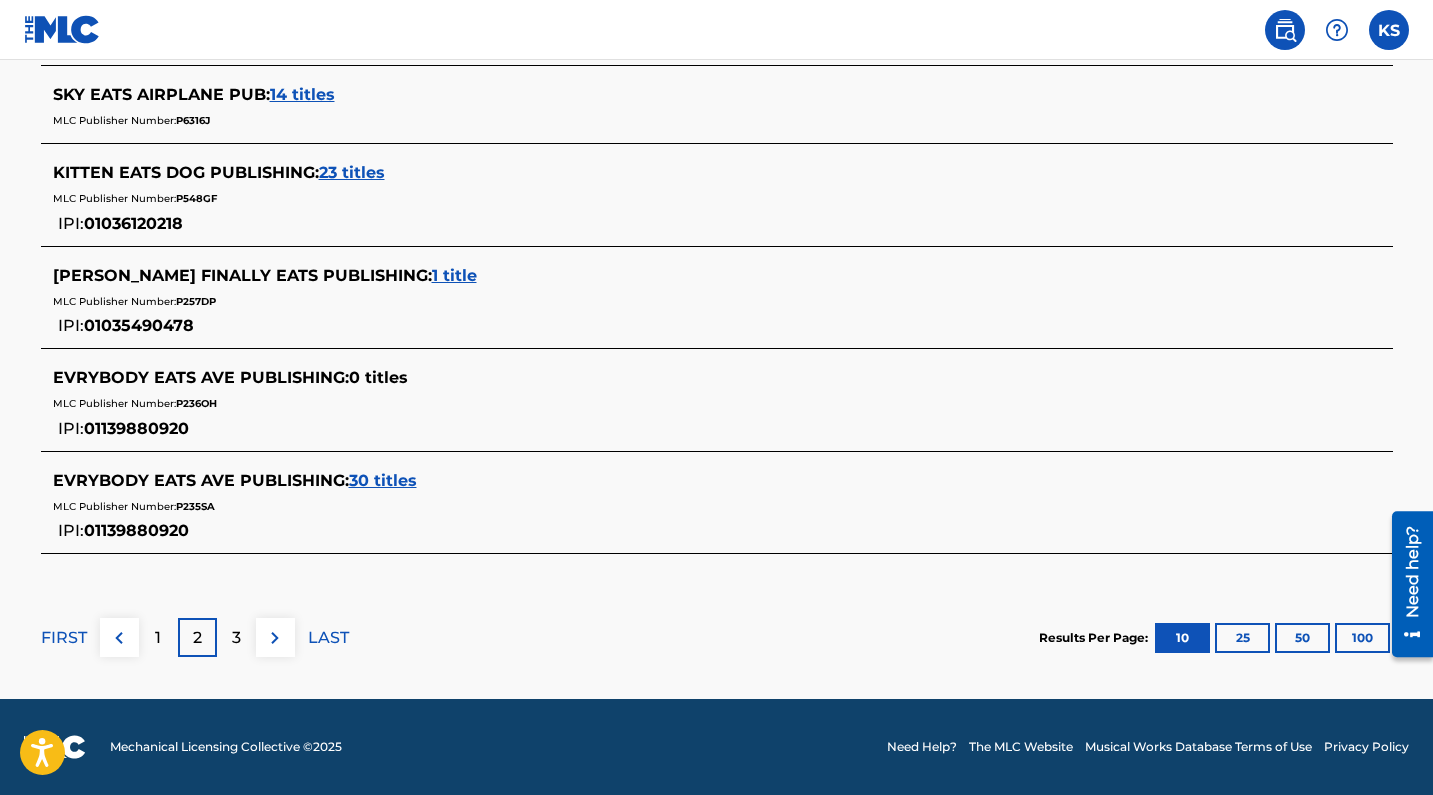 click on "100" at bounding box center [1362, 638] 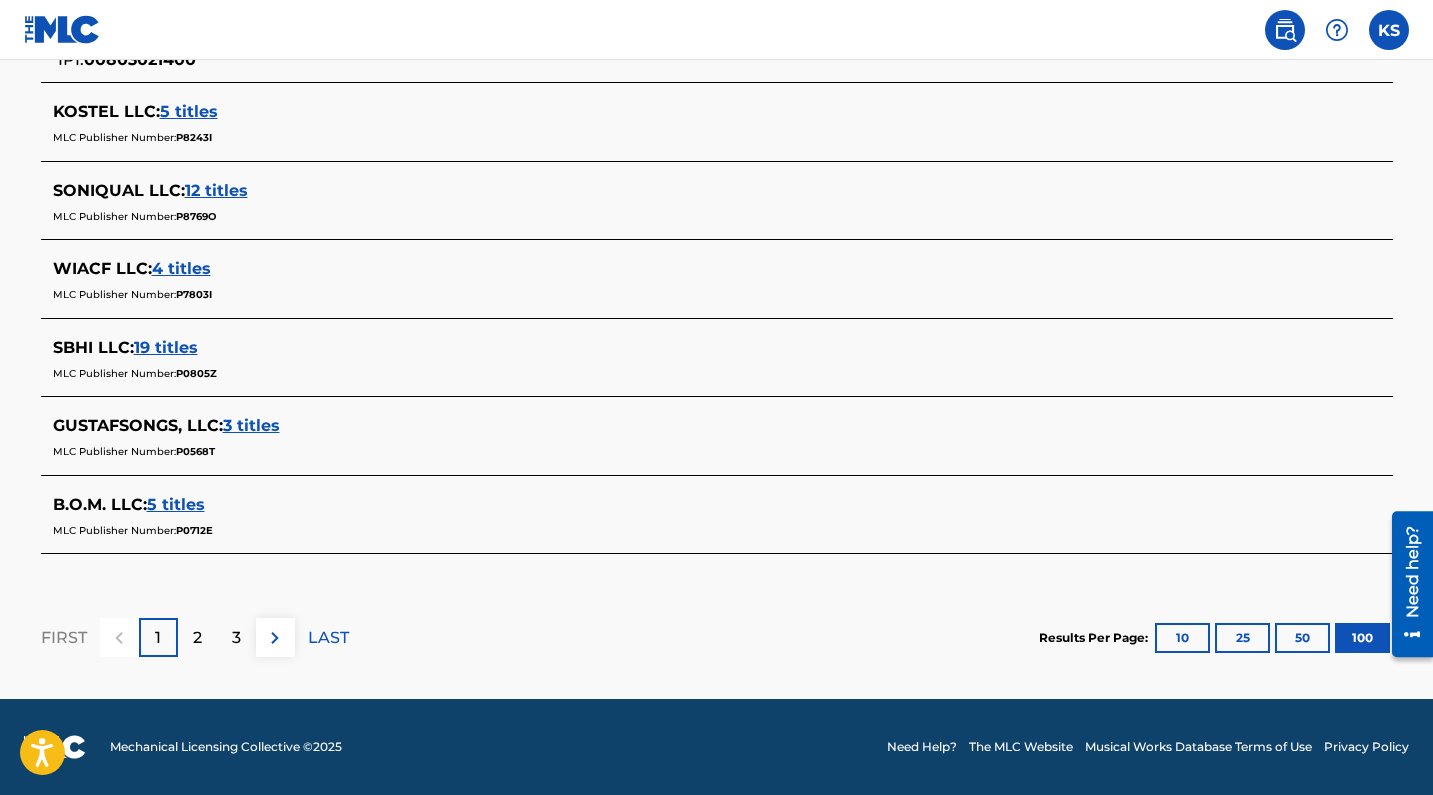 scroll, scrollTop: 8900, scrollLeft: 0, axis: vertical 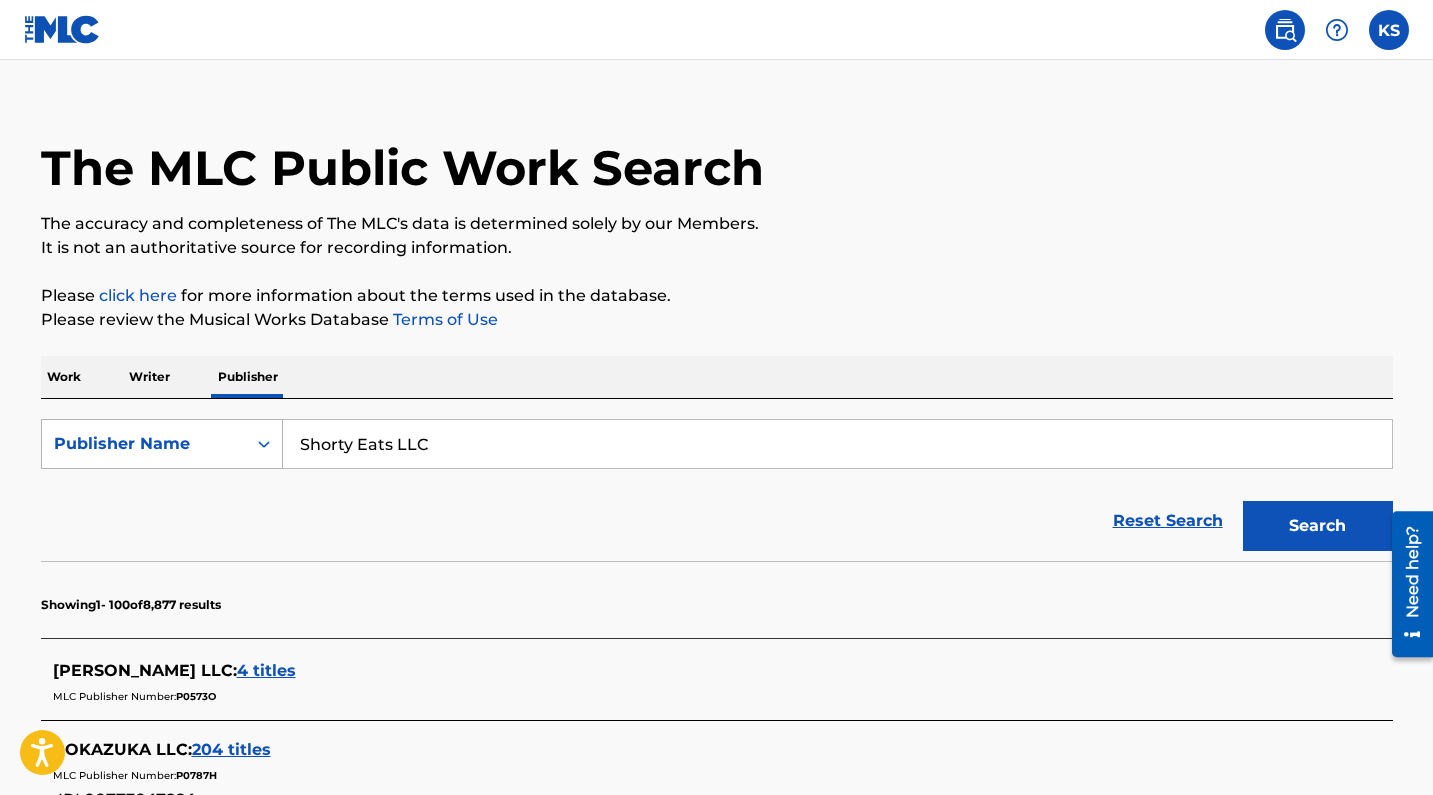 click on "Publisher Name" at bounding box center [144, 444] 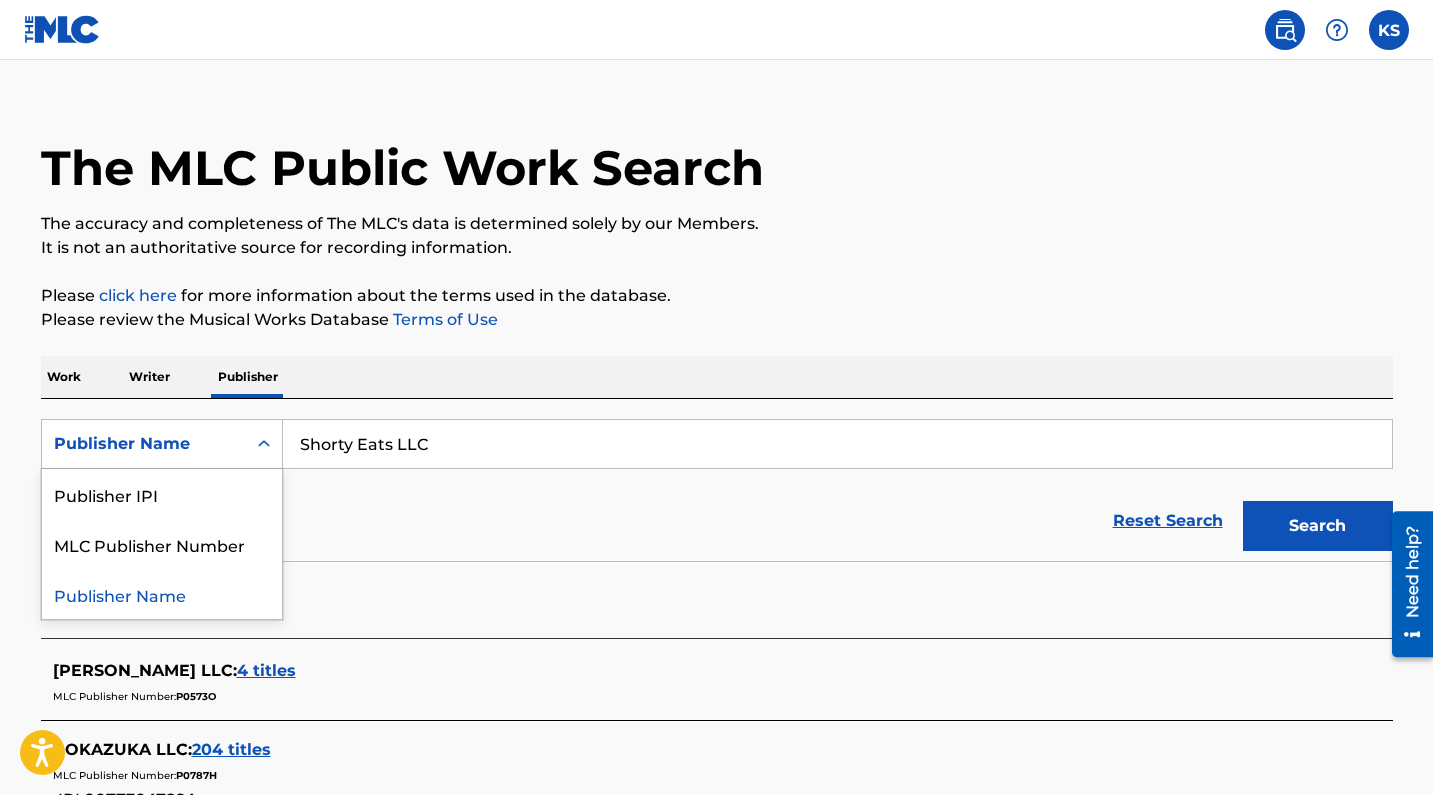 click on "Writer" at bounding box center (149, 377) 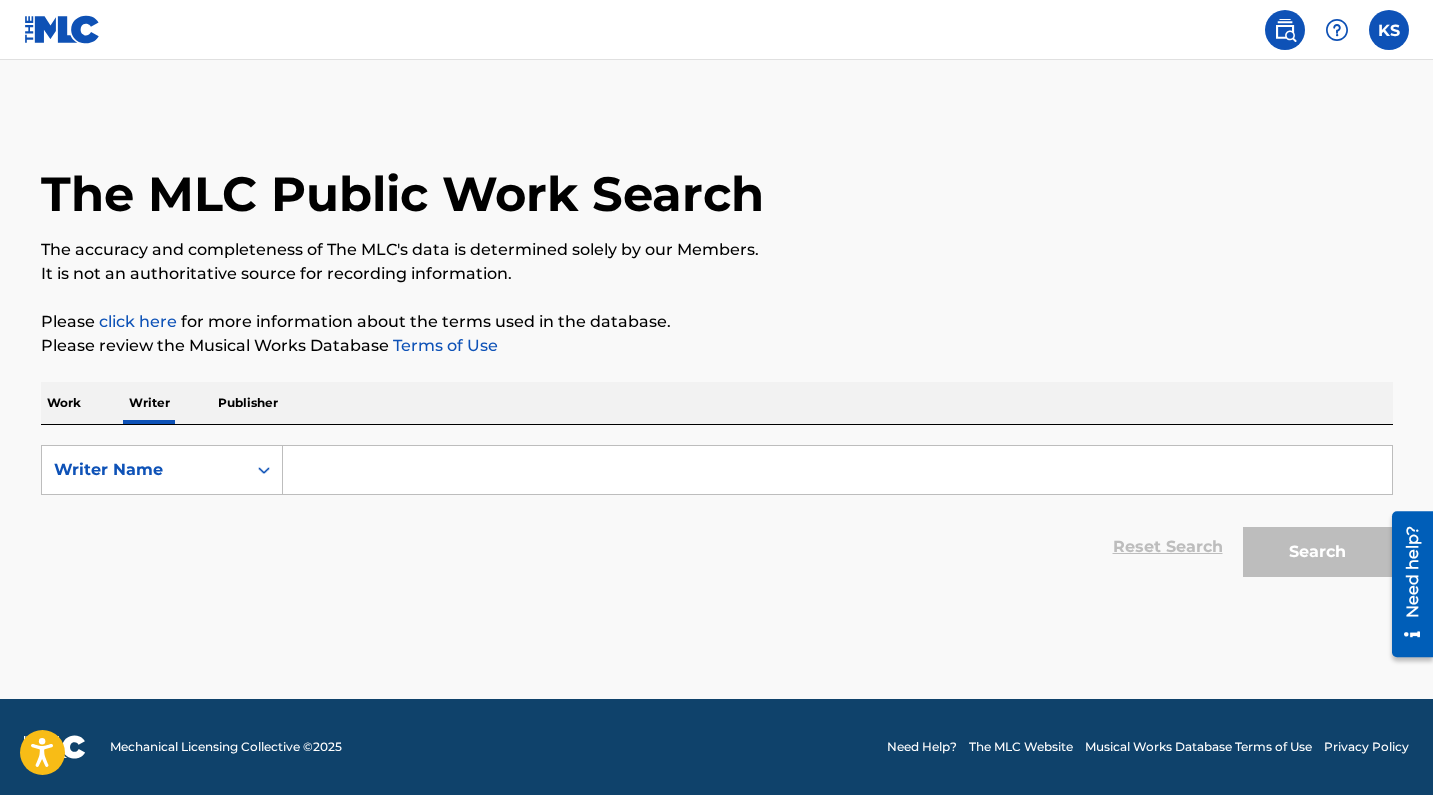 scroll, scrollTop: 0, scrollLeft: 0, axis: both 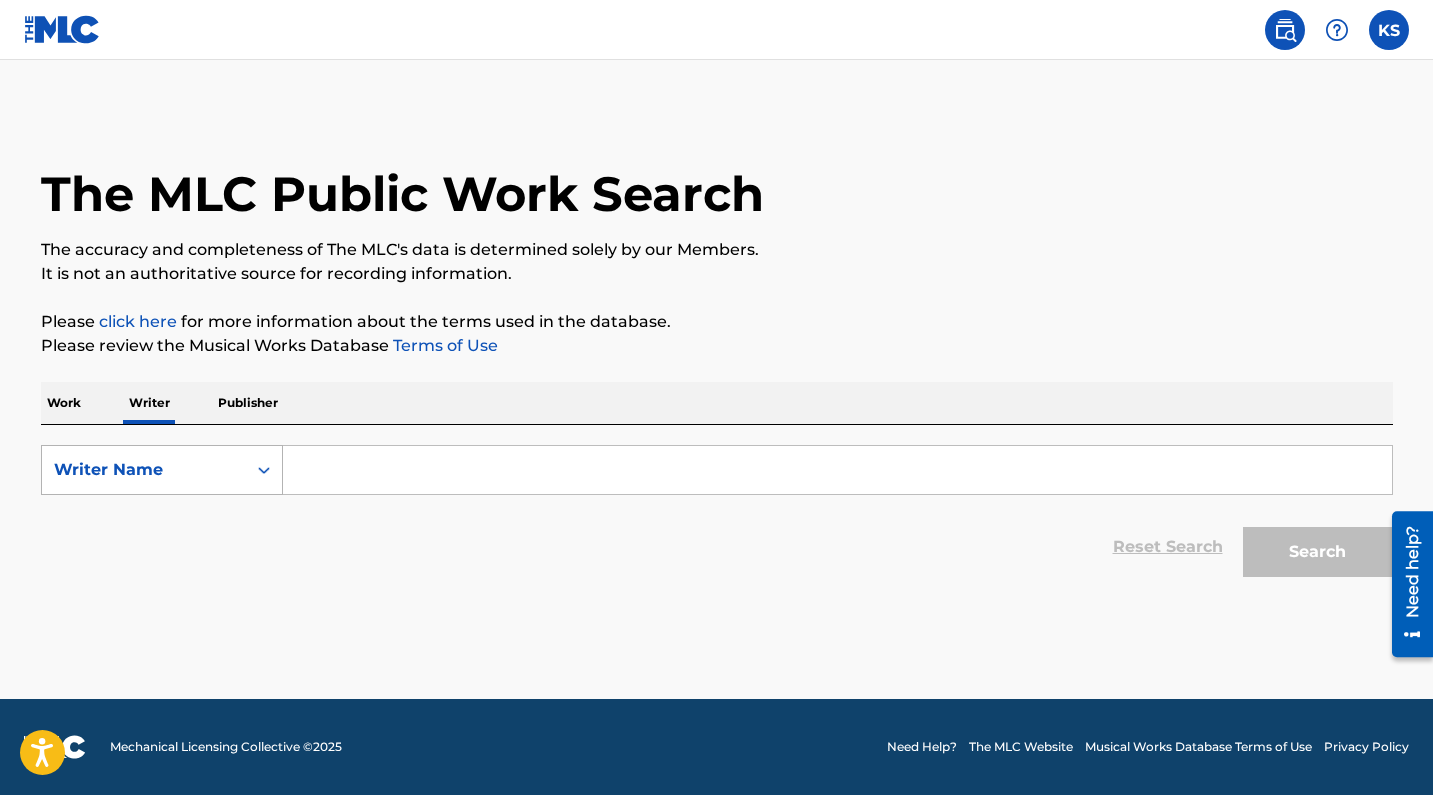 click on "Writer Name" at bounding box center [144, 470] 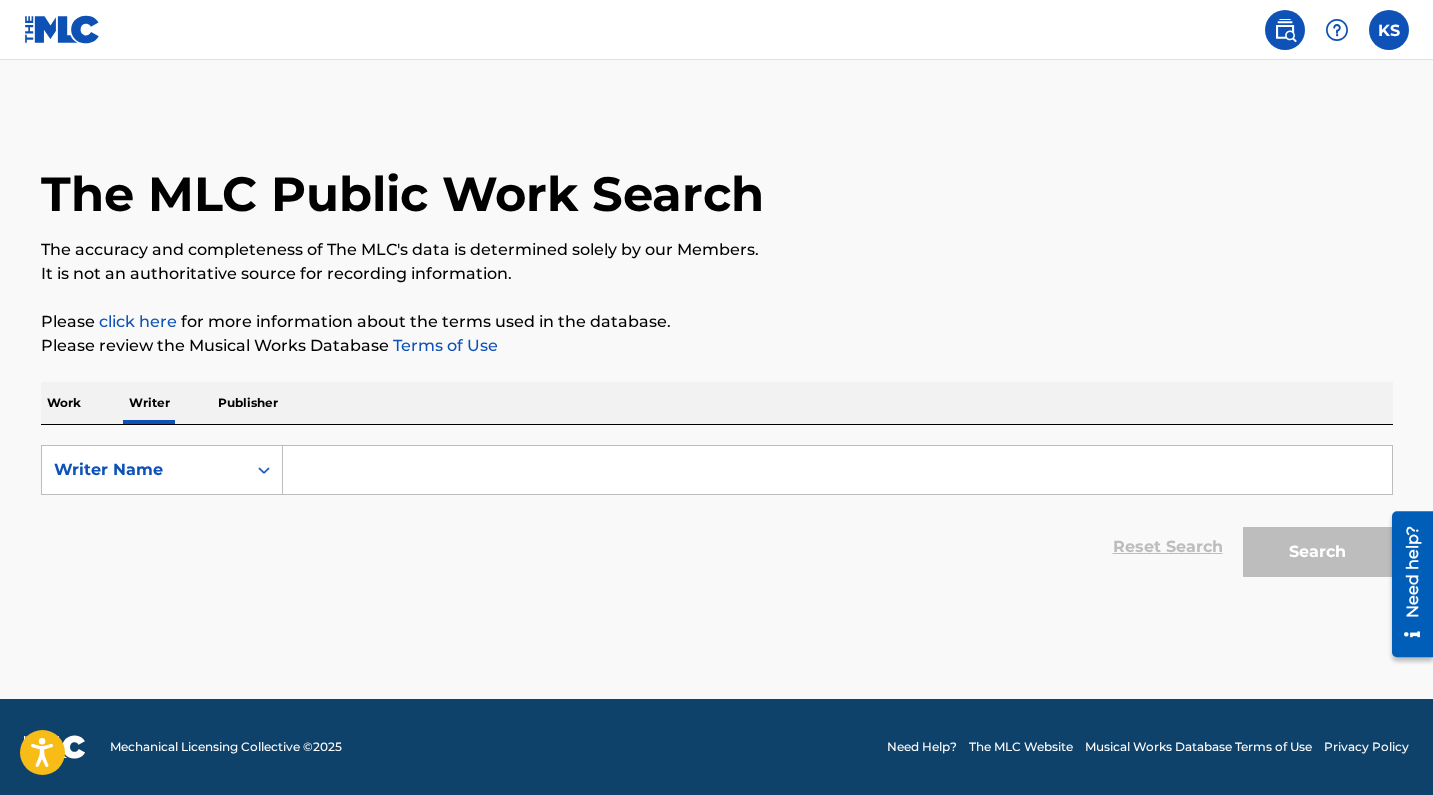 click on "Writer Name" at bounding box center (144, 470) 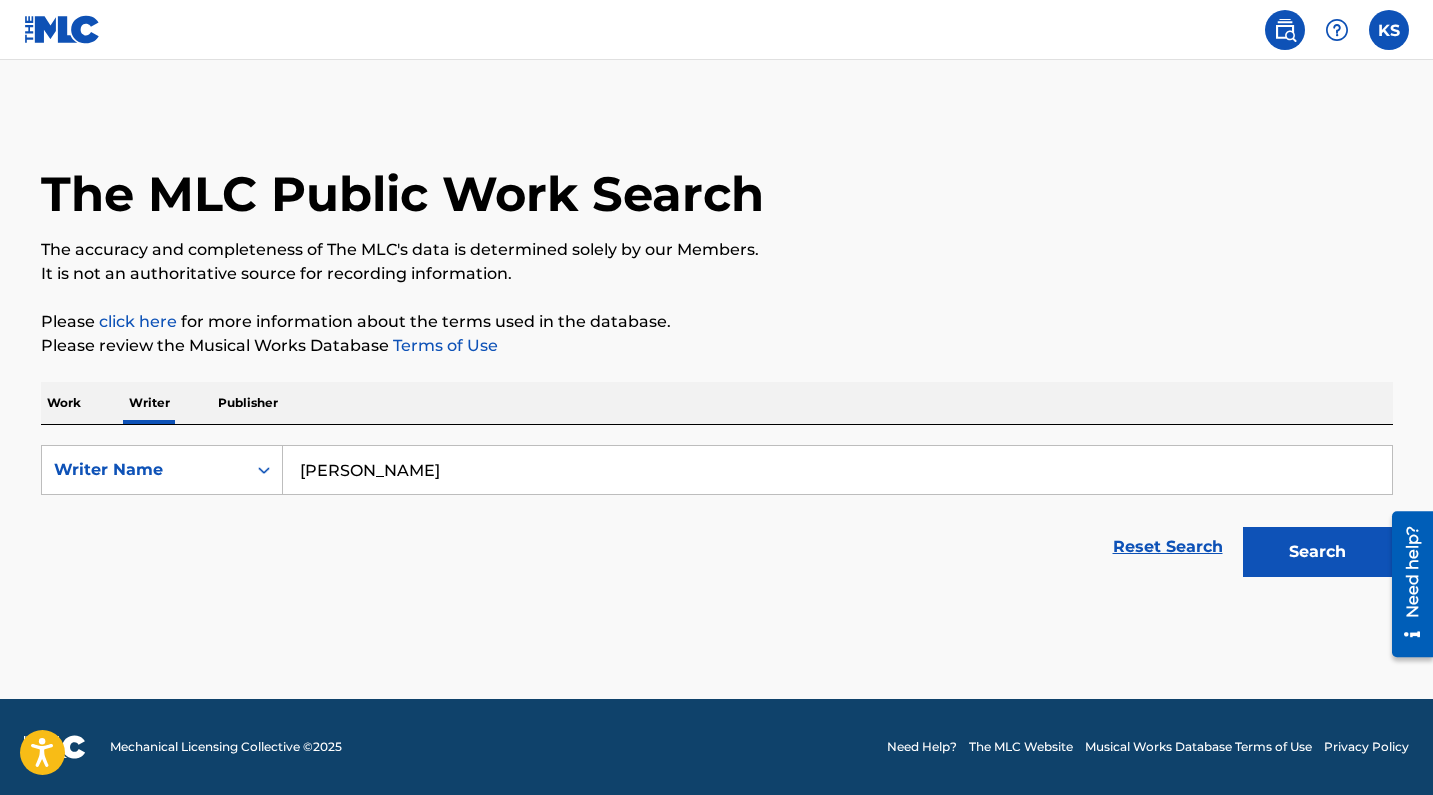 type on "[PERSON_NAME]" 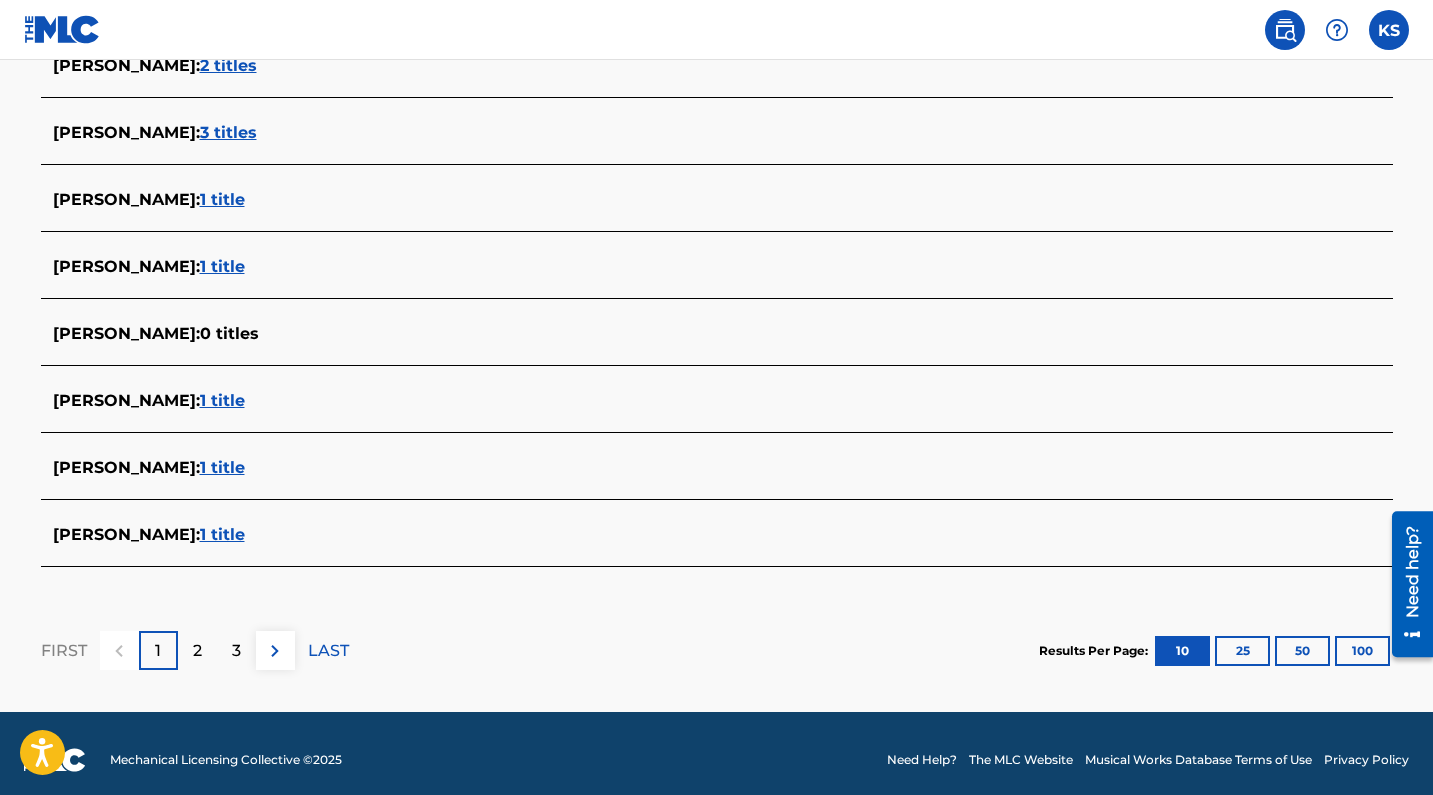scroll, scrollTop: 772, scrollLeft: 0, axis: vertical 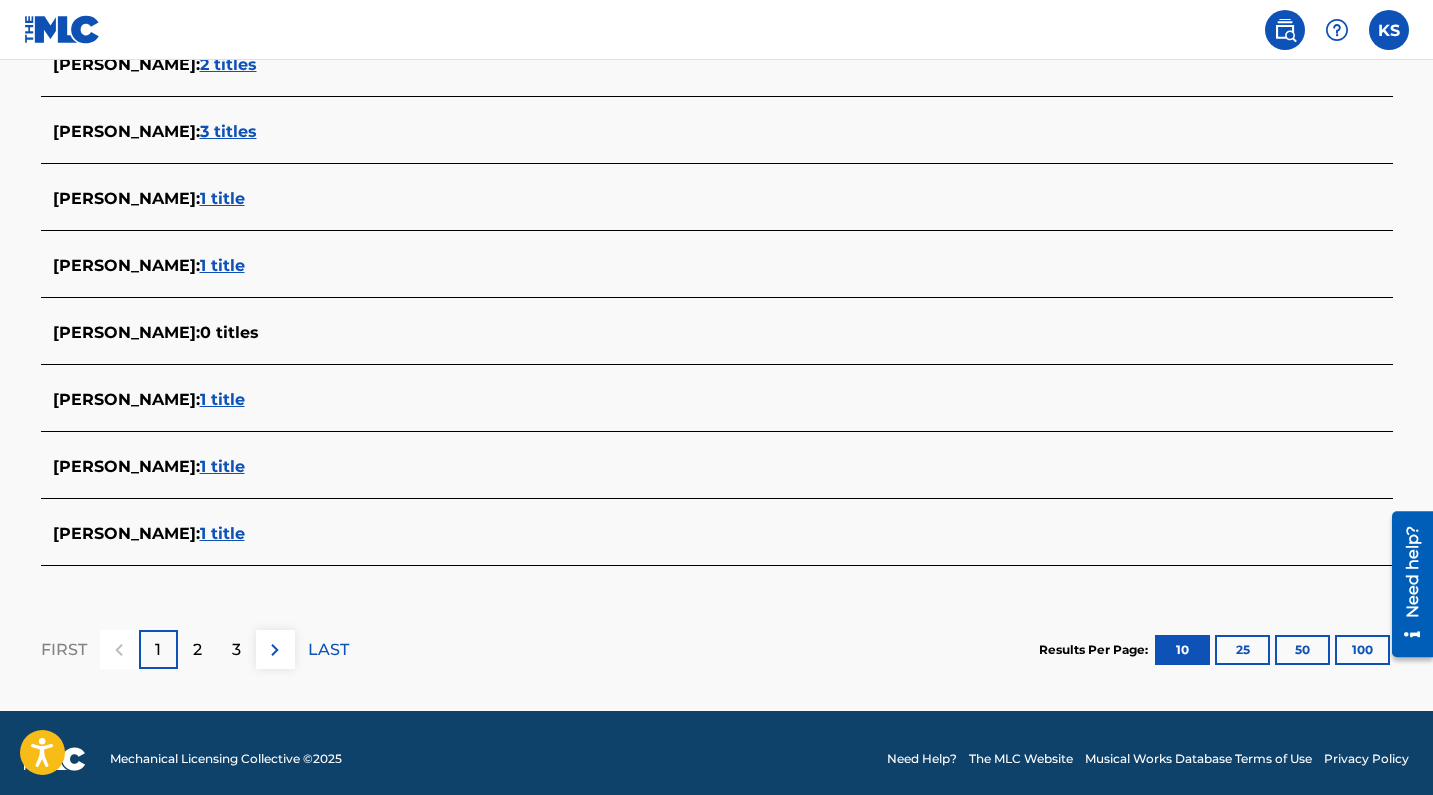 click on "2" at bounding box center [197, 650] 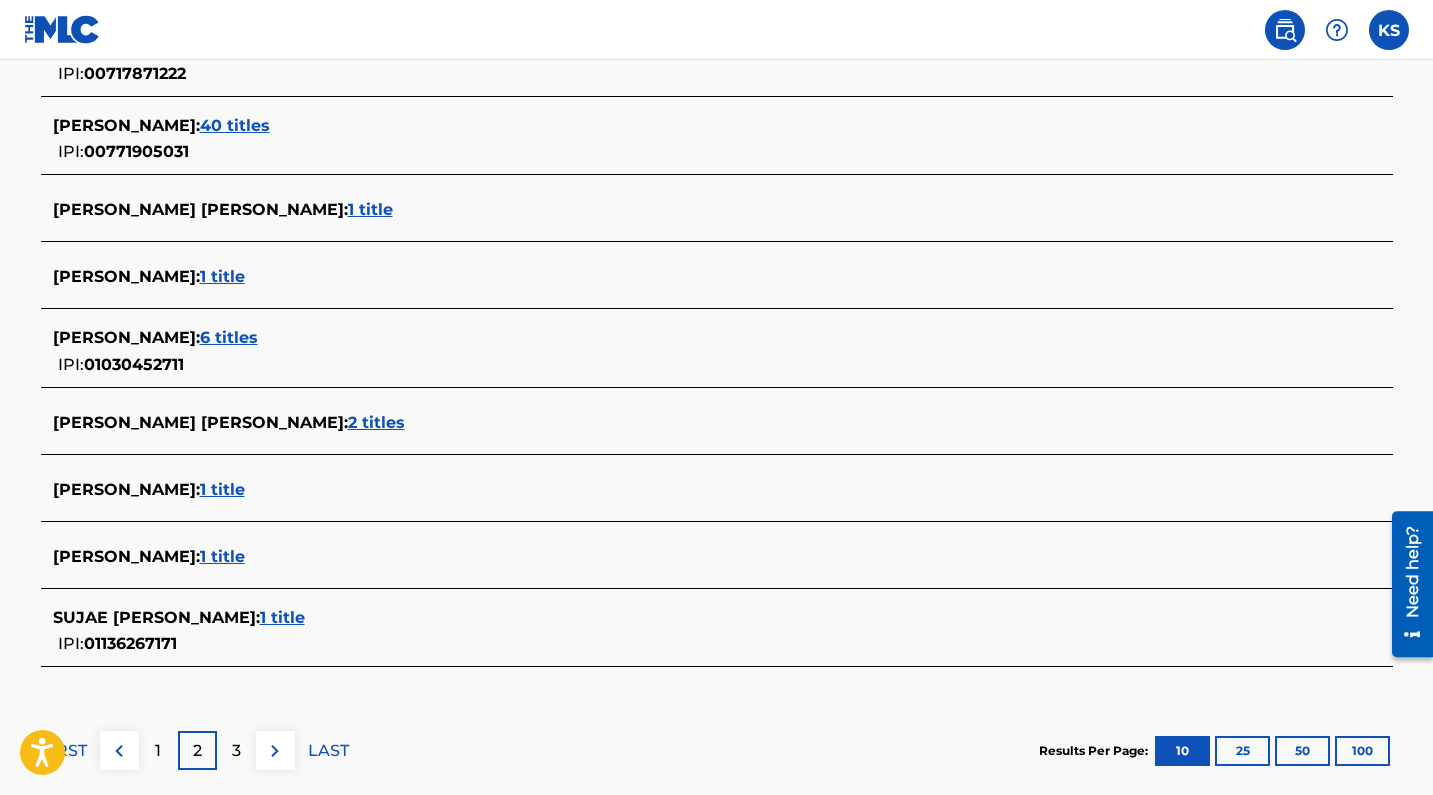 scroll, scrollTop: 725, scrollLeft: 0, axis: vertical 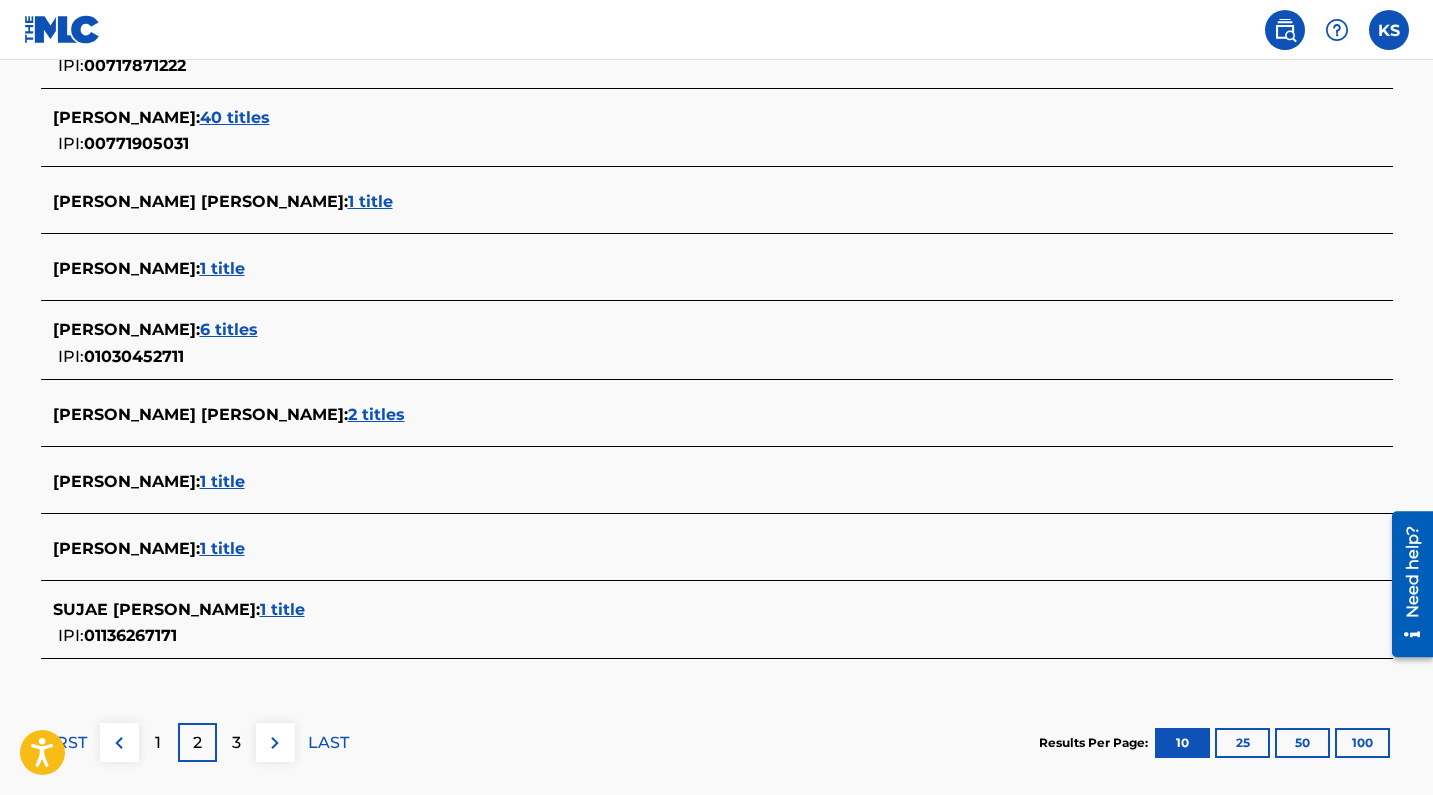 click on "3" at bounding box center (236, 743) 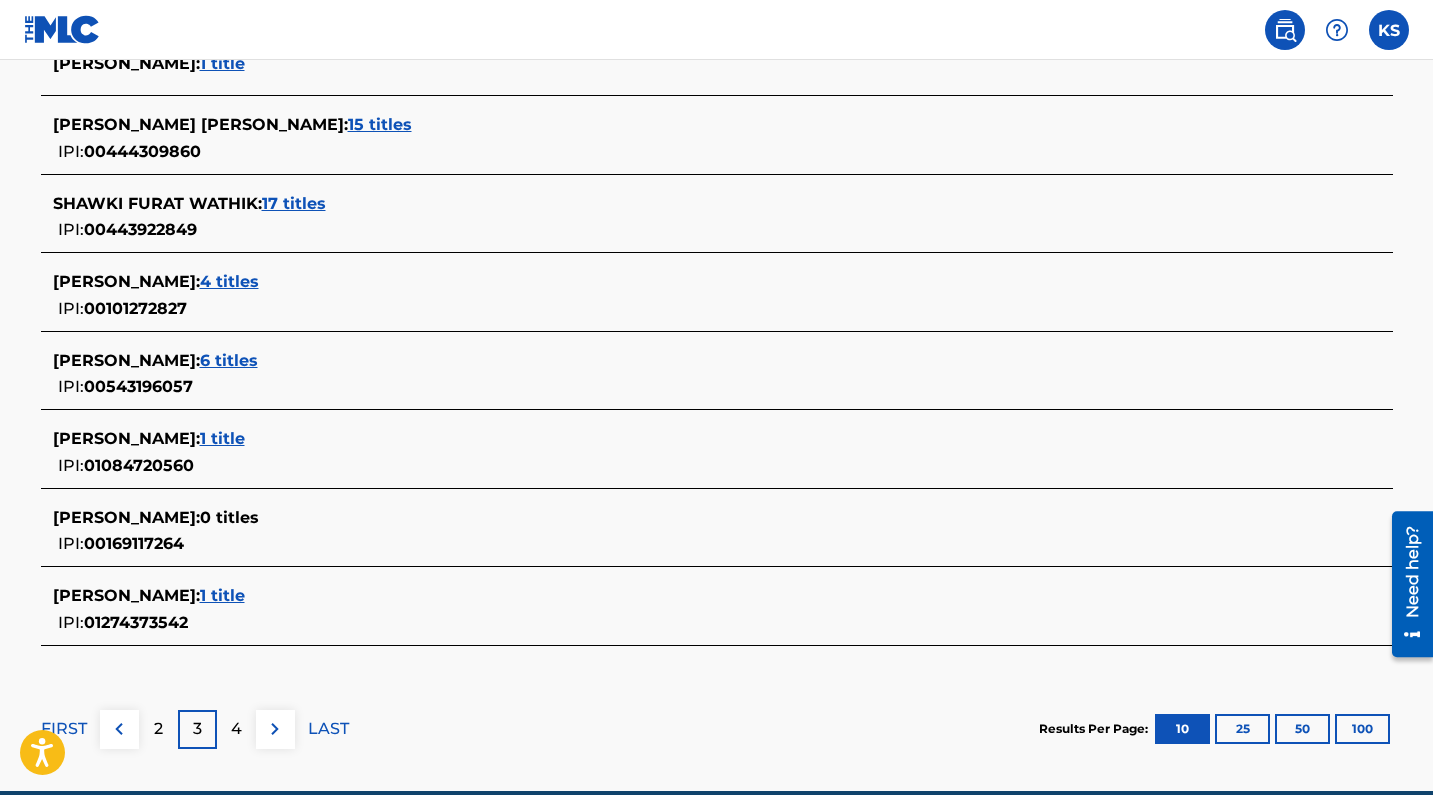 click on "4" at bounding box center [236, 729] 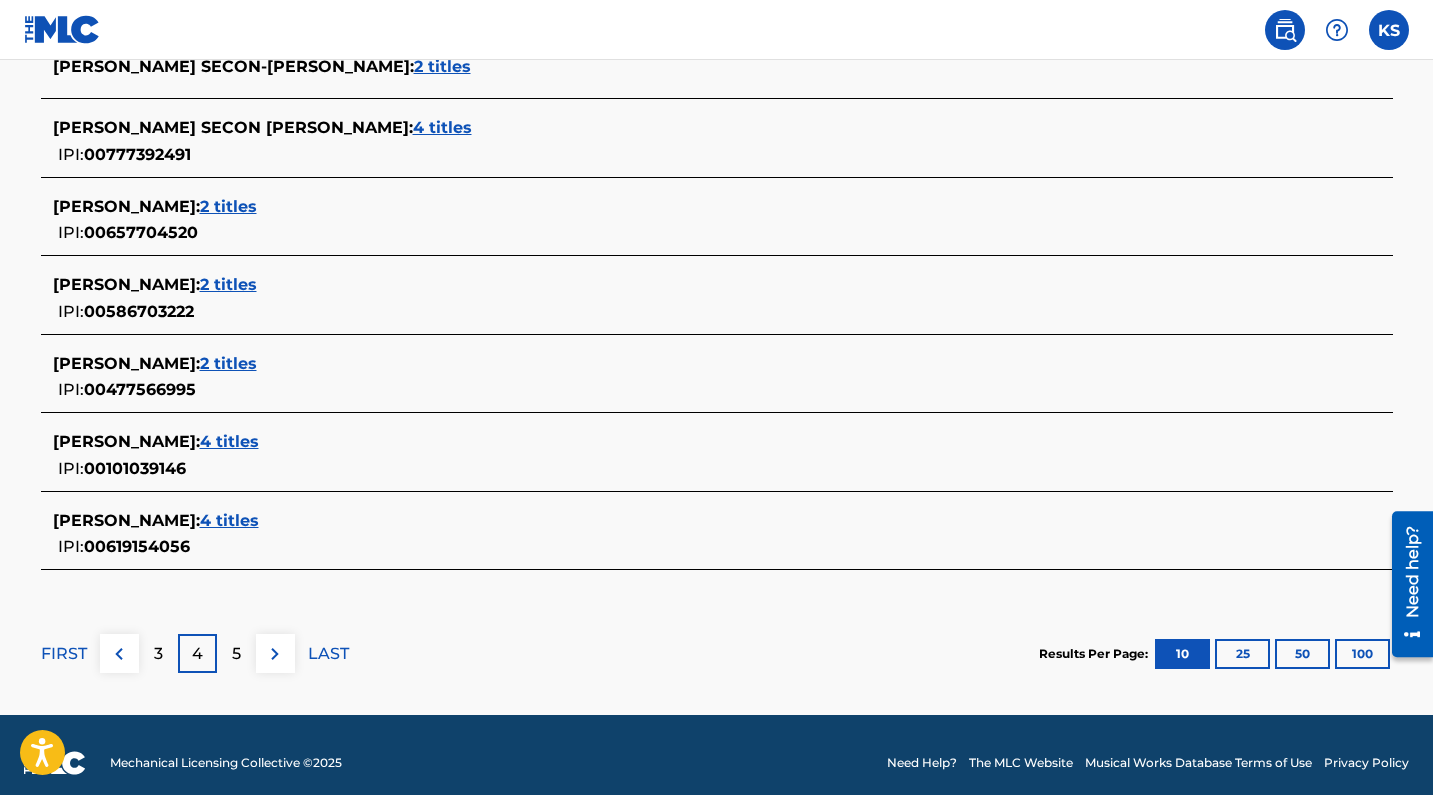 click on "5" at bounding box center [236, 653] 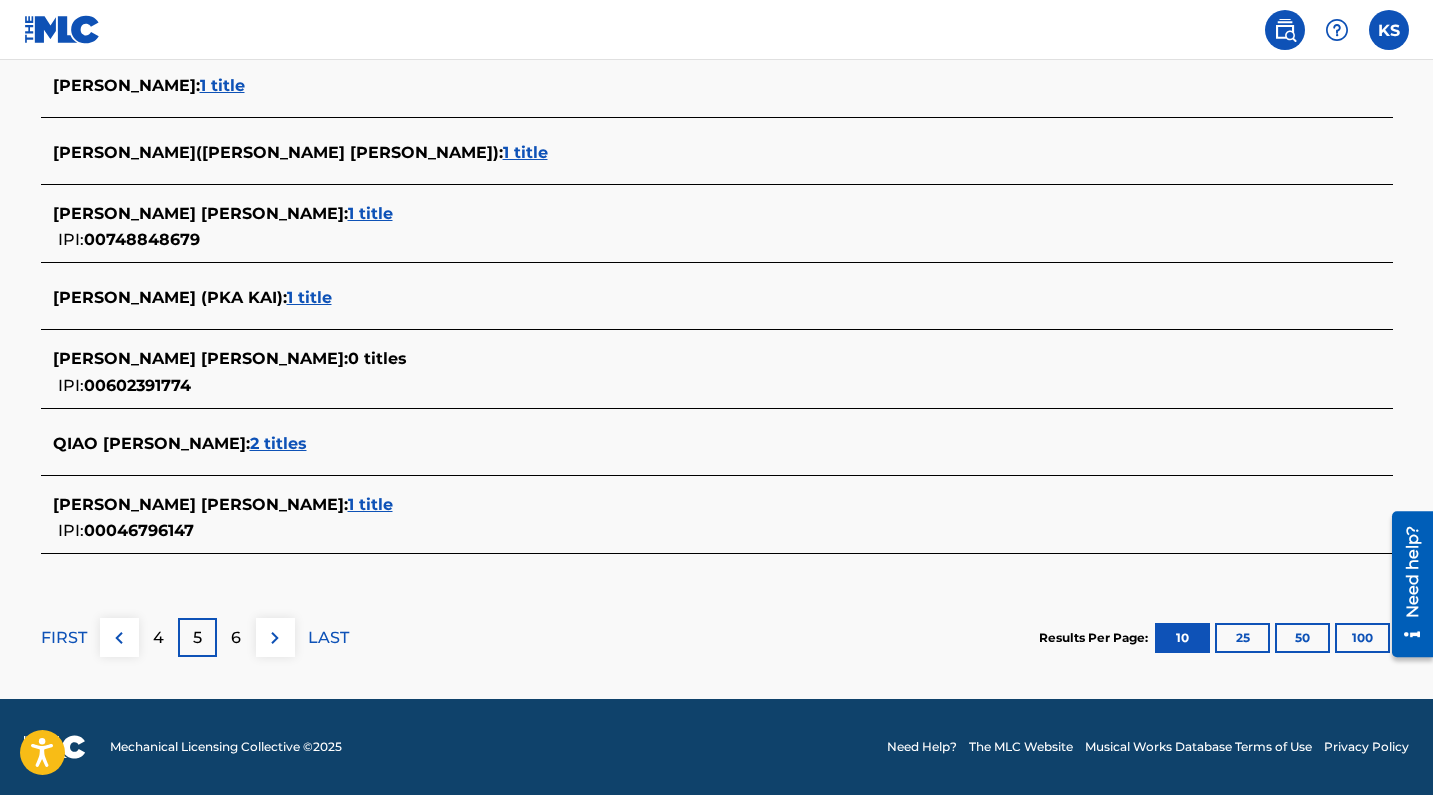 scroll, scrollTop: 830, scrollLeft: 0, axis: vertical 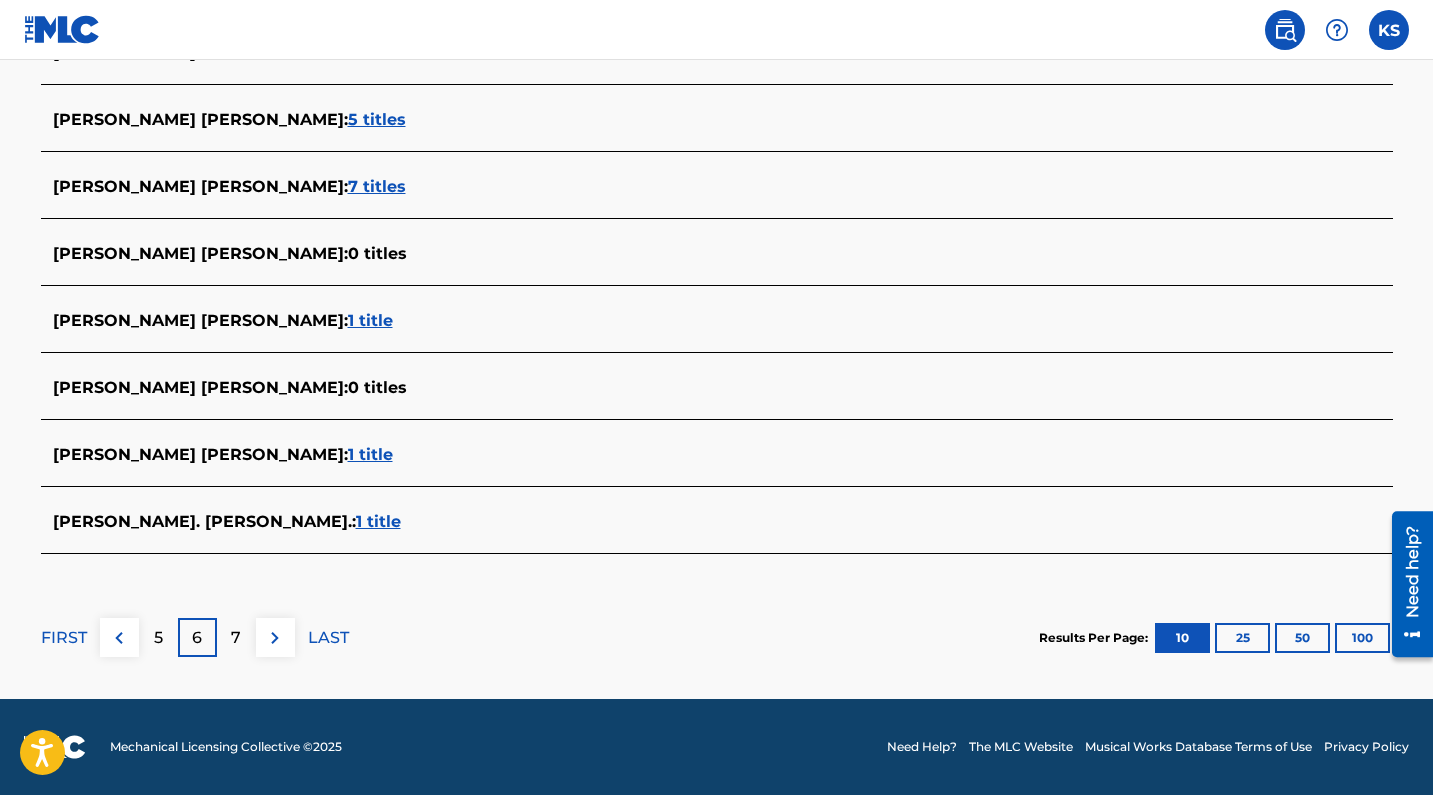 click on "7" at bounding box center (236, 638) 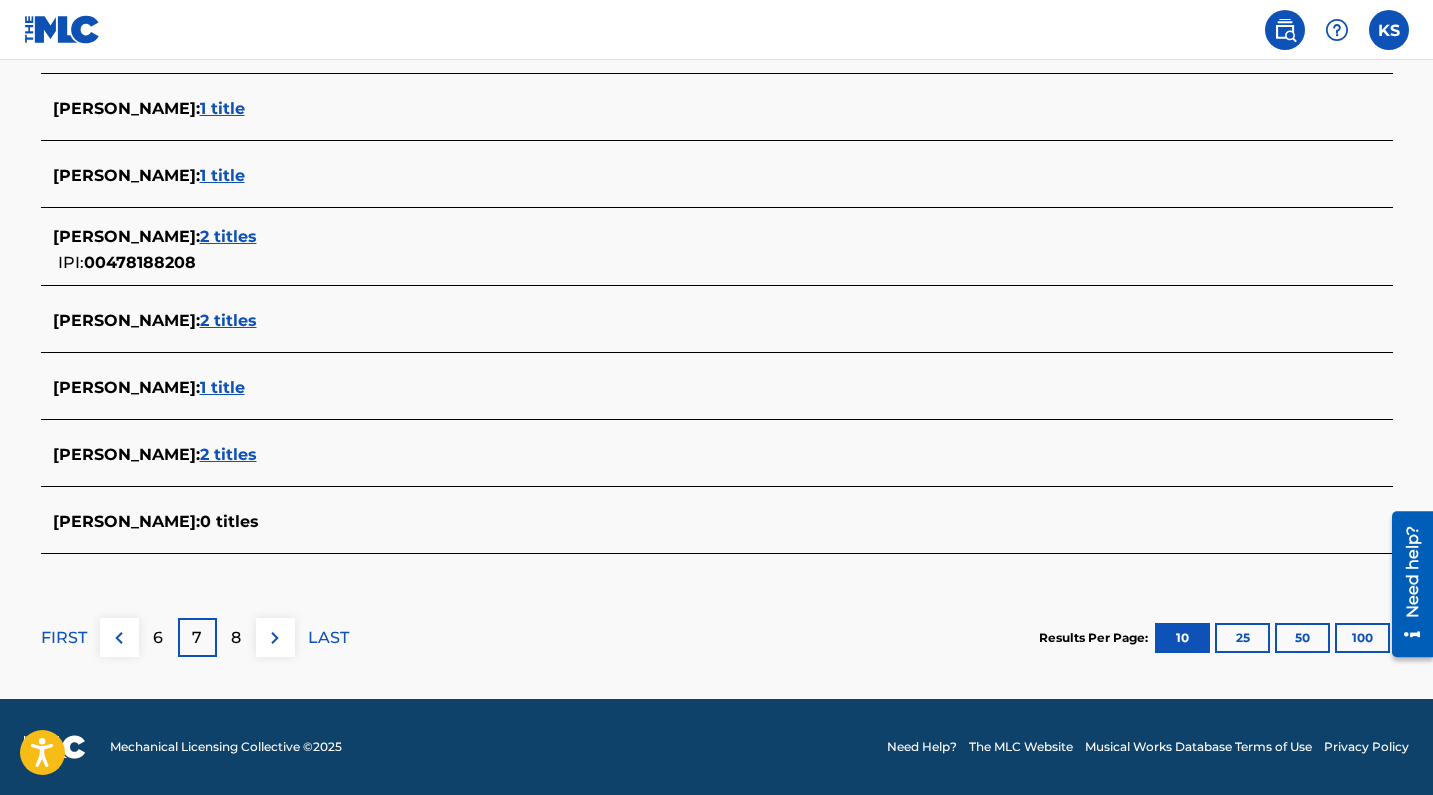scroll, scrollTop: 807, scrollLeft: 0, axis: vertical 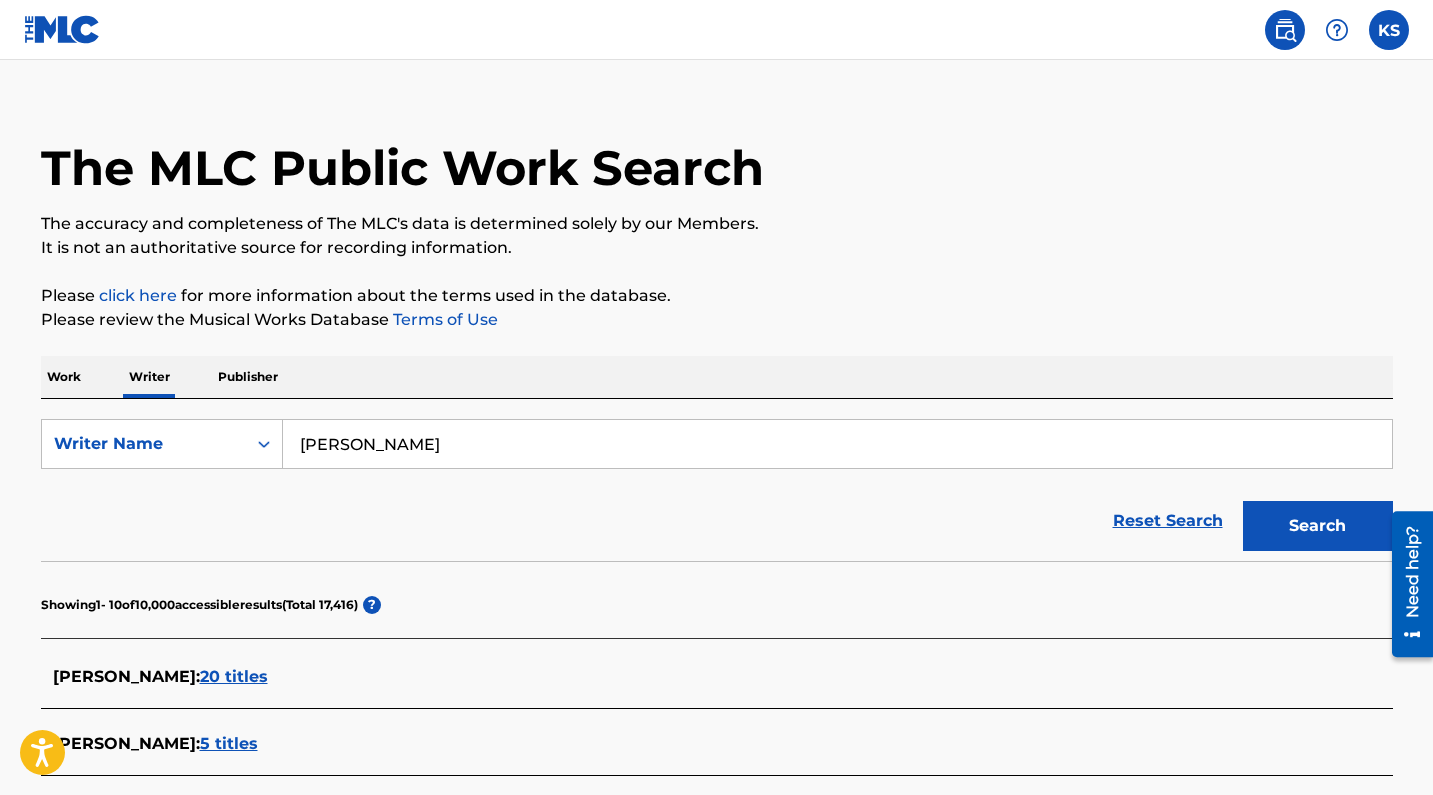 click on "20 titles" at bounding box center [234, 676] 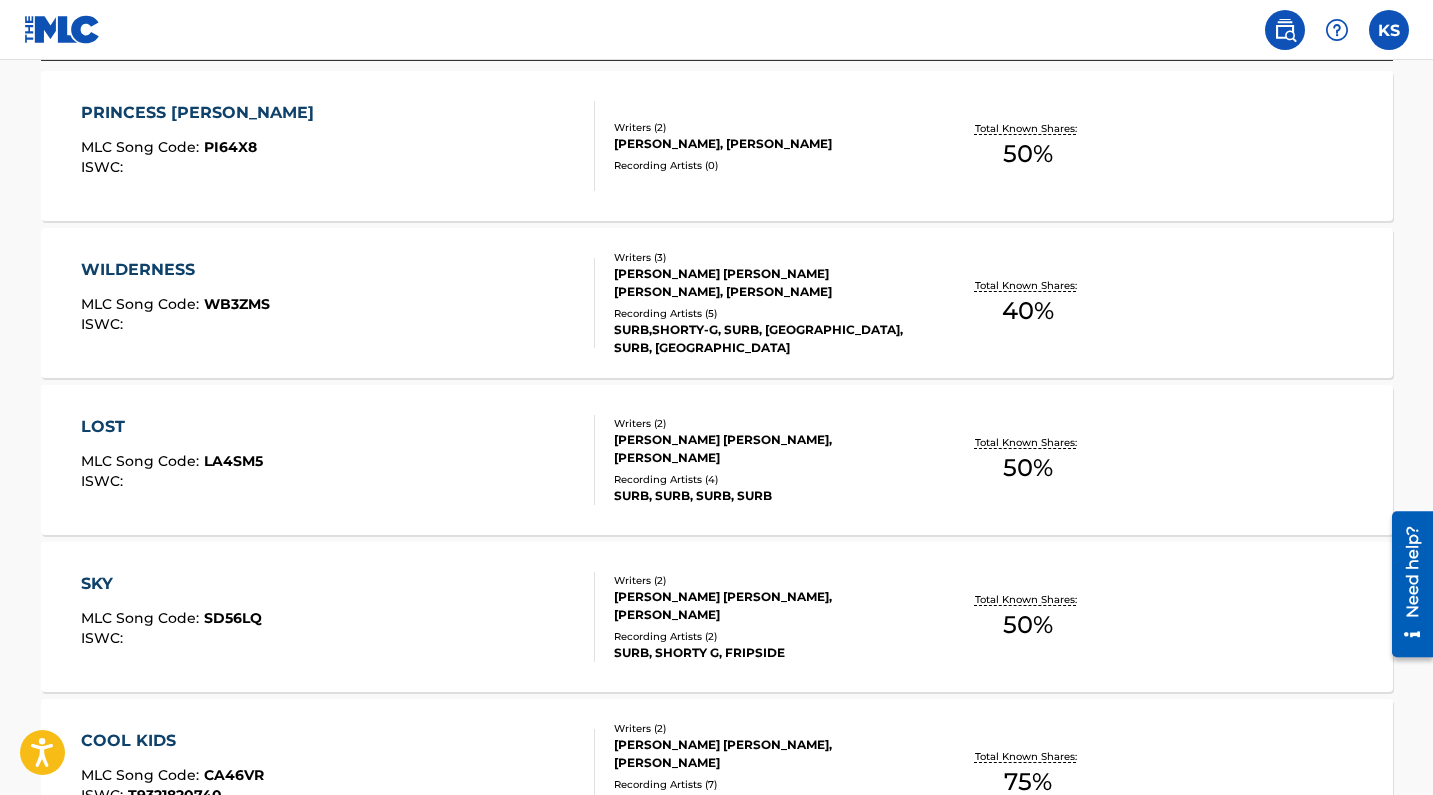 scroll, scrollTop: 666, scrollLeft: 0, axis: vertical 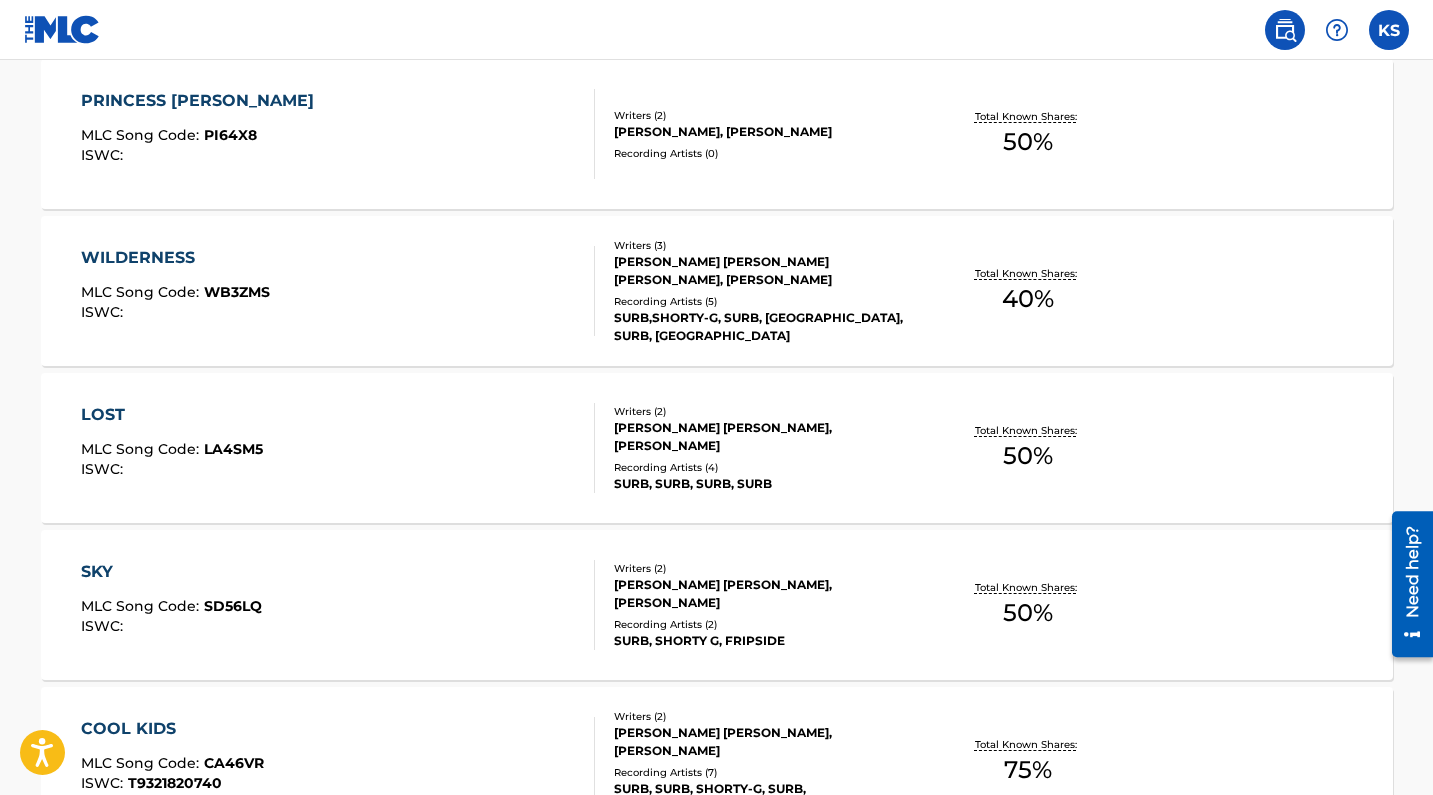 click on "SKY MLC Song Code : SD56LQ ISWC :" at bounding box center [338, 605] 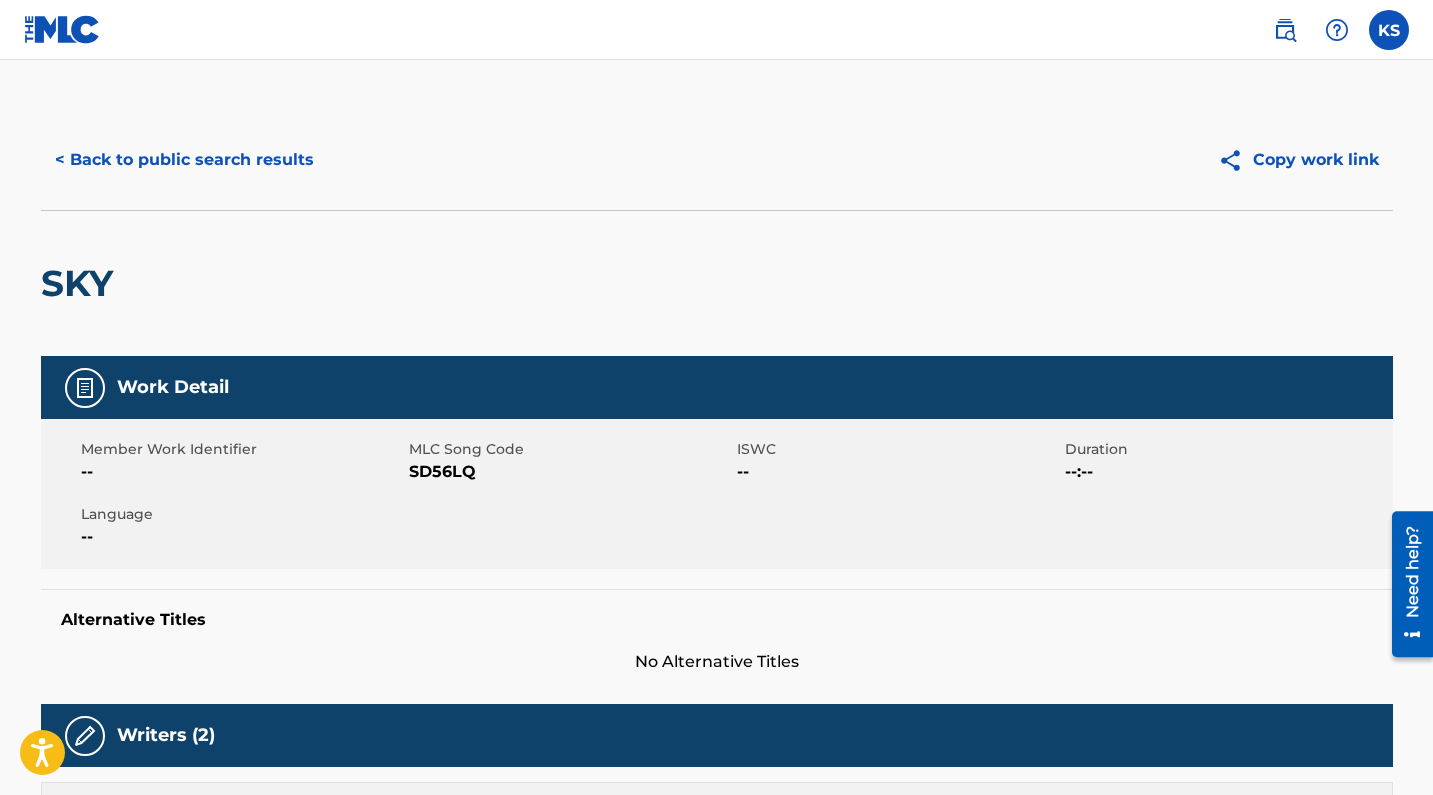 scroll, scrollTop: 0, scrollLeft: 0, axis: both 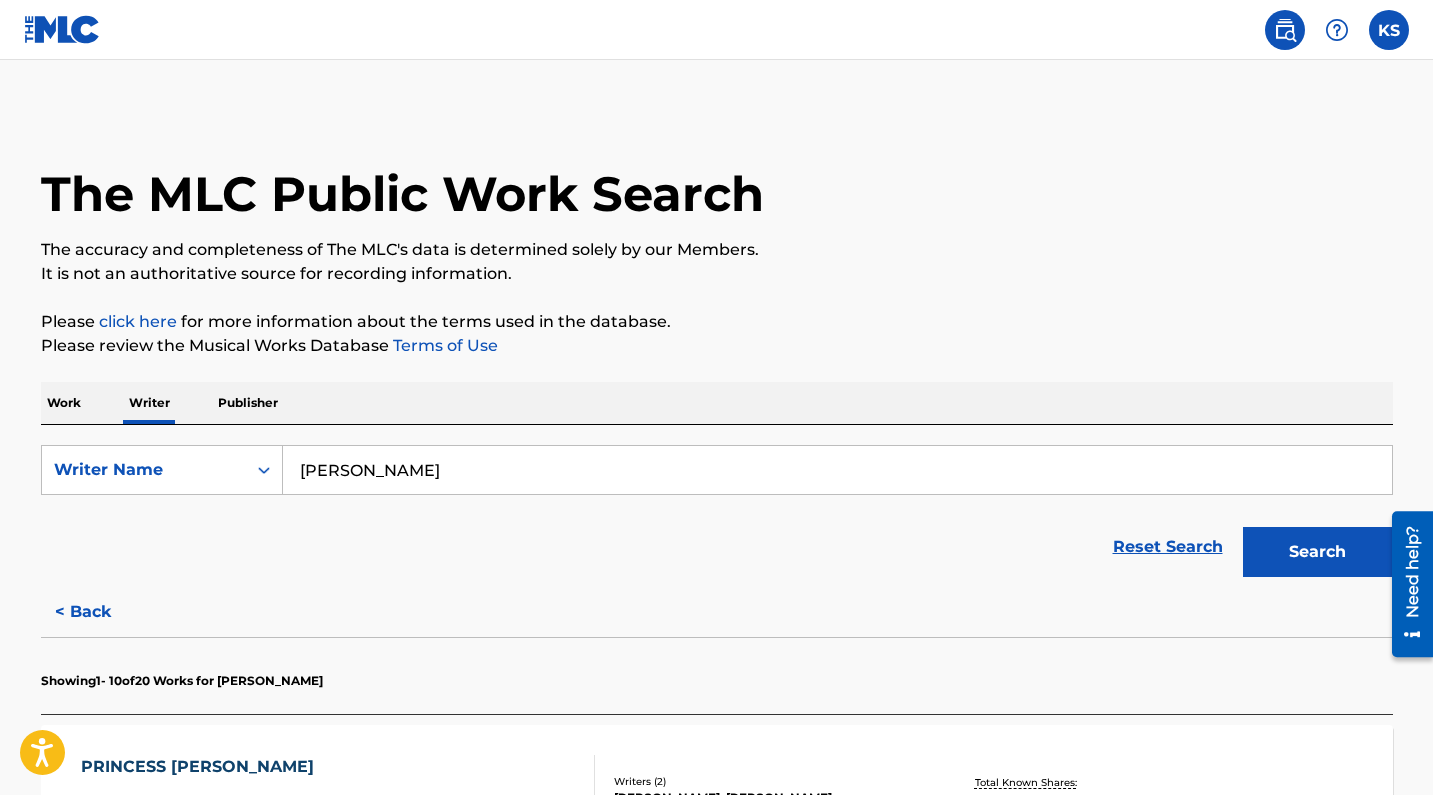 click at bounding box center [1389, 30] 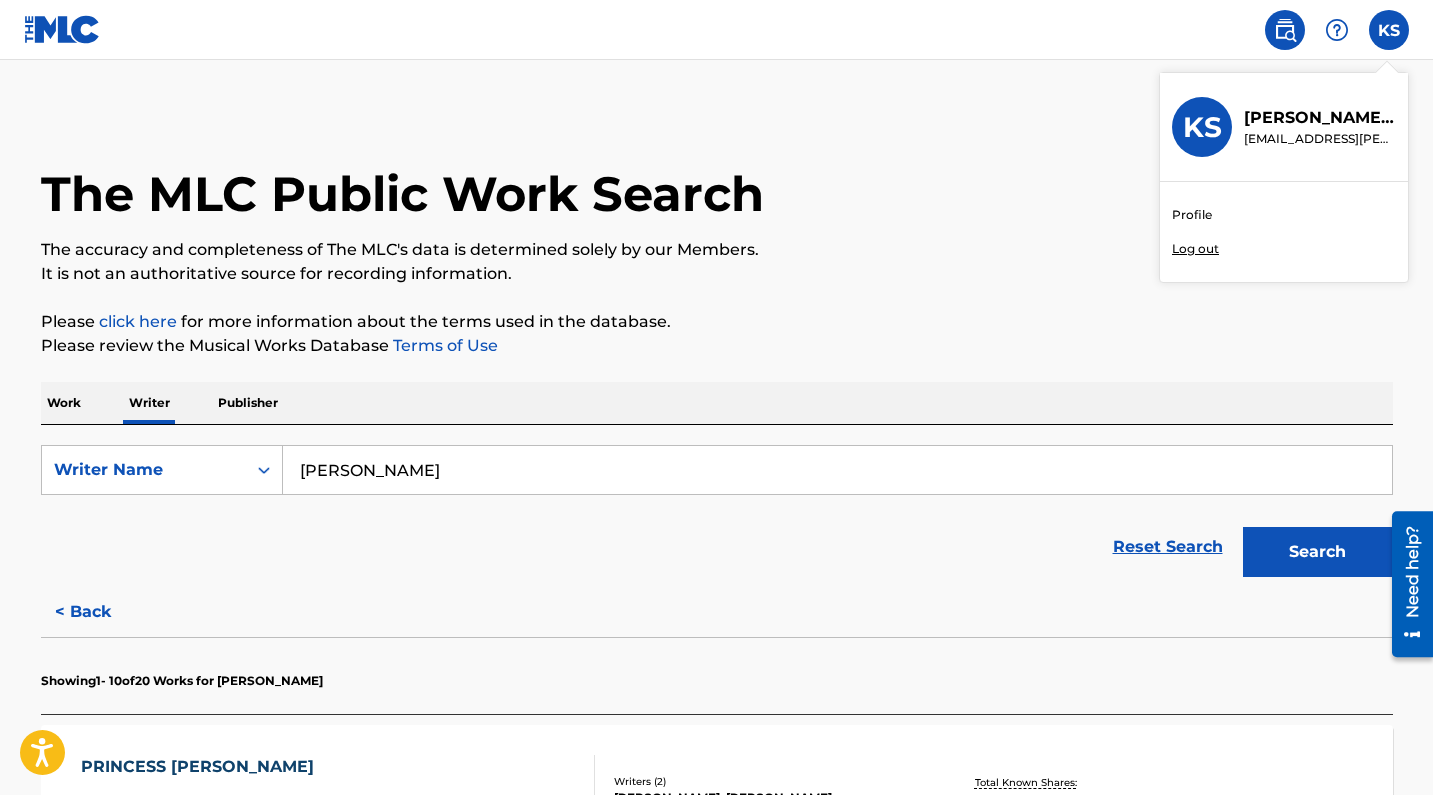 click on "Profile" at bounding box center [1192, 215] 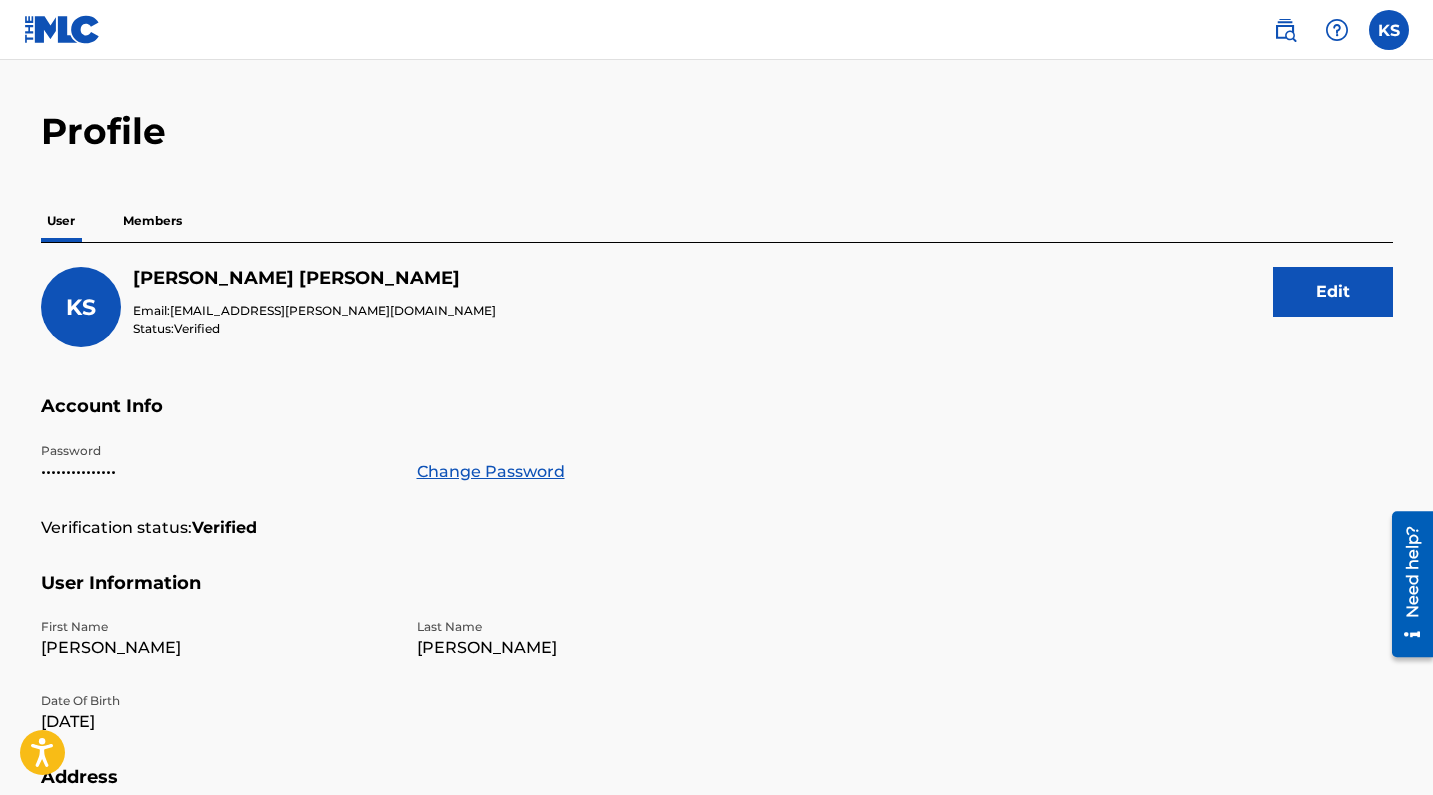 scroll, scrollTop: 64, scrollLeft: 0, axis: vertical 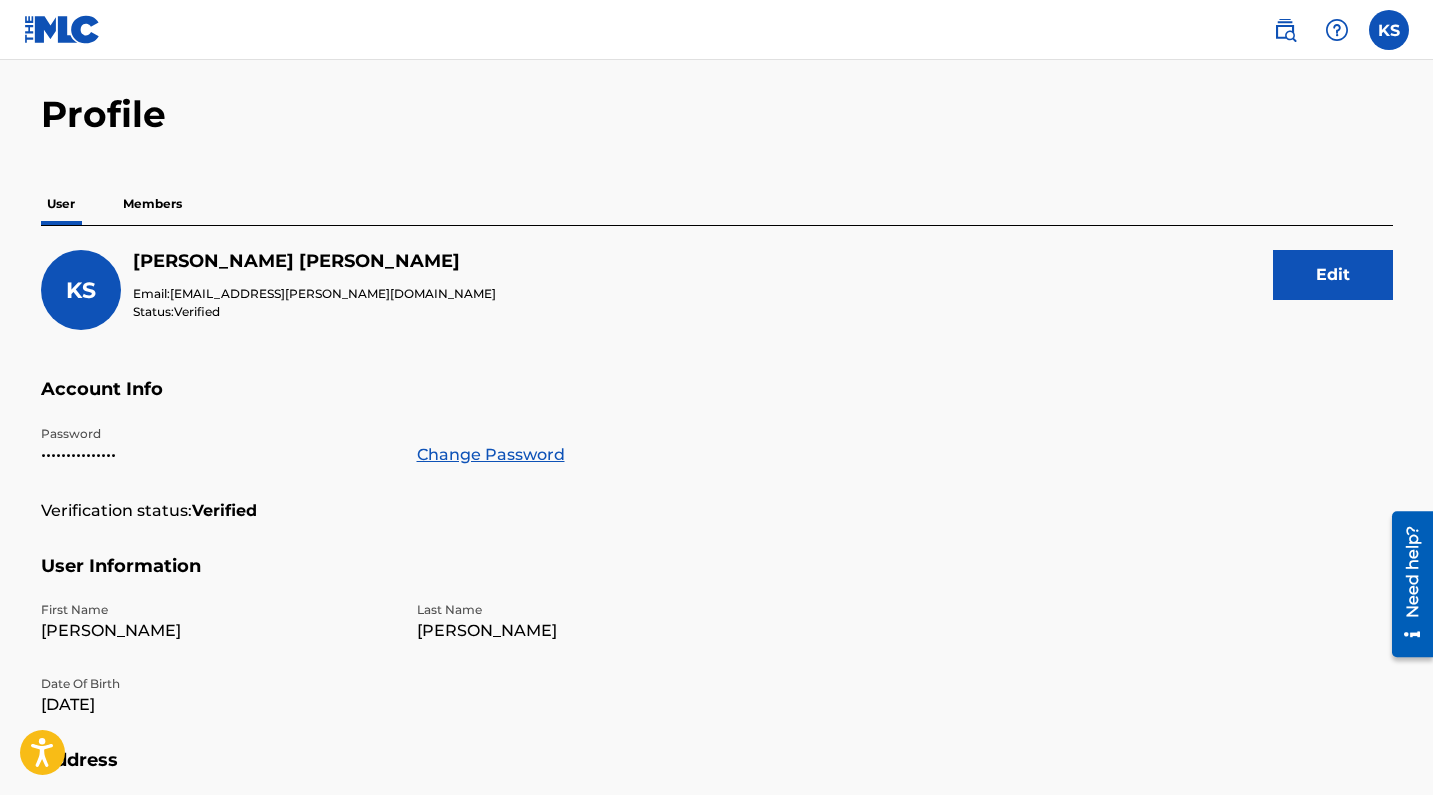 click on "Members" at bounding box center (152, 204) 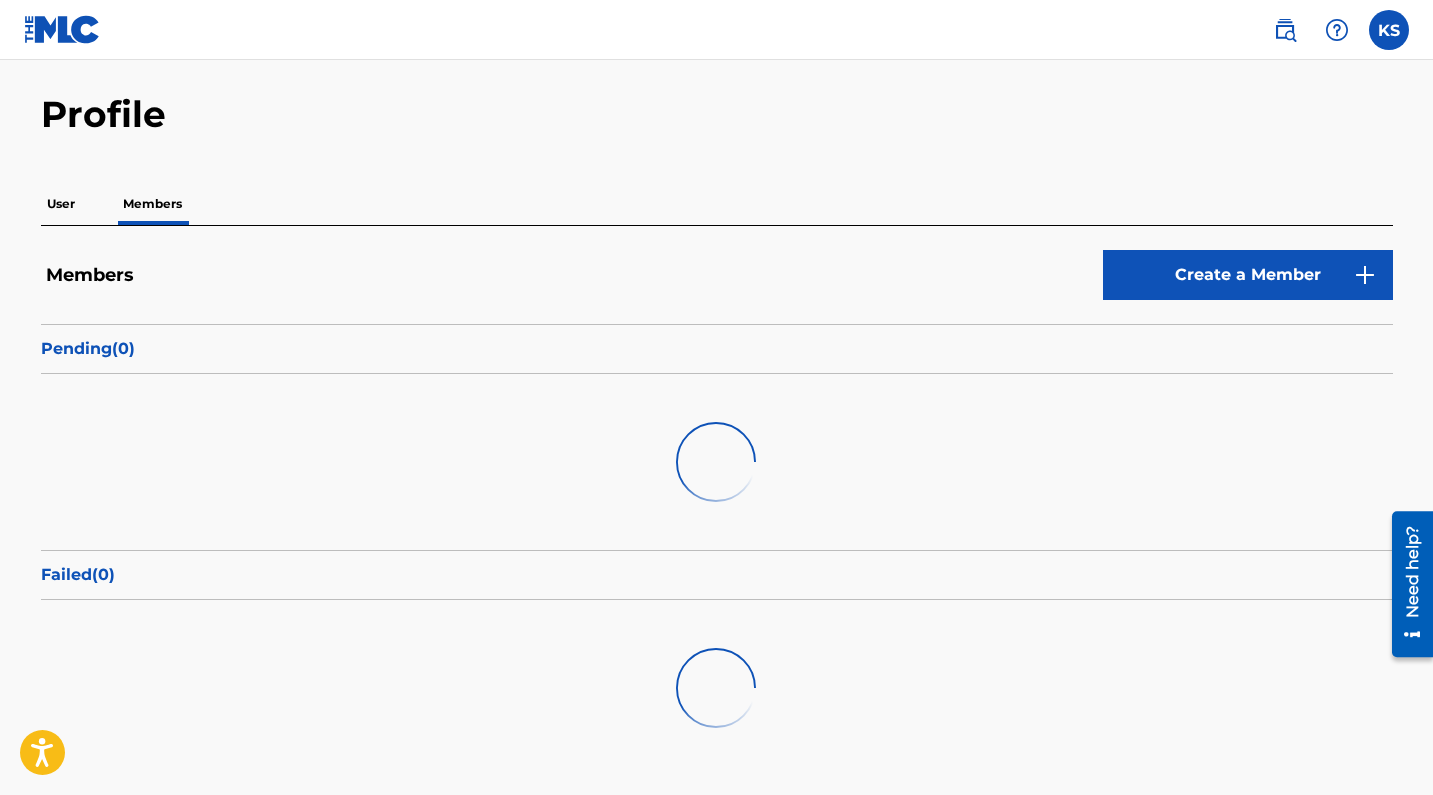 scroll, scrollTop: 0, scrollLeft: 0, axis: both 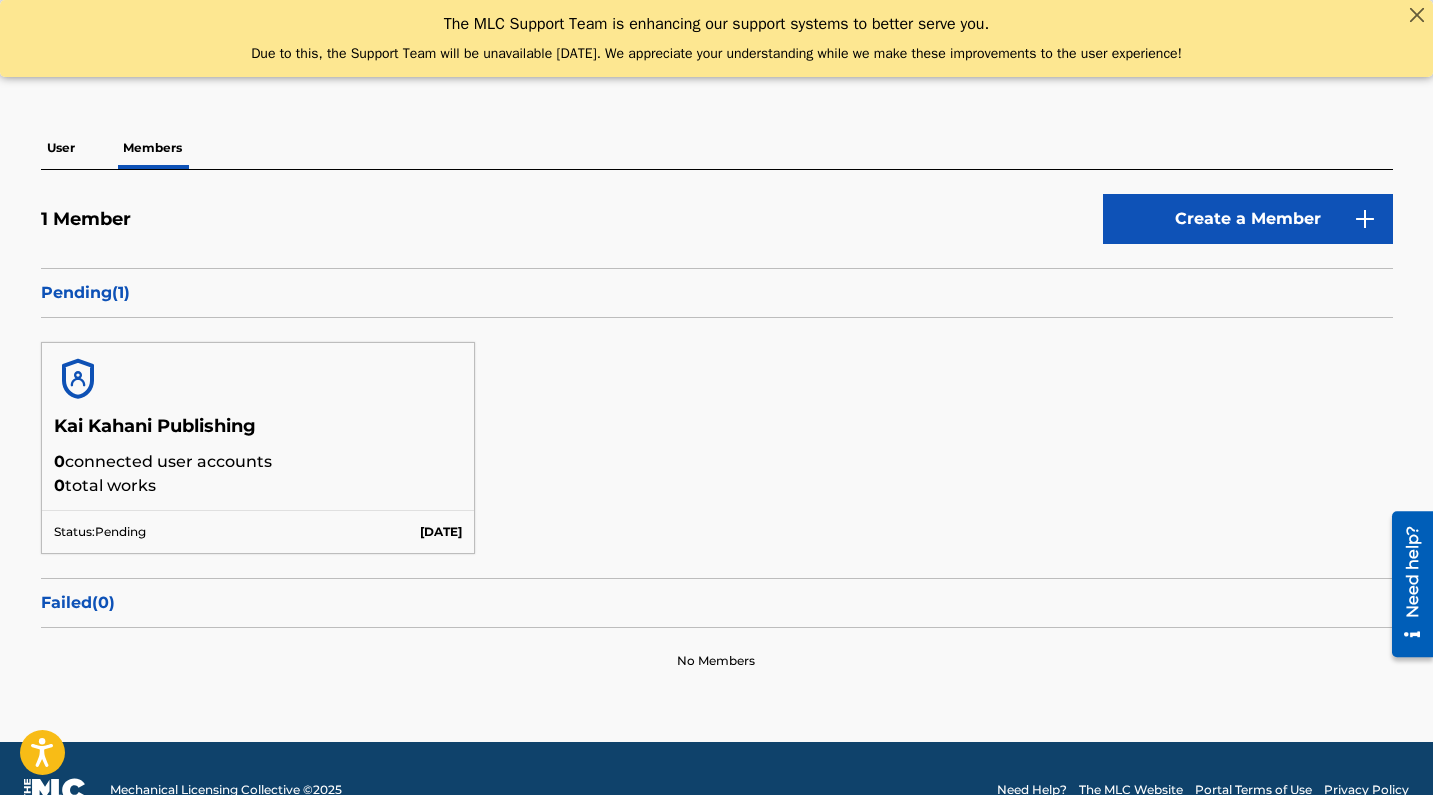 click on "0  connected user accounts" at bounding box center [258, 462] 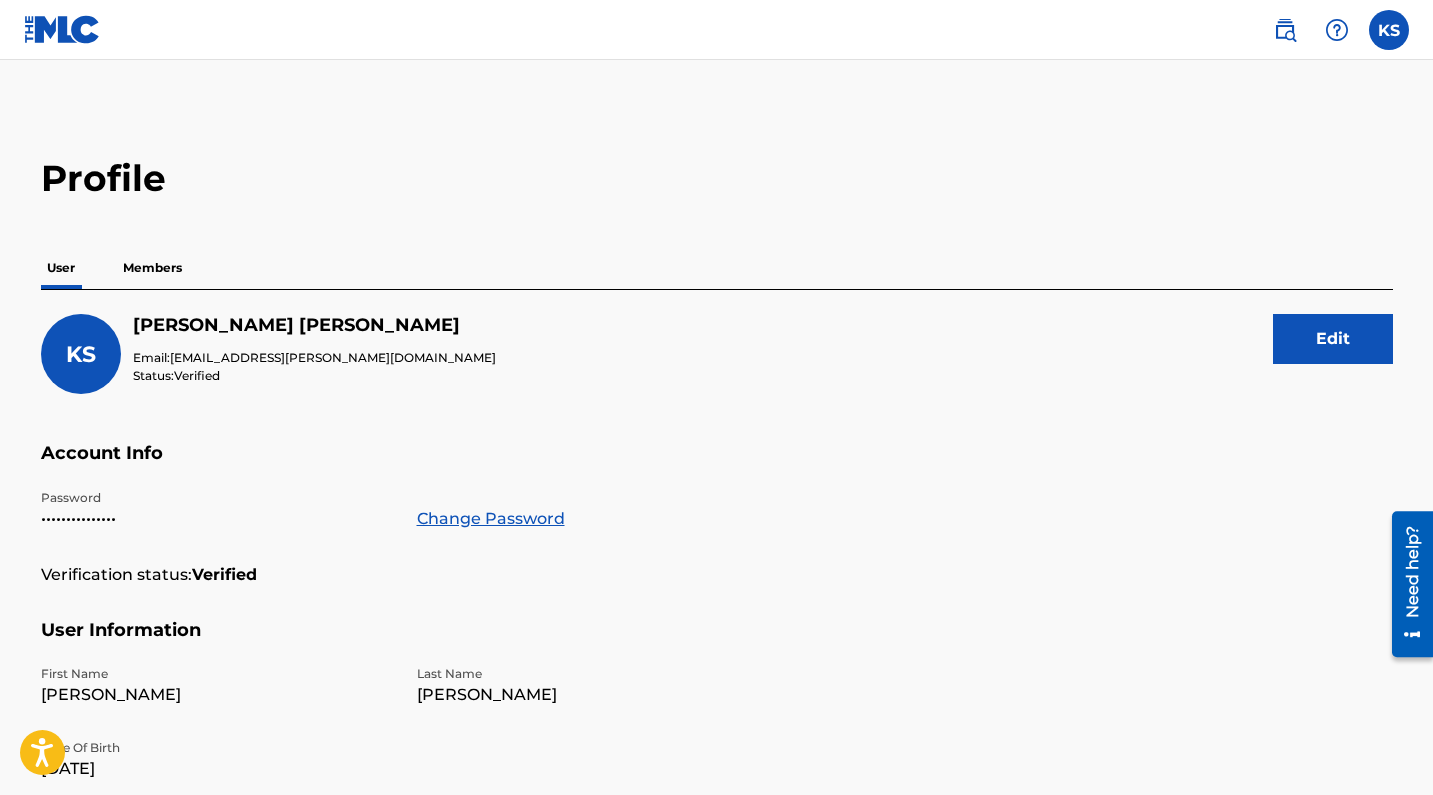 scroll, scrollTop: 0, scrollLeft: 0, axis: both 